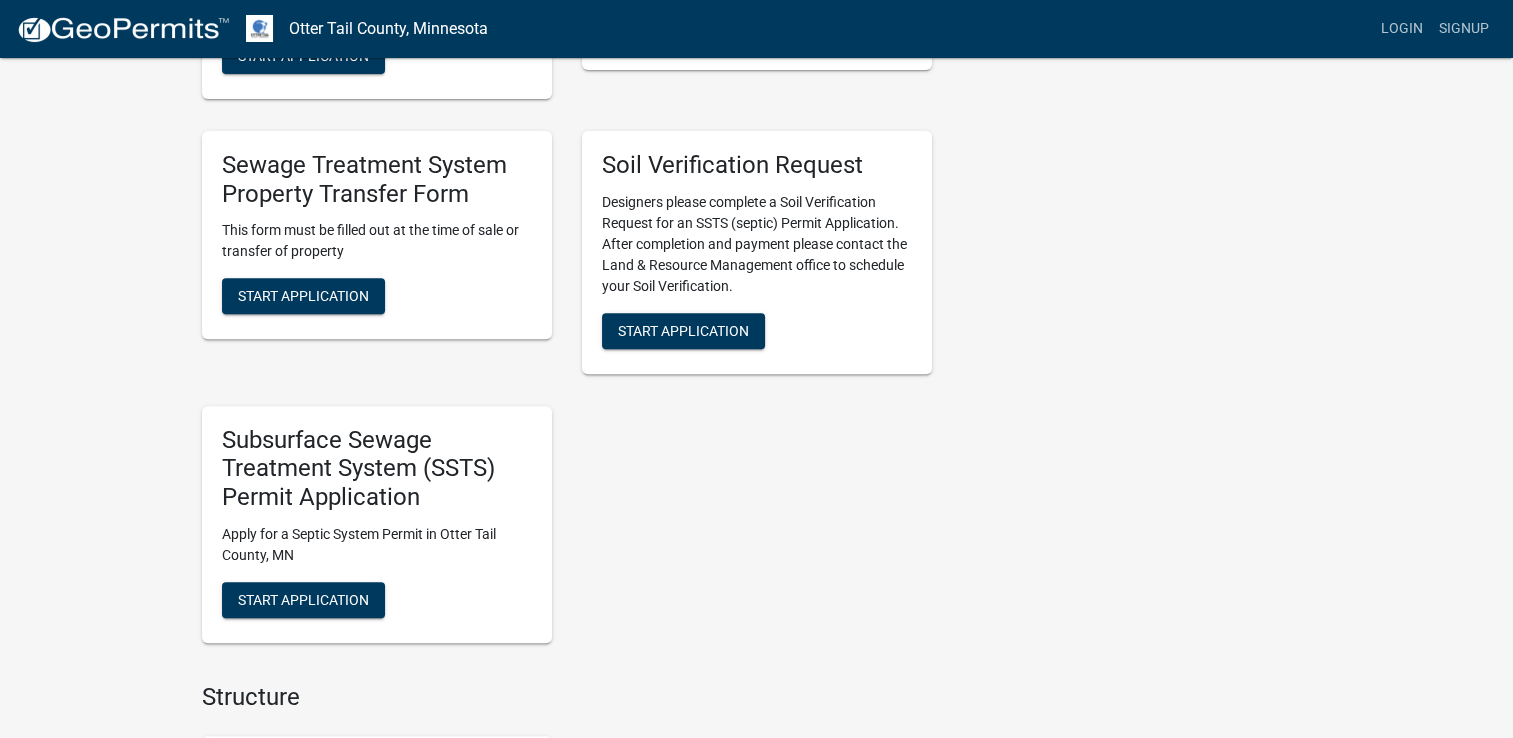 scroll, scrollTop: 800, scrollLeft: 0, axis: vertical 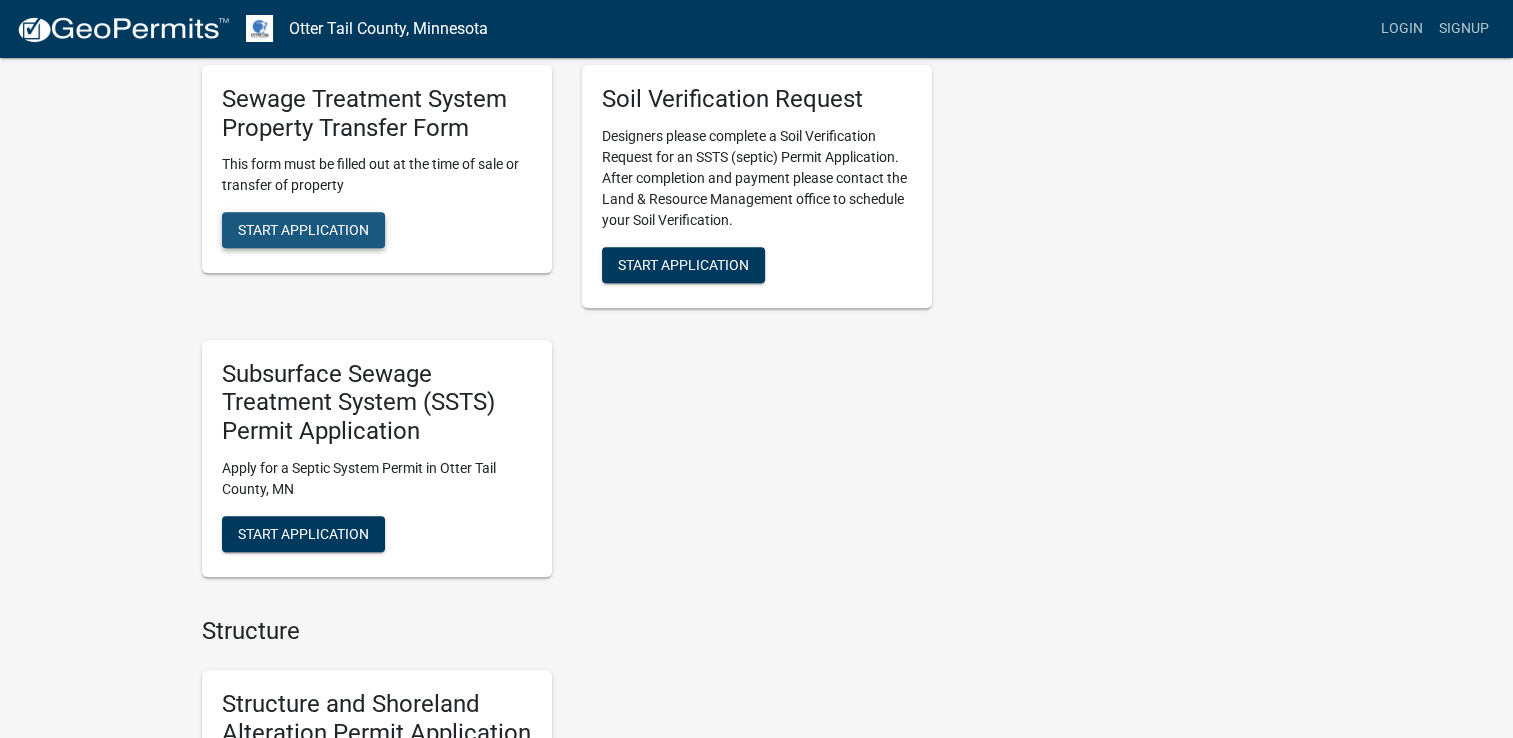 click on "Start Application" at bounding box center (303, 230) 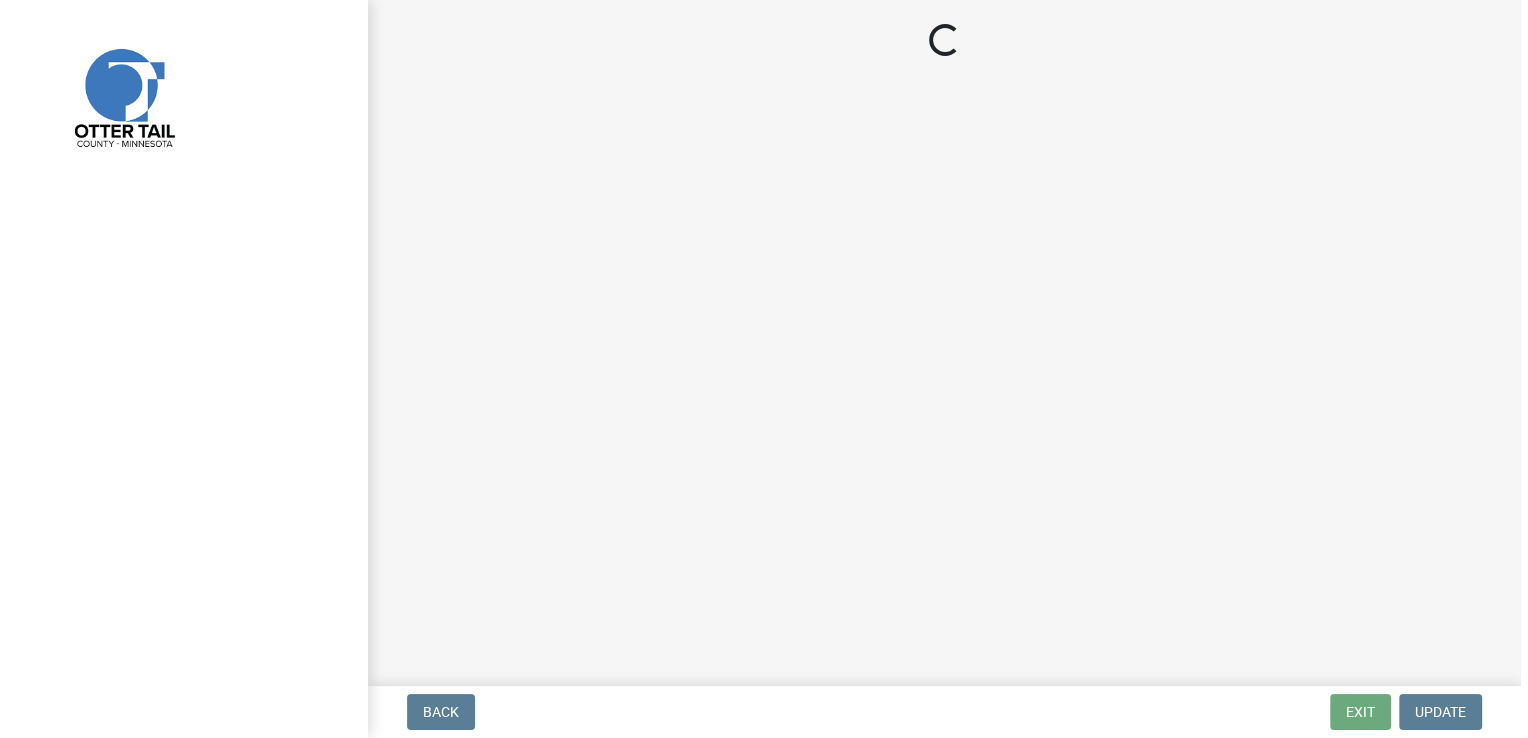 scroll, scrollTop: 0, scrollLeft: 0, axis: both 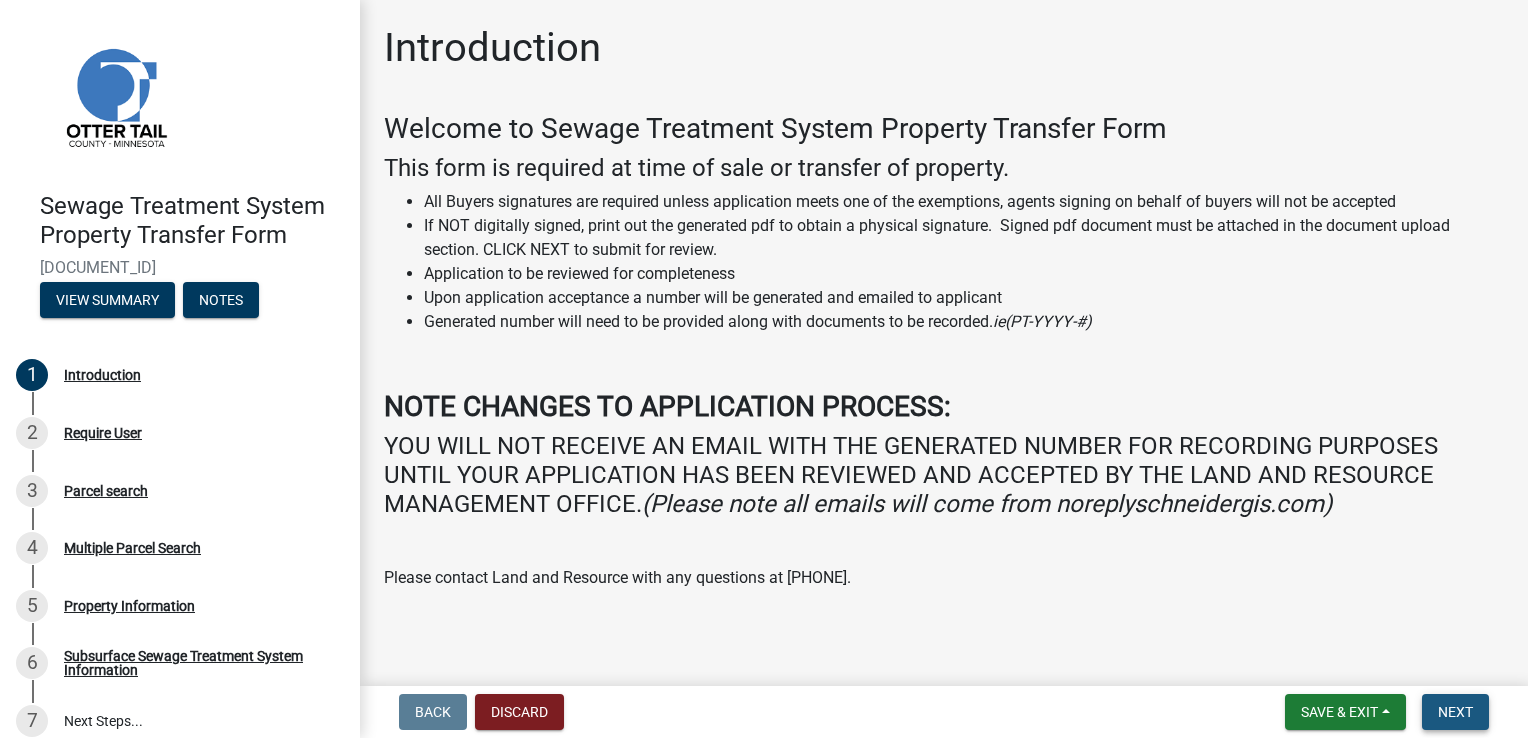 click on "Next" at bounding box center (1455, 712) 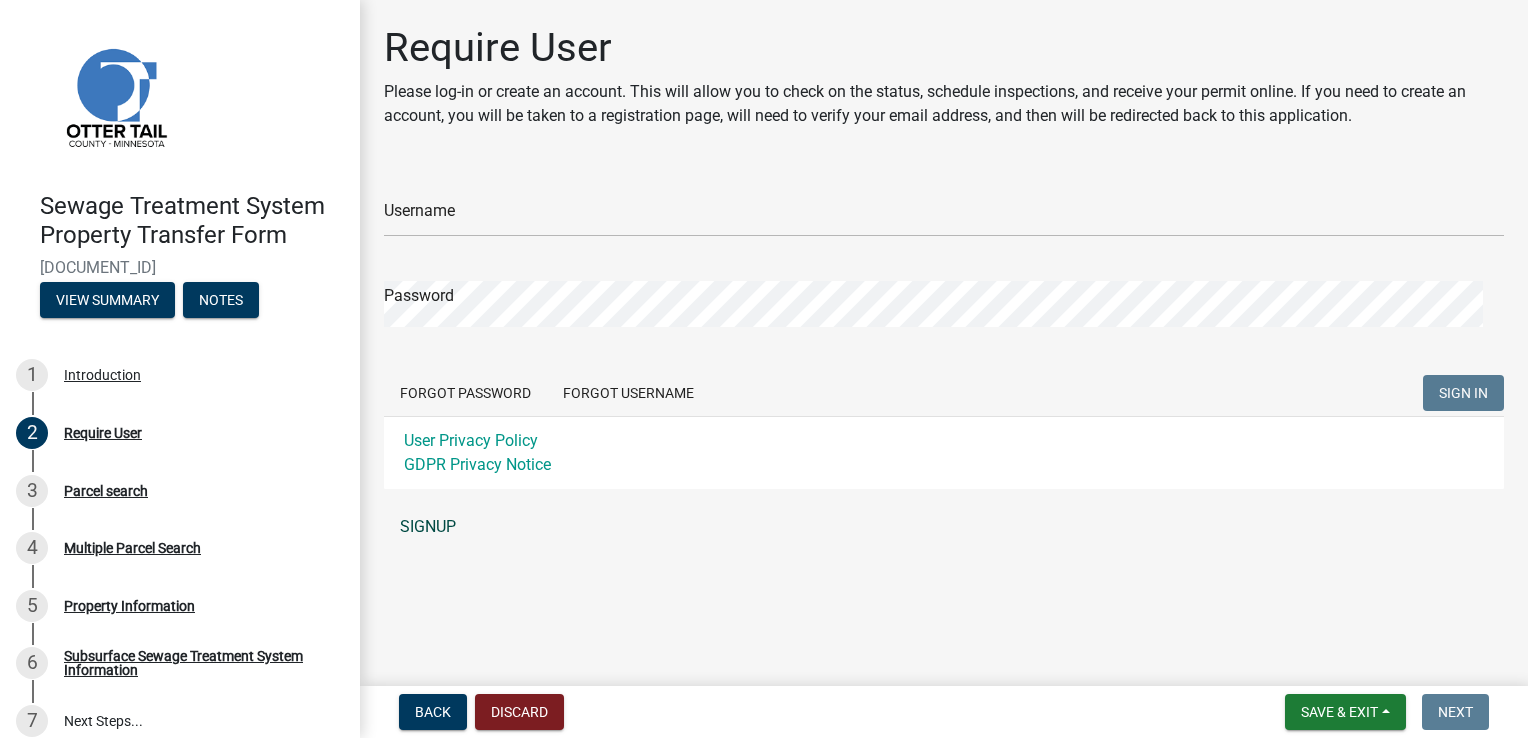 click on "SIGNUP" 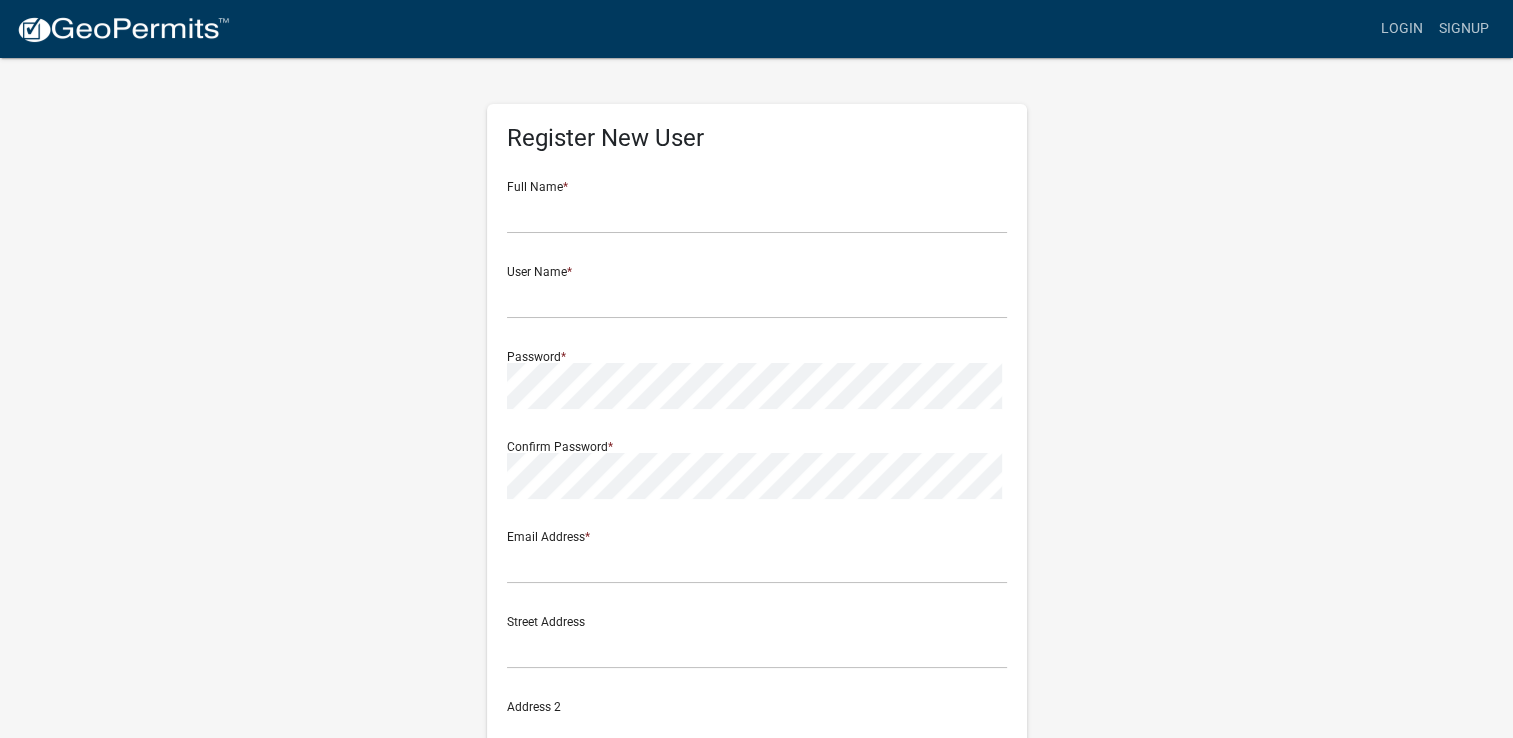 scroll, scrollTop: 0, scrollLeft: 0, axis: both 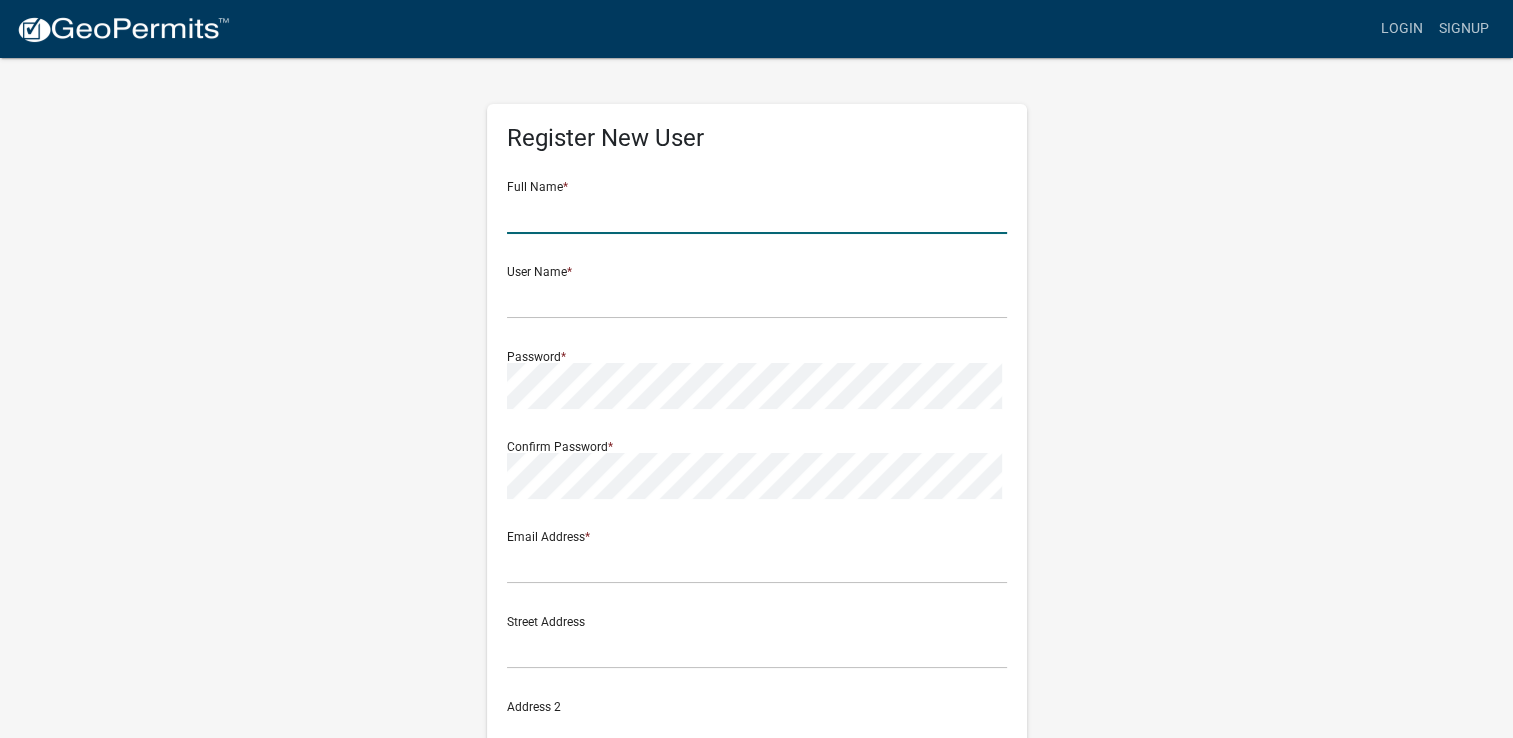 click 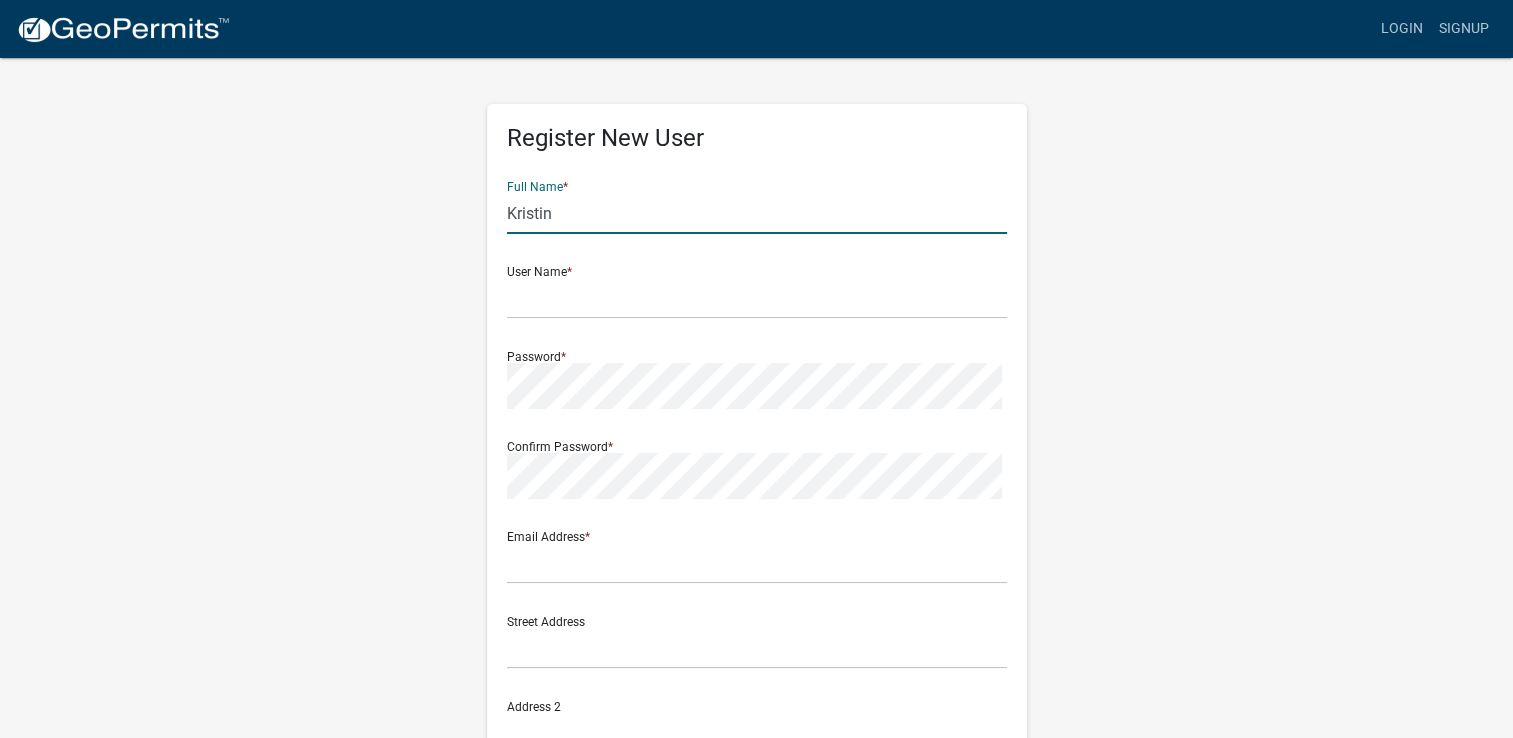 click on "Kristin" 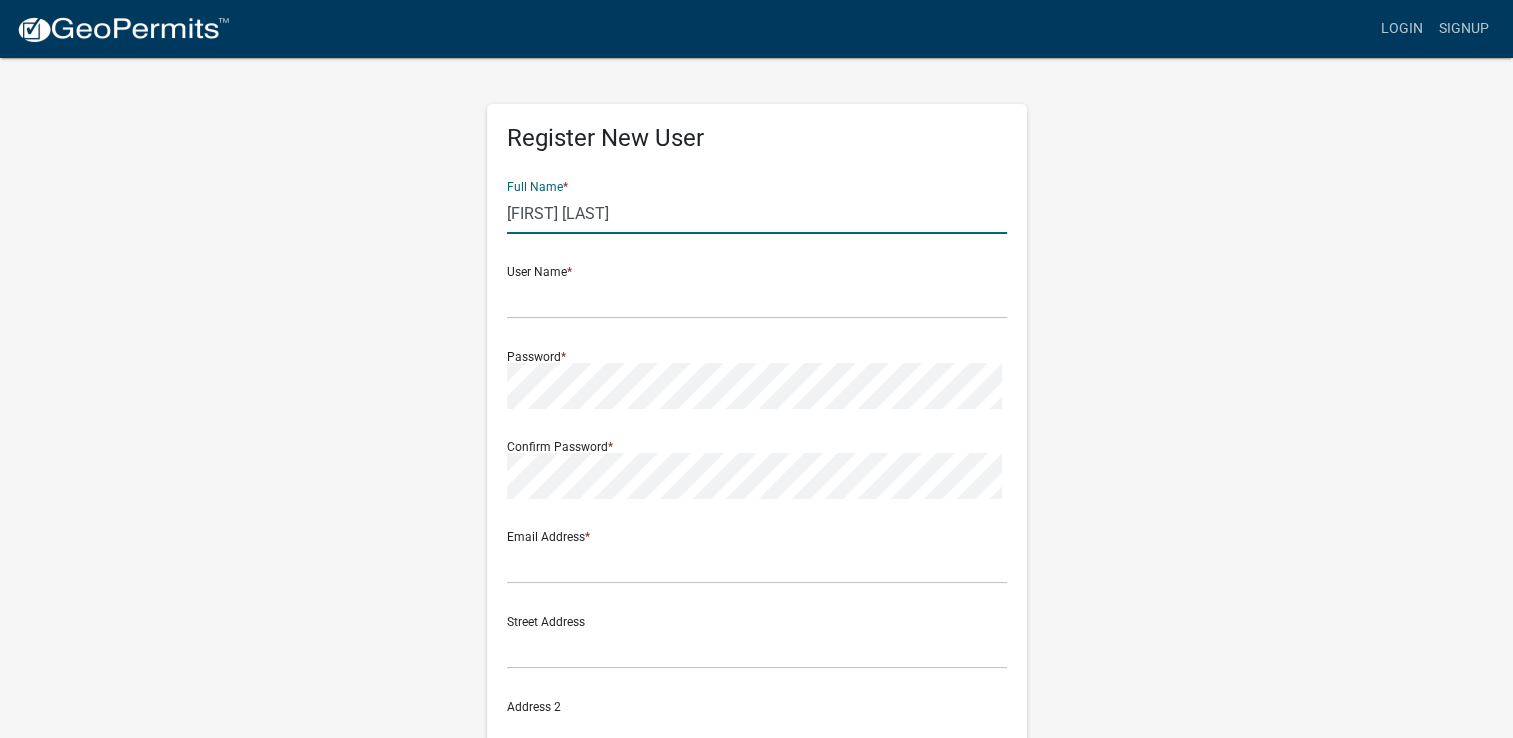 type on "[FIRST] [LAST]" 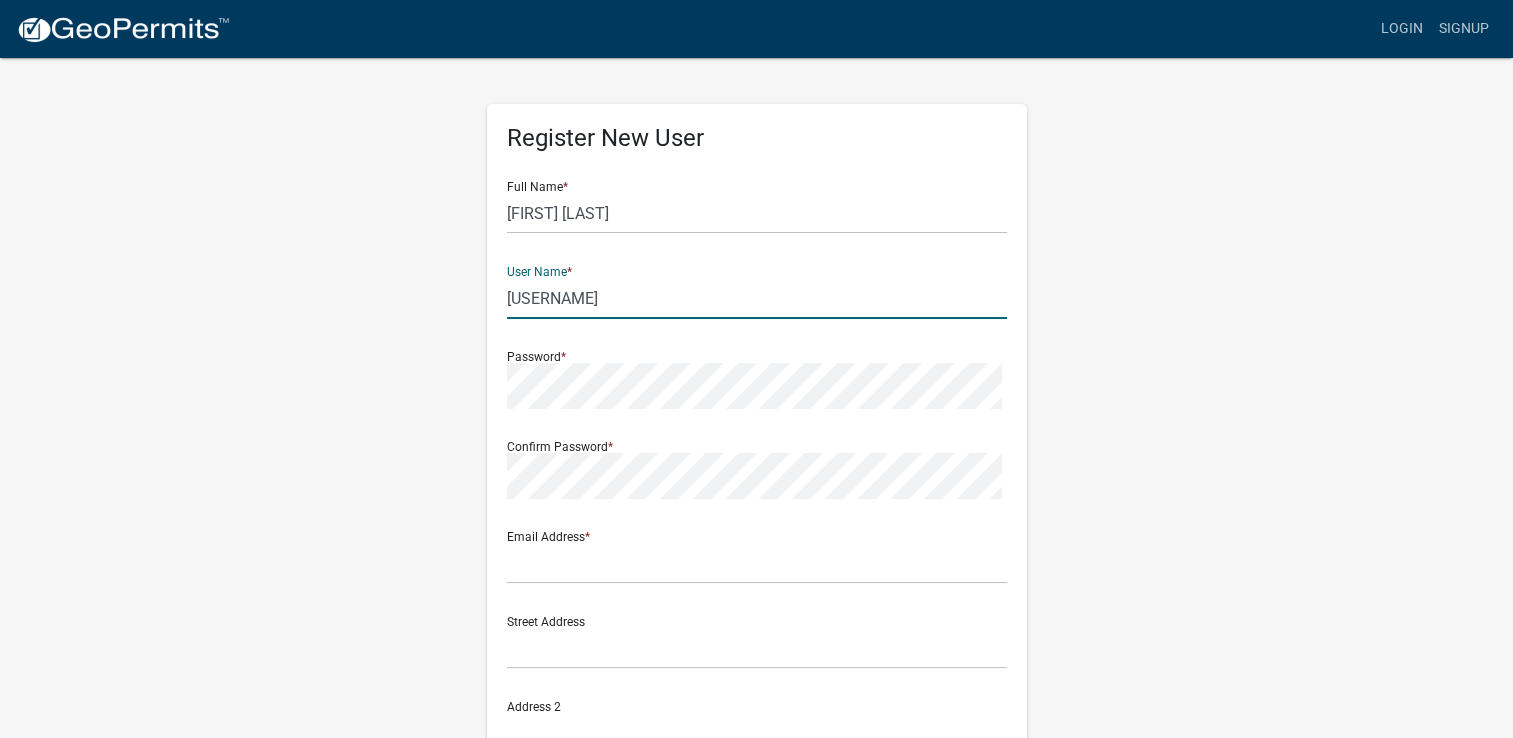 type on "[USERNAME]" 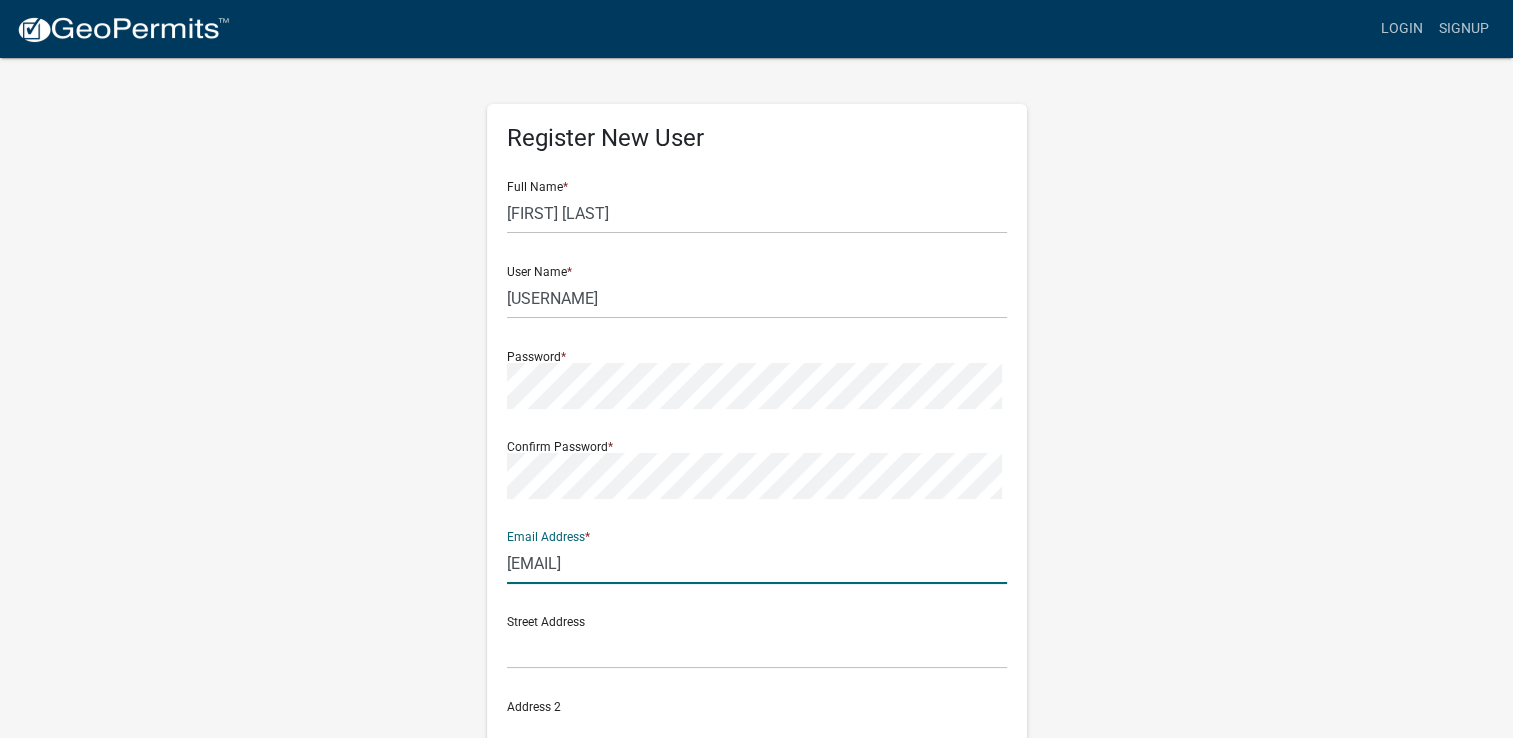 type on "[EMAIL]" 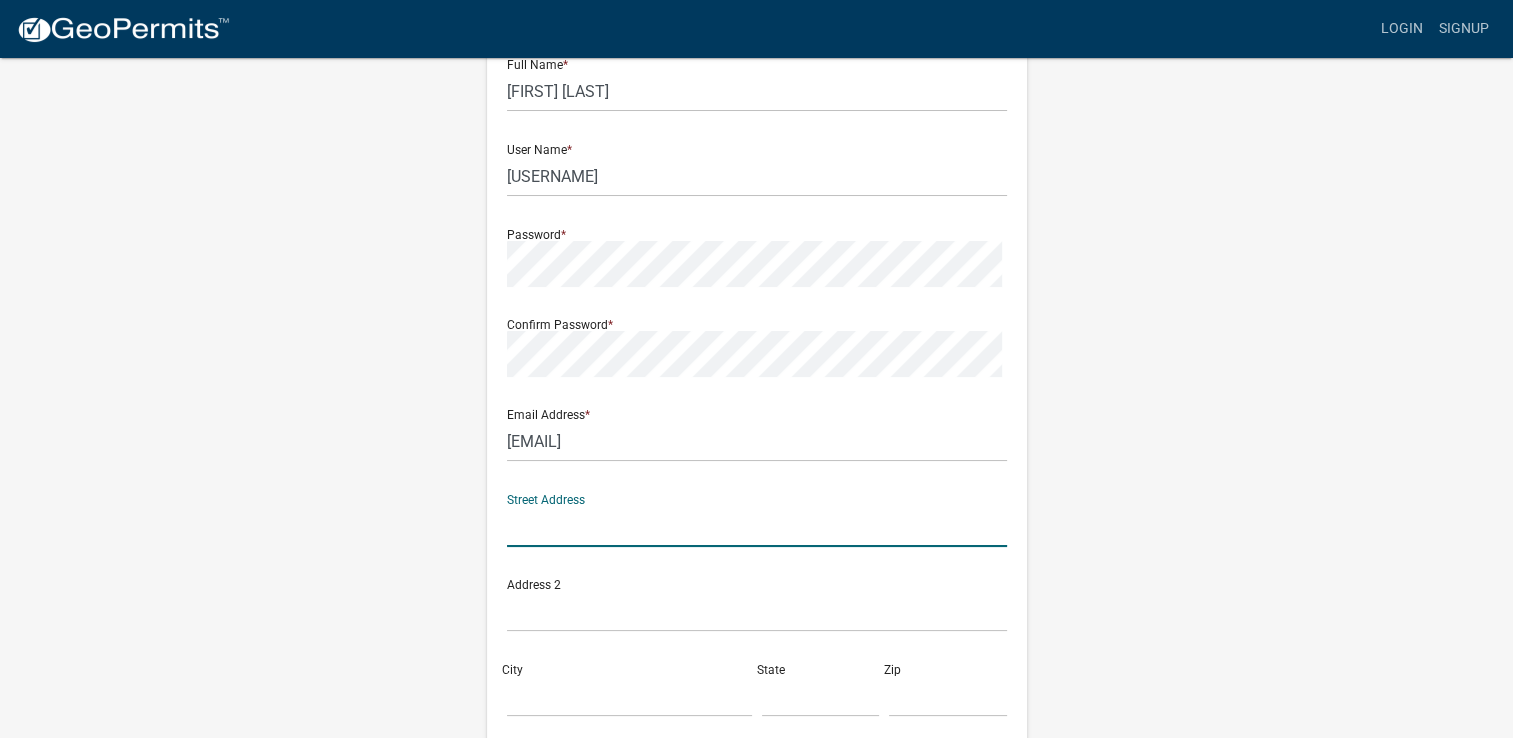 scroll, scrollTop: 300, scrollLeft: 0, axis: vertical 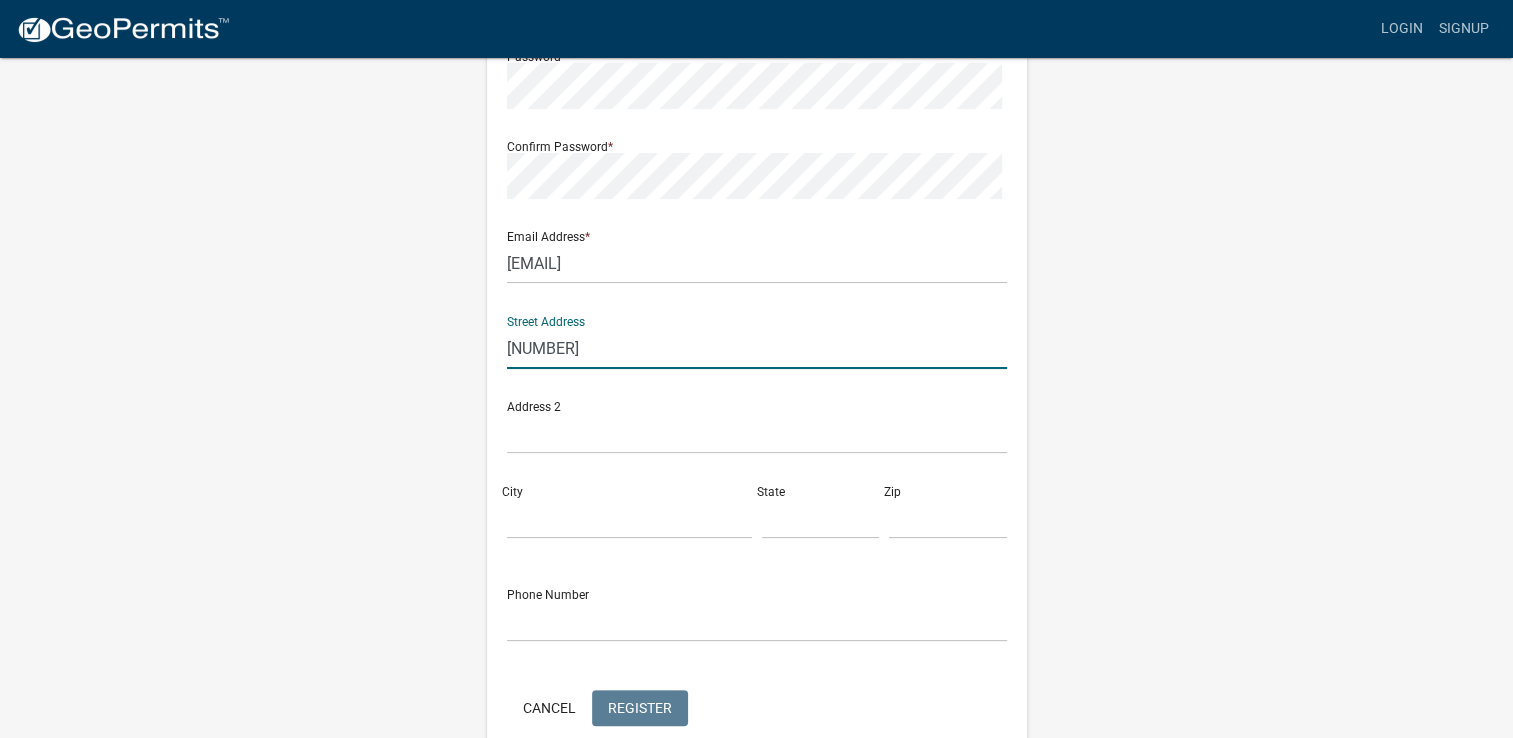 type on "[NUMBER] [STREET] [SUITE] [CITY] [STATE] [ZIP]" 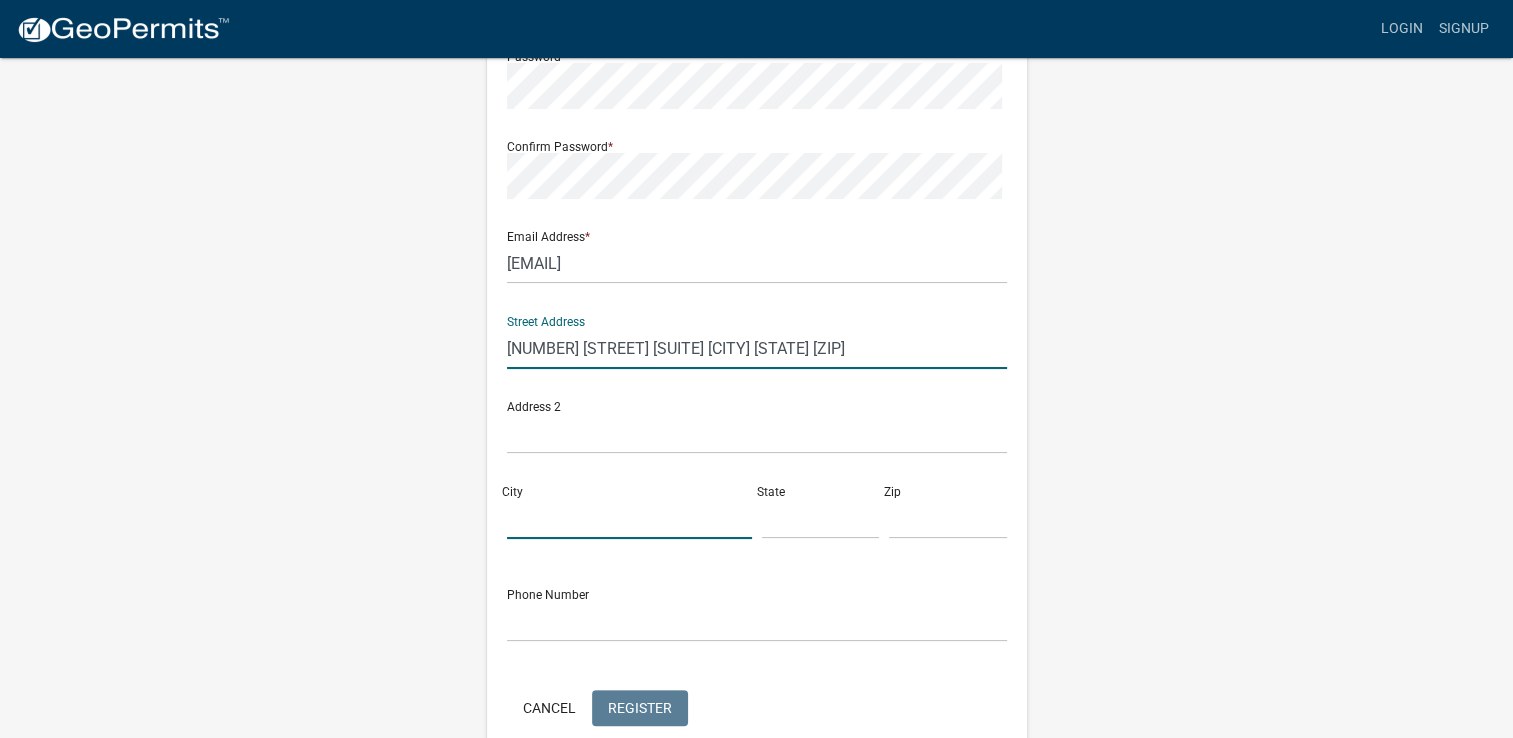 type on "Osseo" 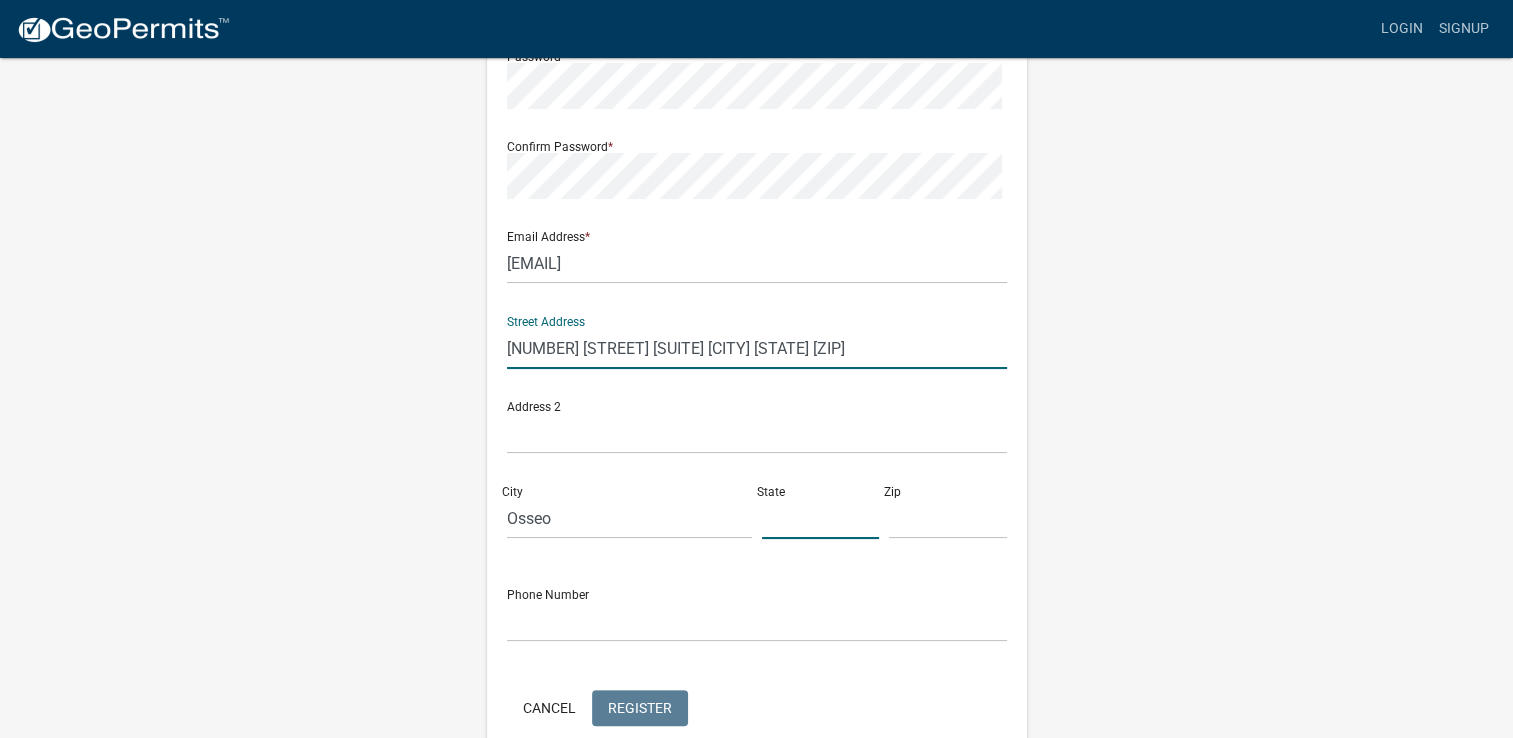 type on "MN" 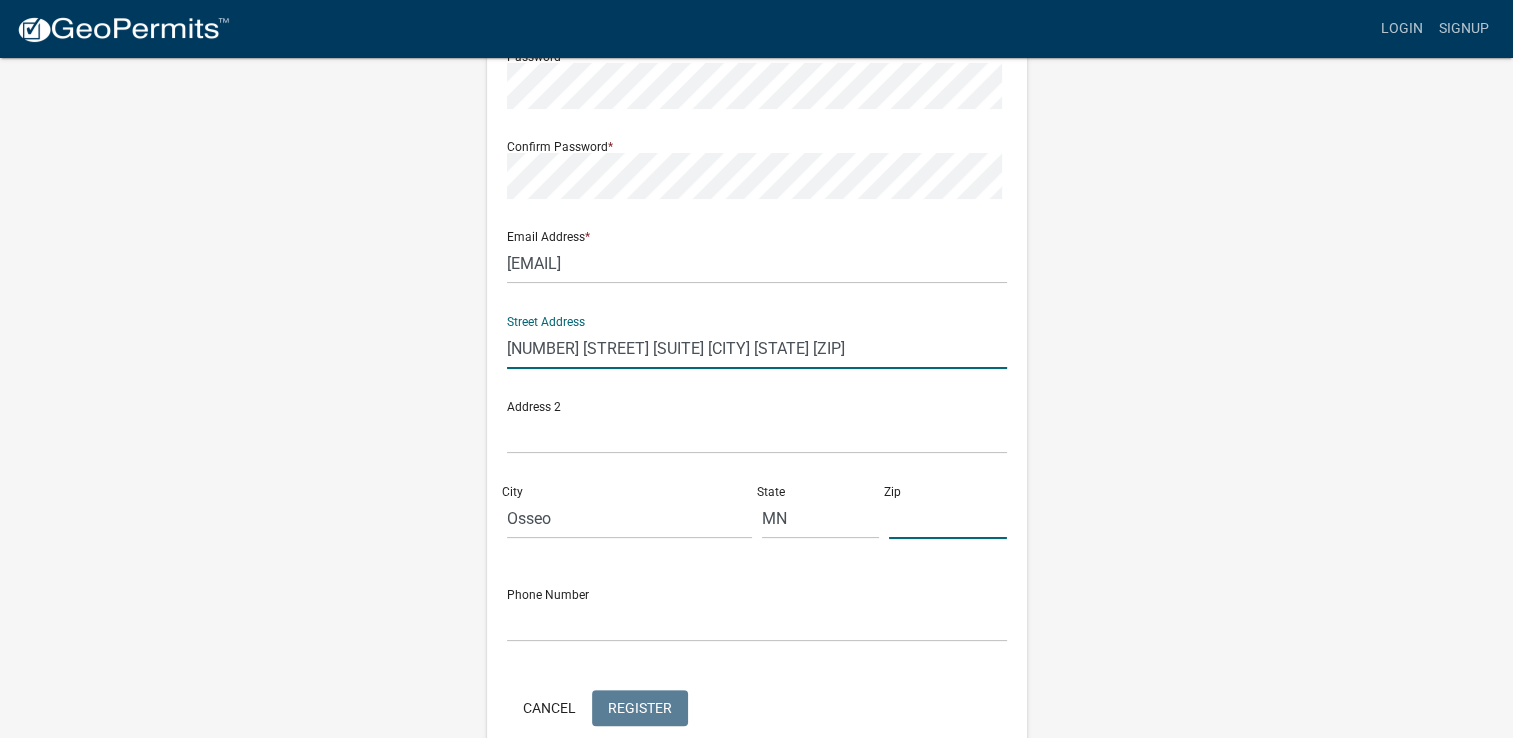 type on "55311" 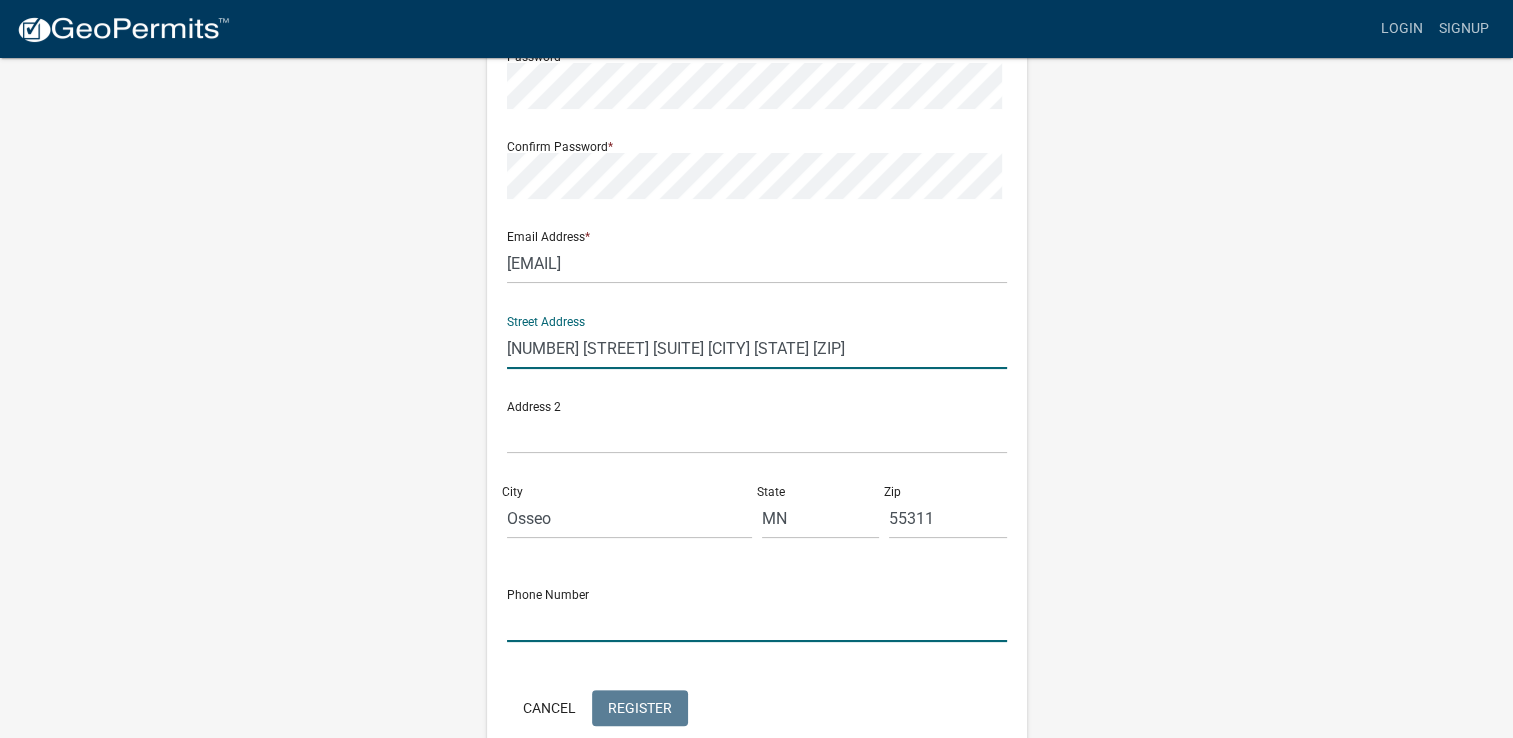 type on "7632087076" 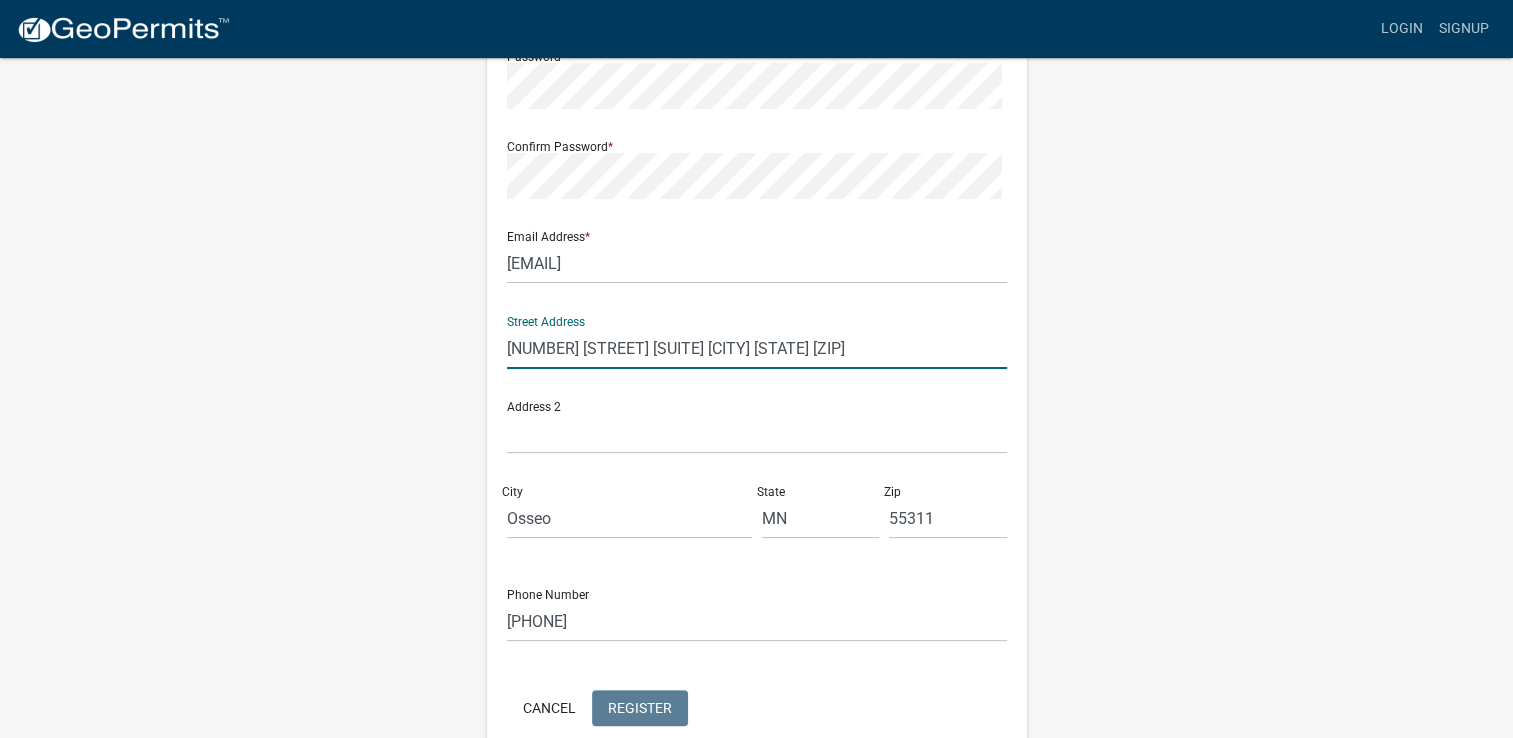 click on "13700 Reimer Dr N Suite 230 Maple Grove MN 55311" 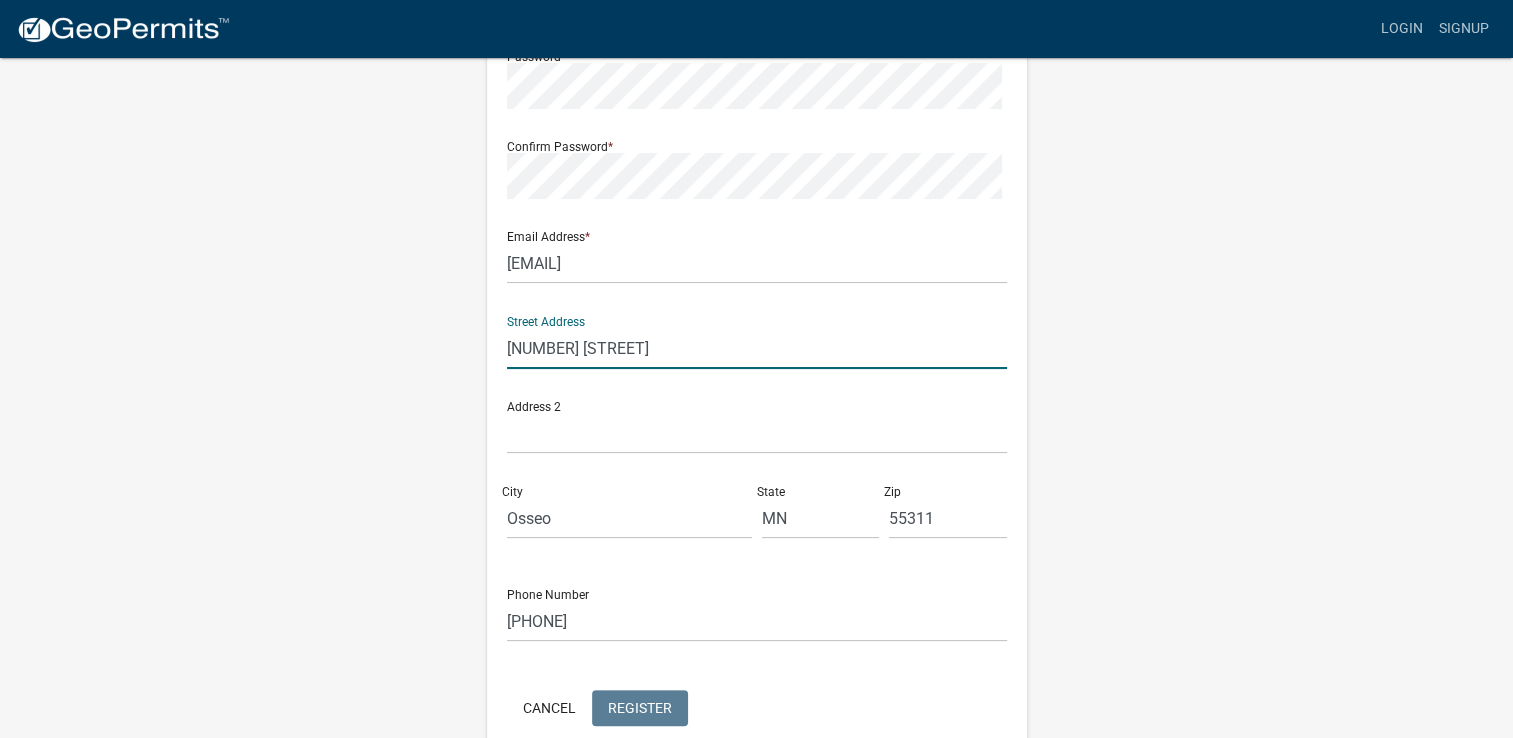 type on "13700 Reimer Dr N" 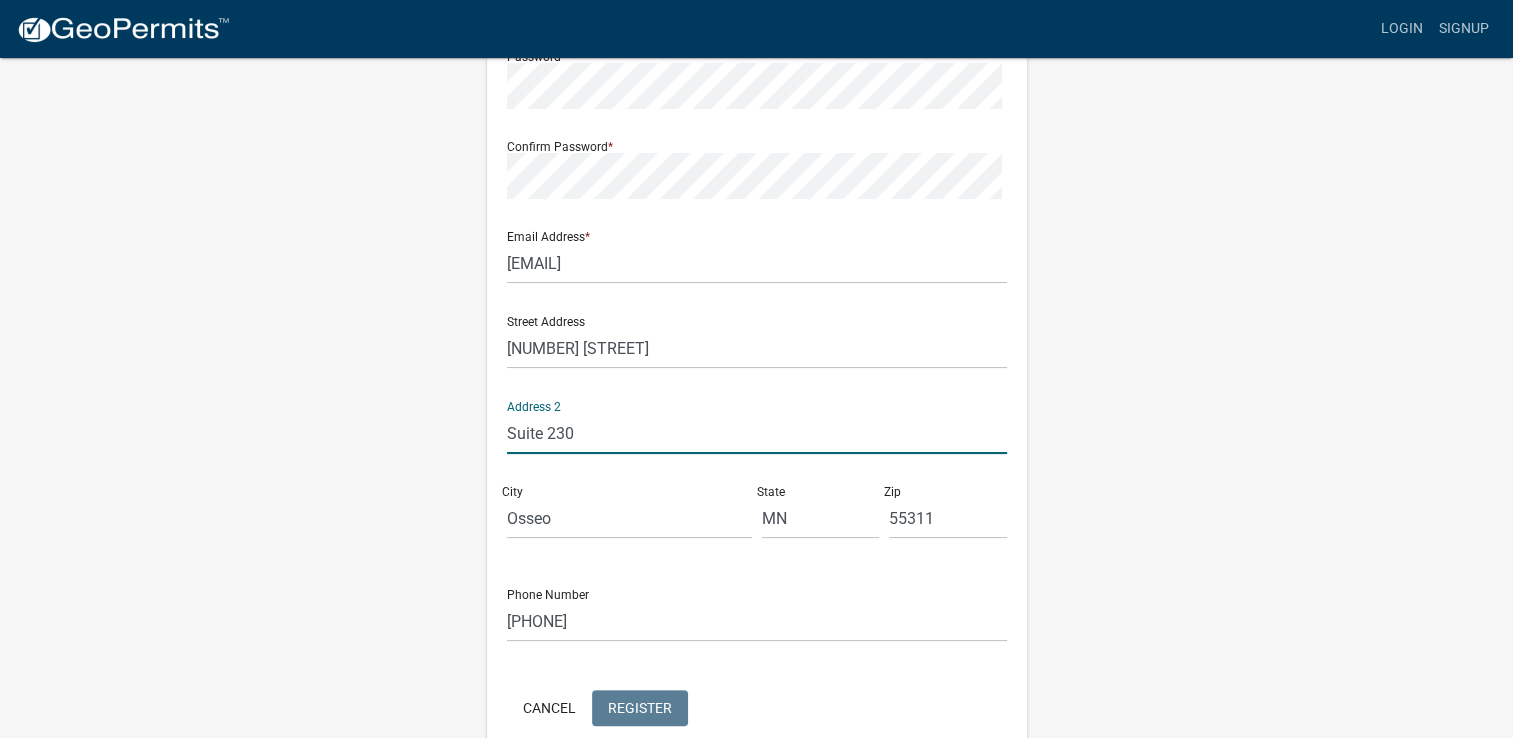type on "Suite 230" 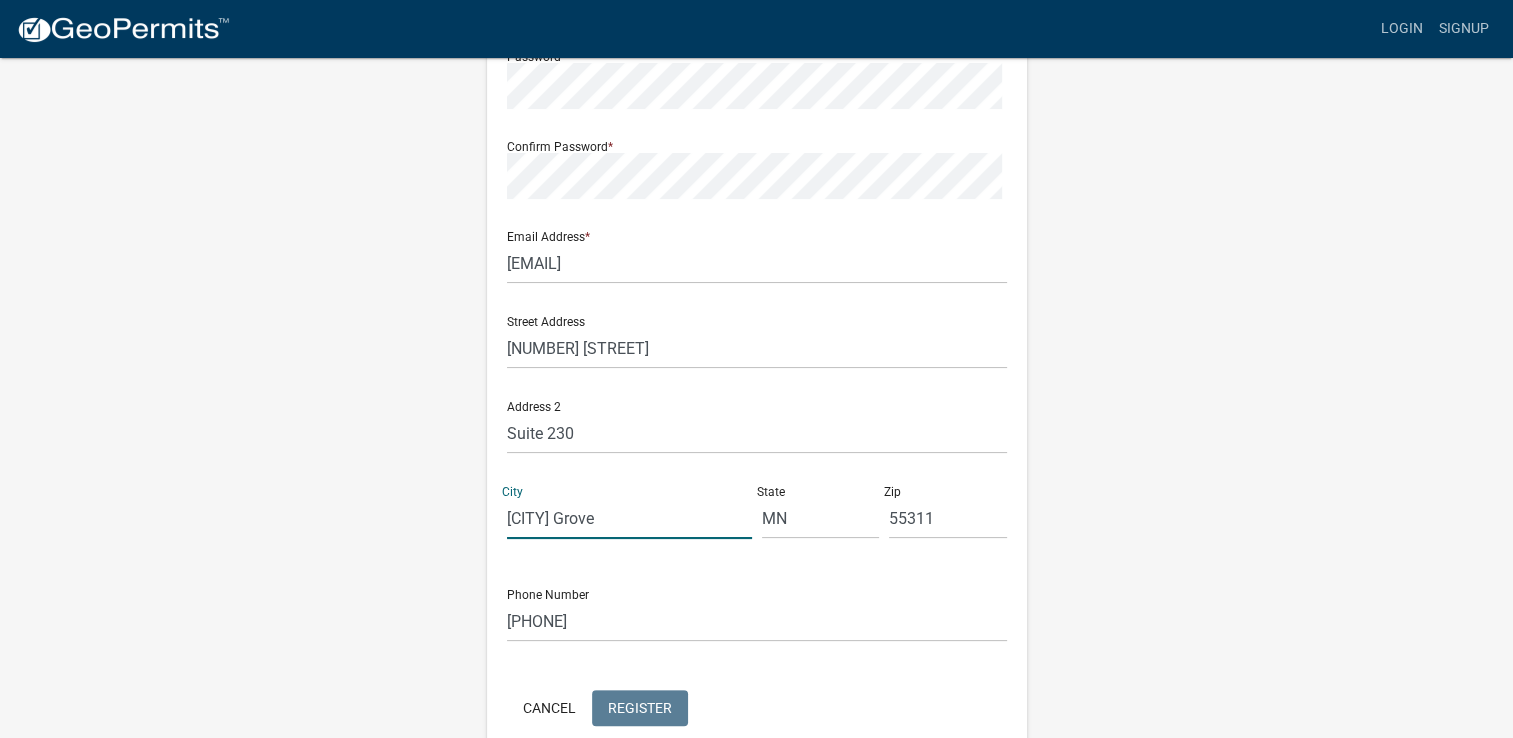 type on "Maple Grove" 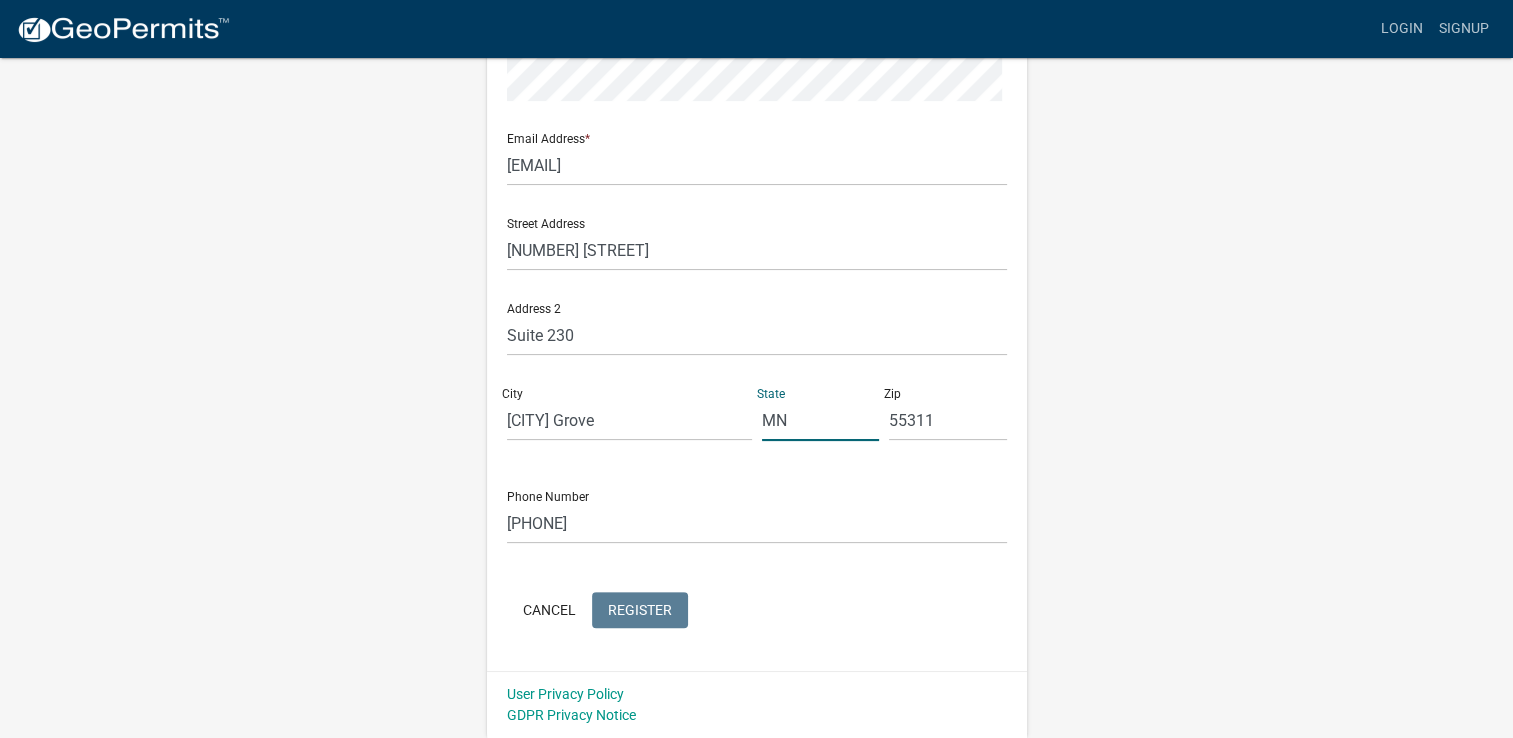 scroll, scrollTop: 500, scrollLeft: 0, axis: vertical 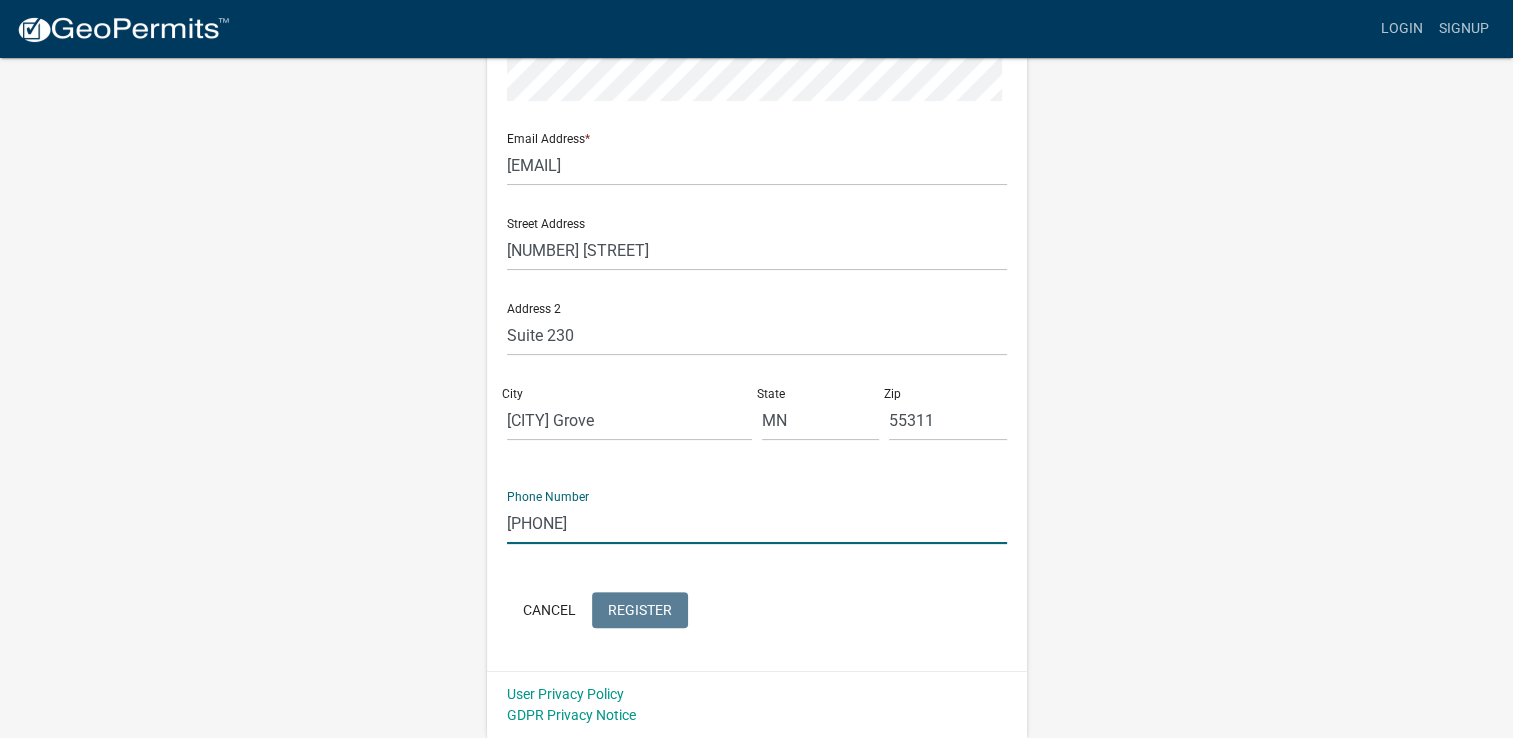 drag, startPoint x: 539, startPoint y: 514, endPoint x: 592, endPoint y: 481, distance: 62.433964 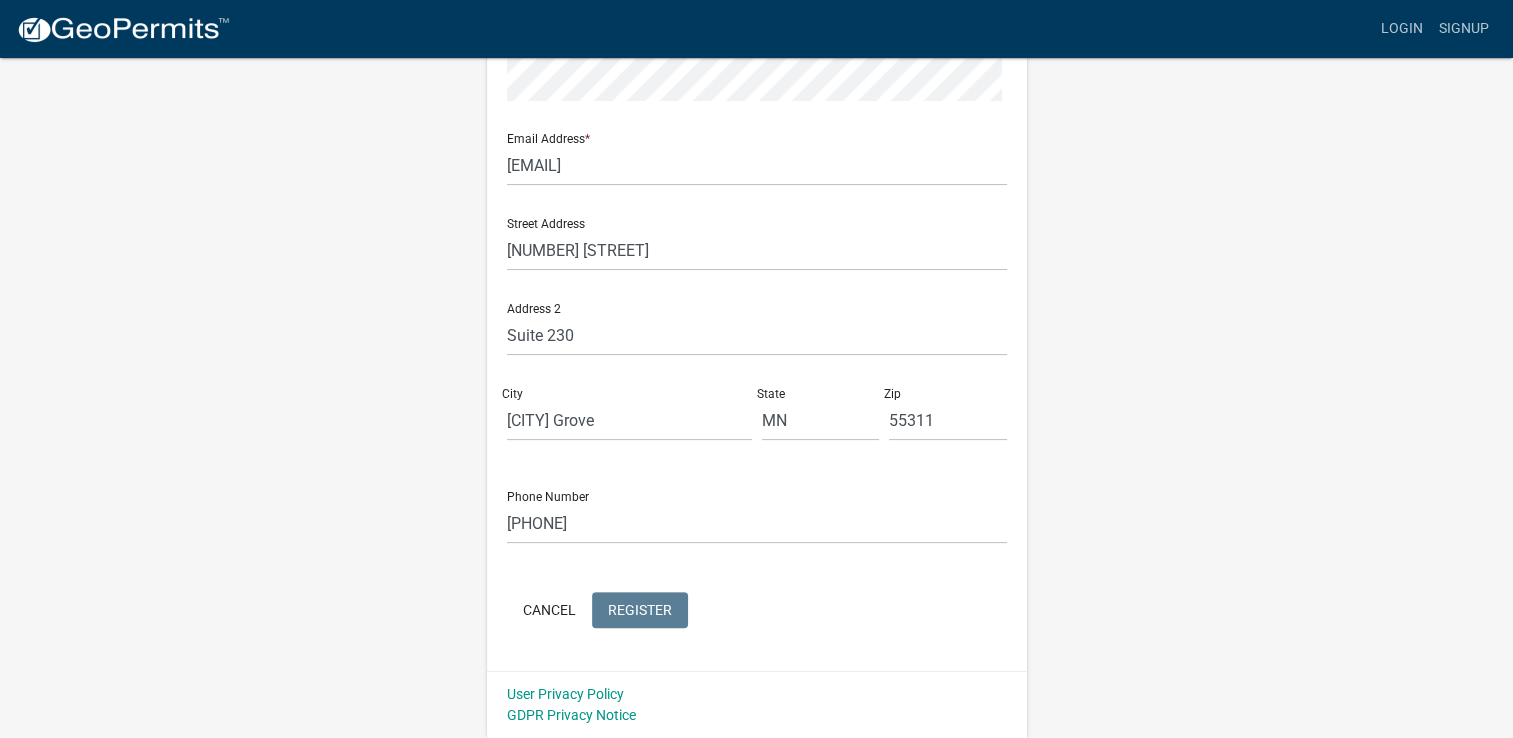 click on "Cancel  Register" 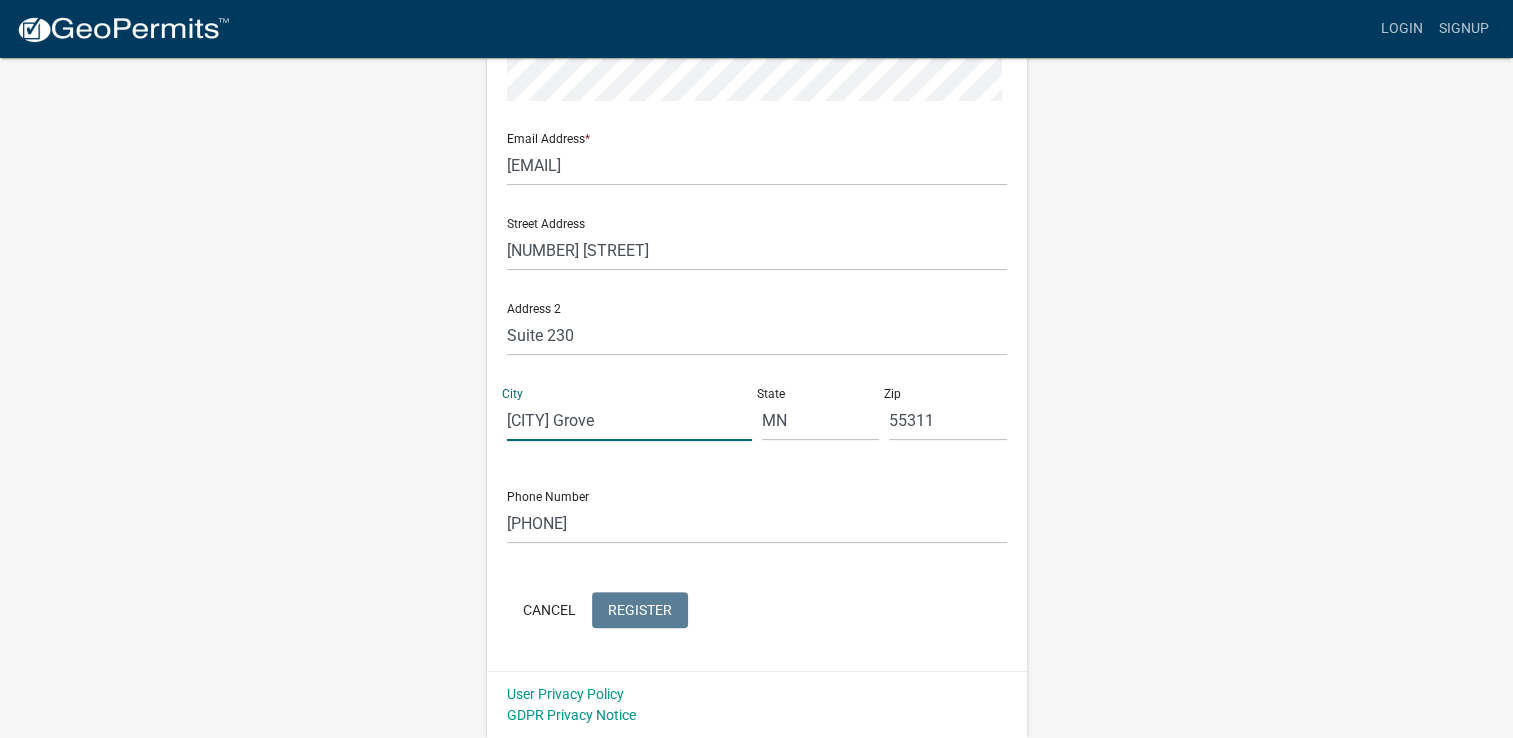 drag, startPoint x: 626, startPoint y: 390, endPoint x: 686, endPoint y: 366, distance: 64.62198 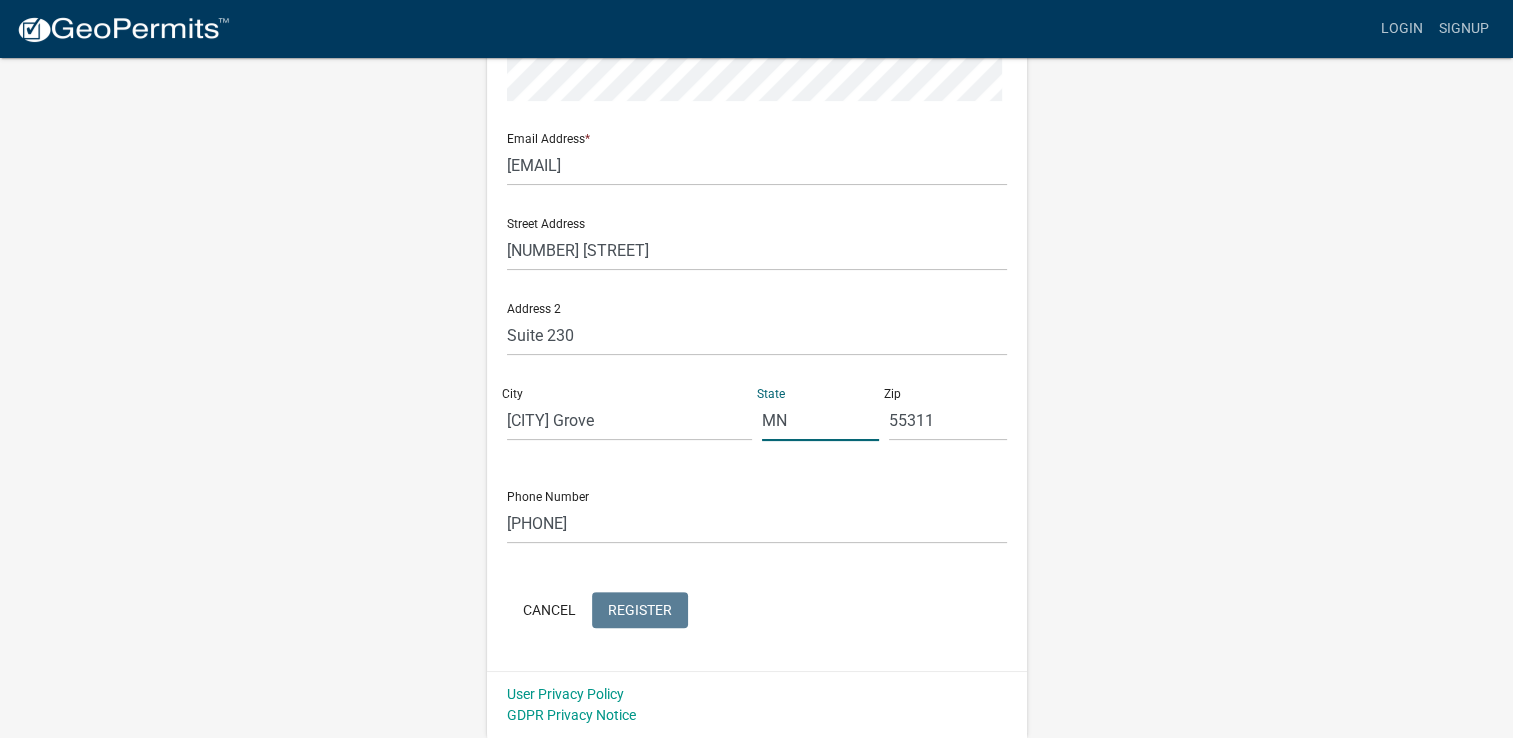 click on "MN" 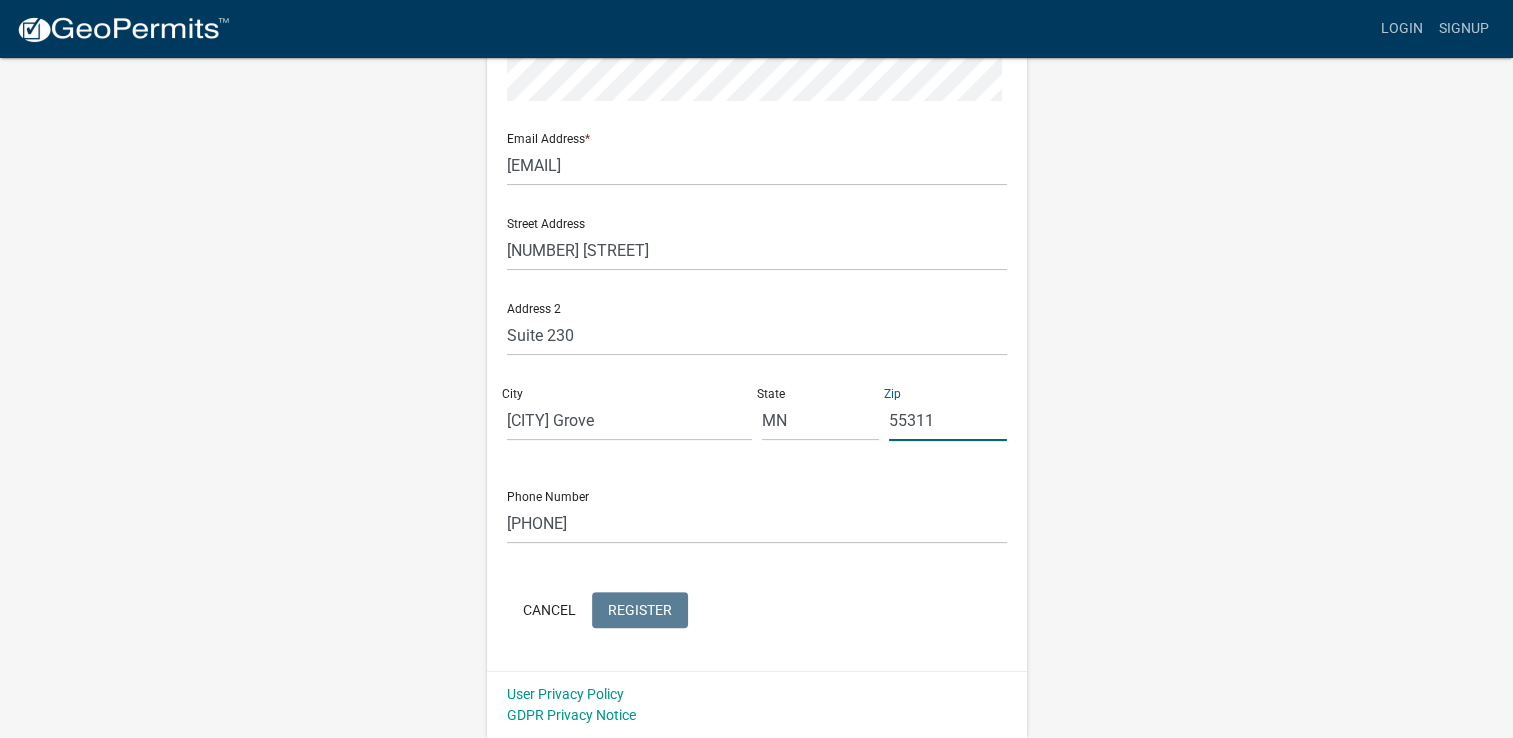 click on "55311" 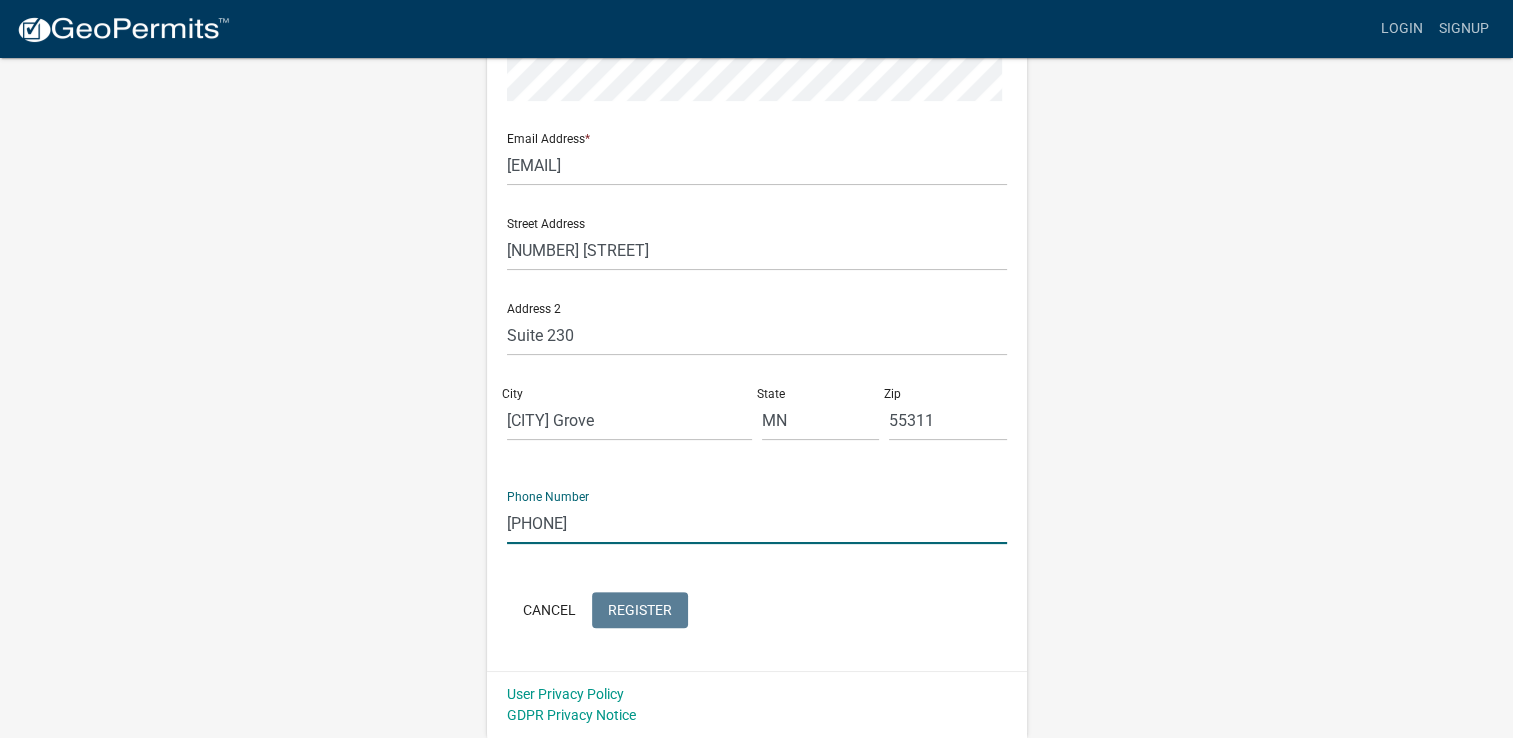 click on "763-208-7076" 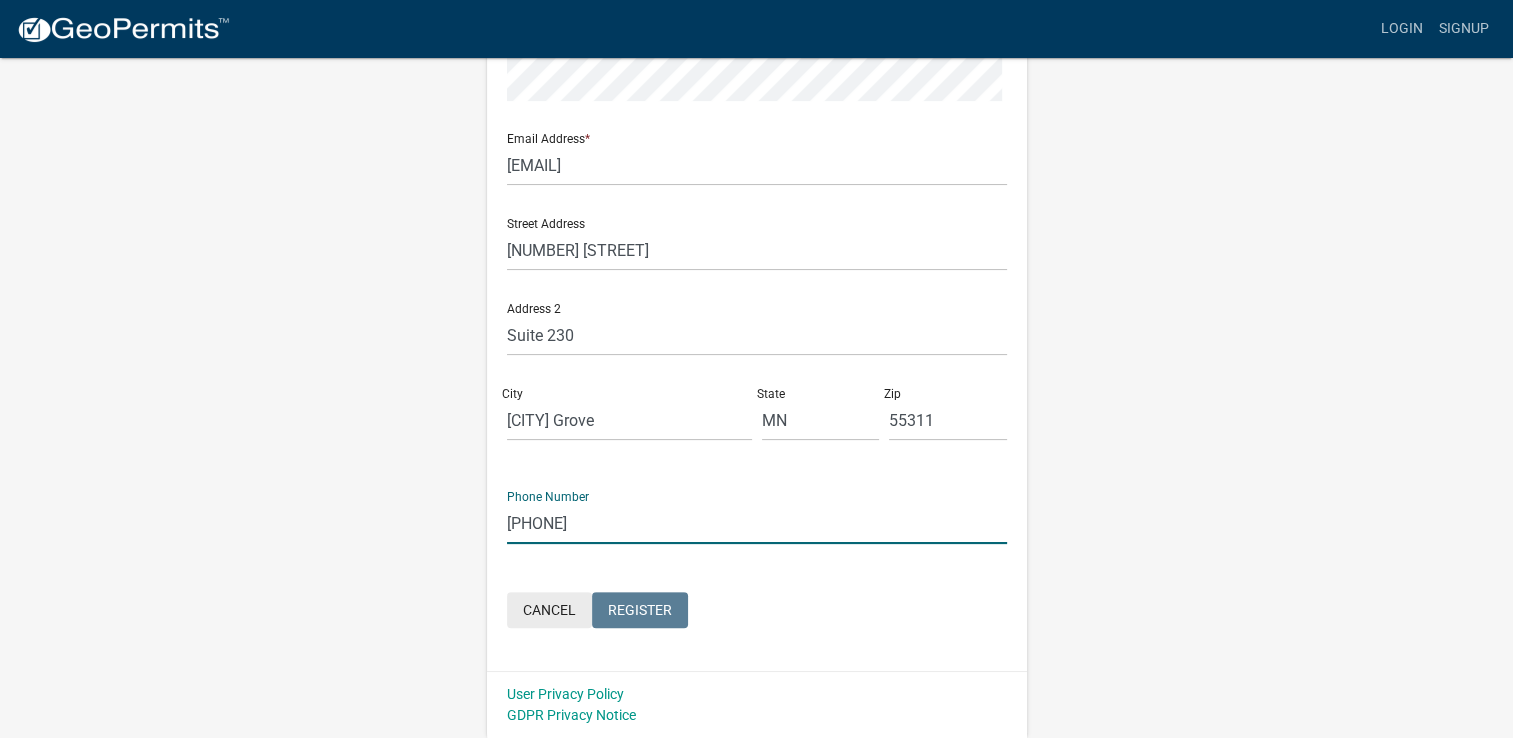 type 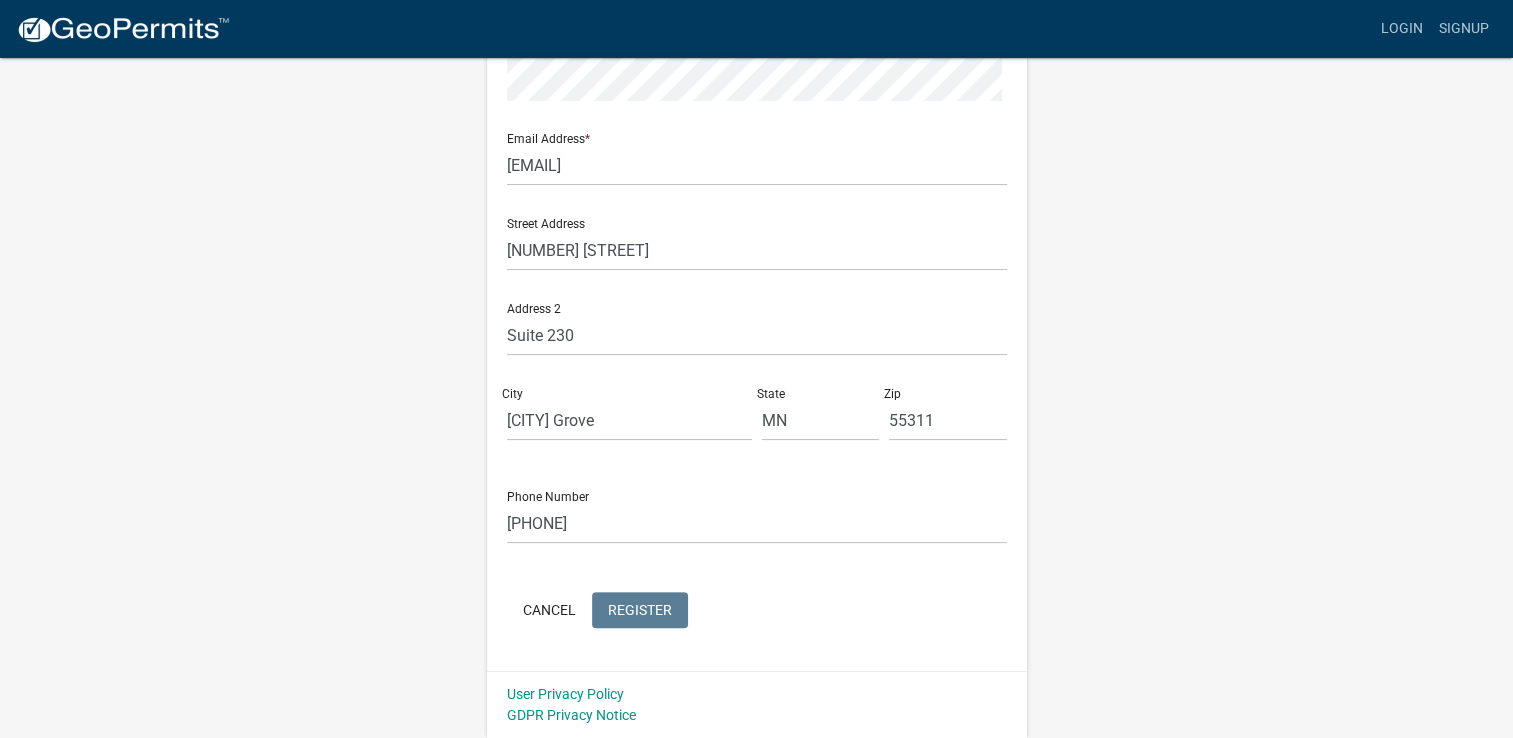 scroll, scrollTop: 518, scrollLeft: 0, axis: vertical 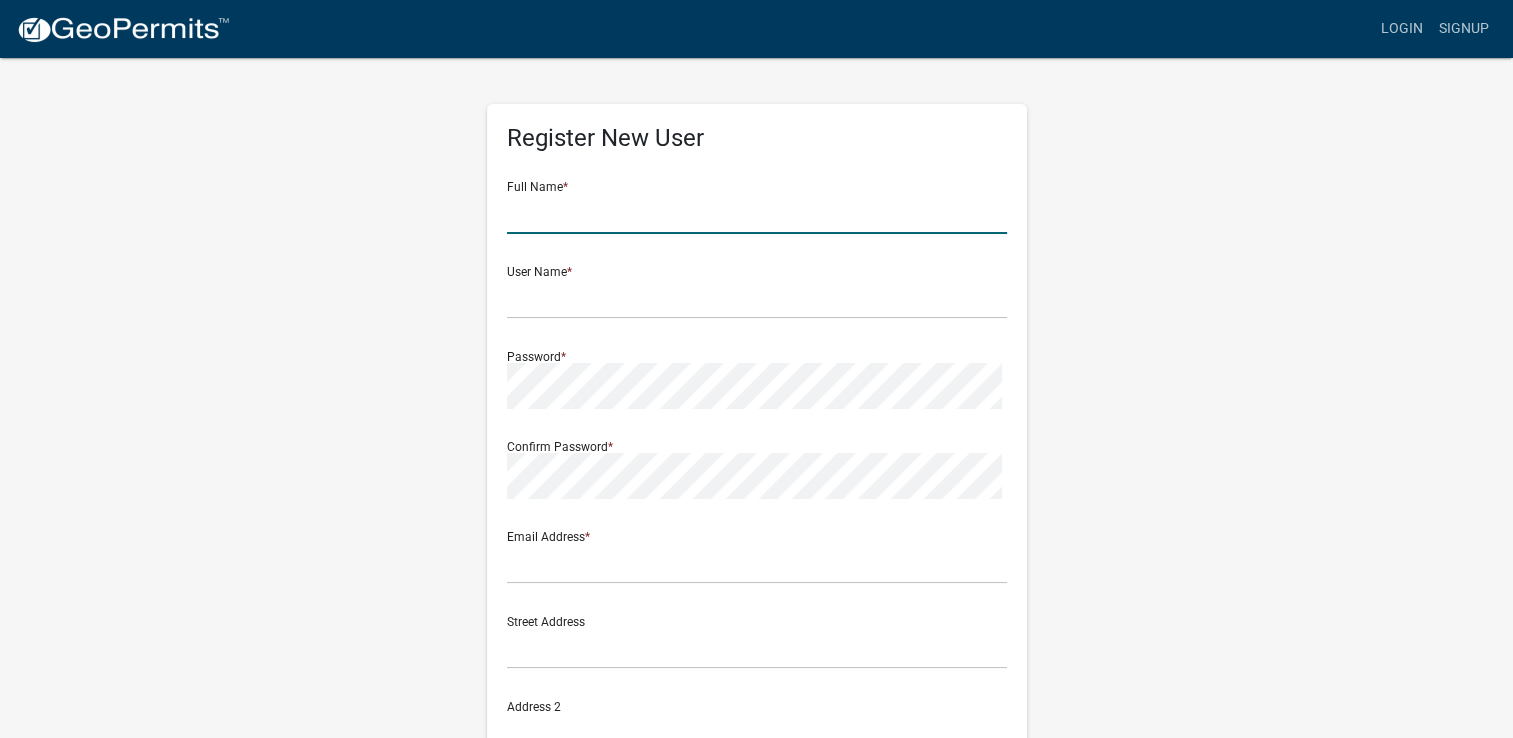 click 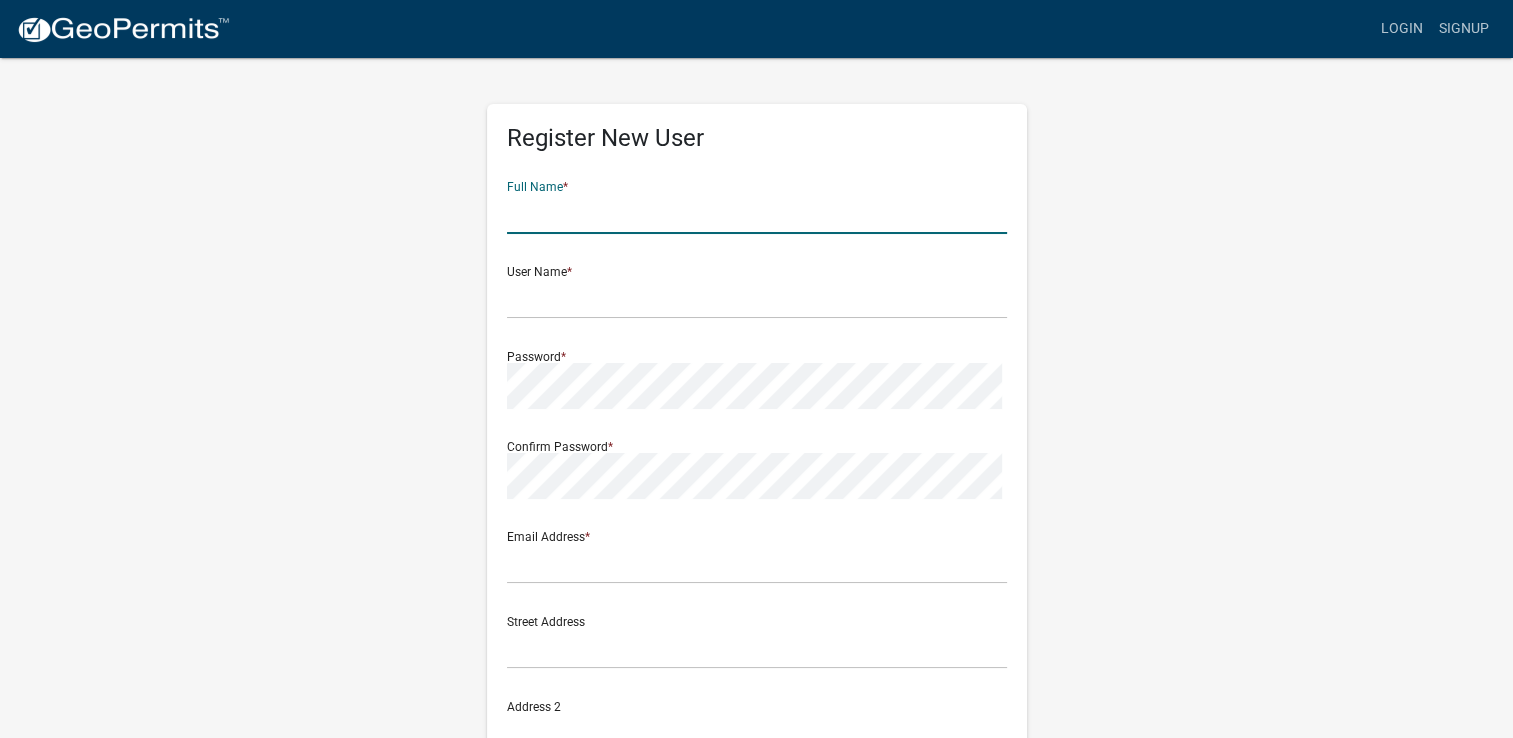 type on "[FIRST] [LAST]" 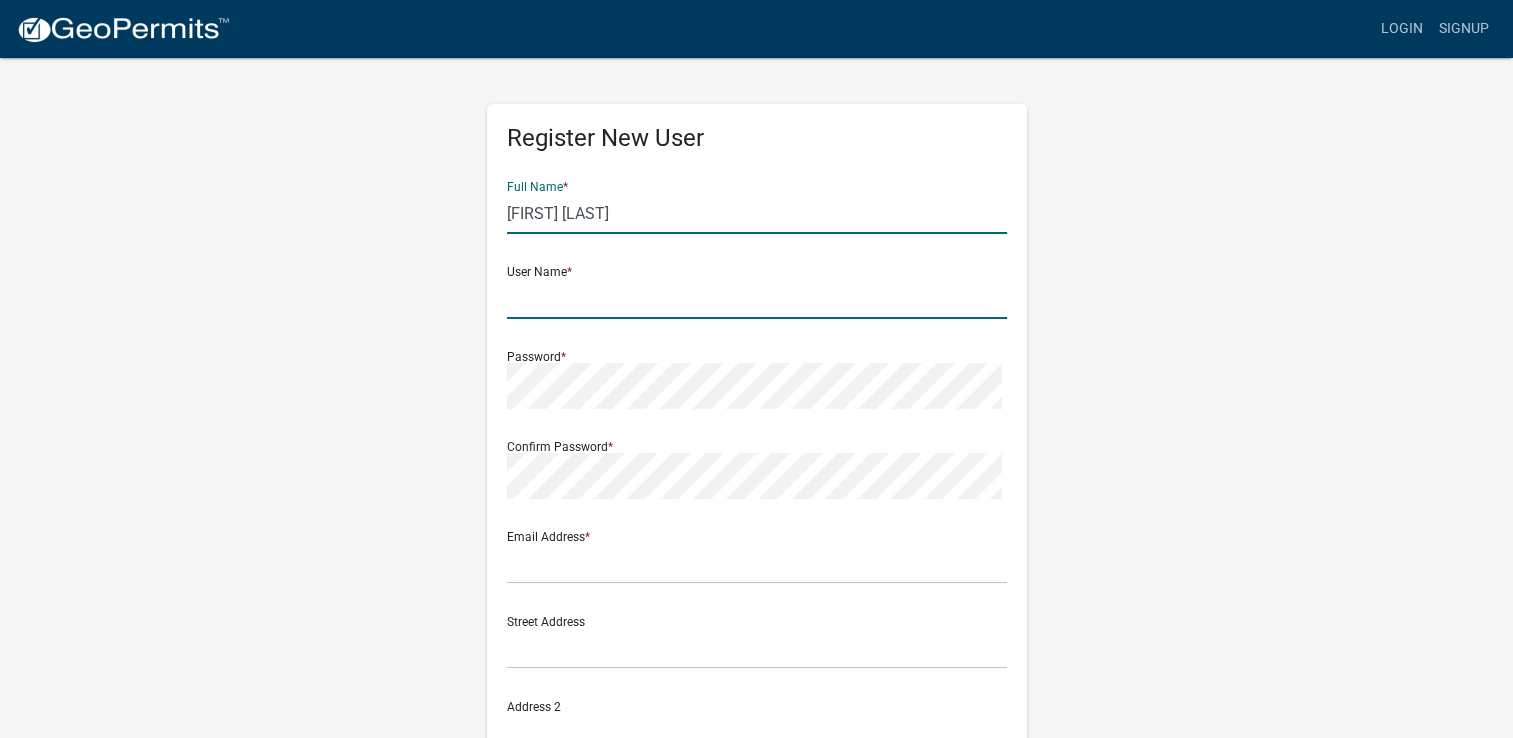 type on "[USERNAME]" 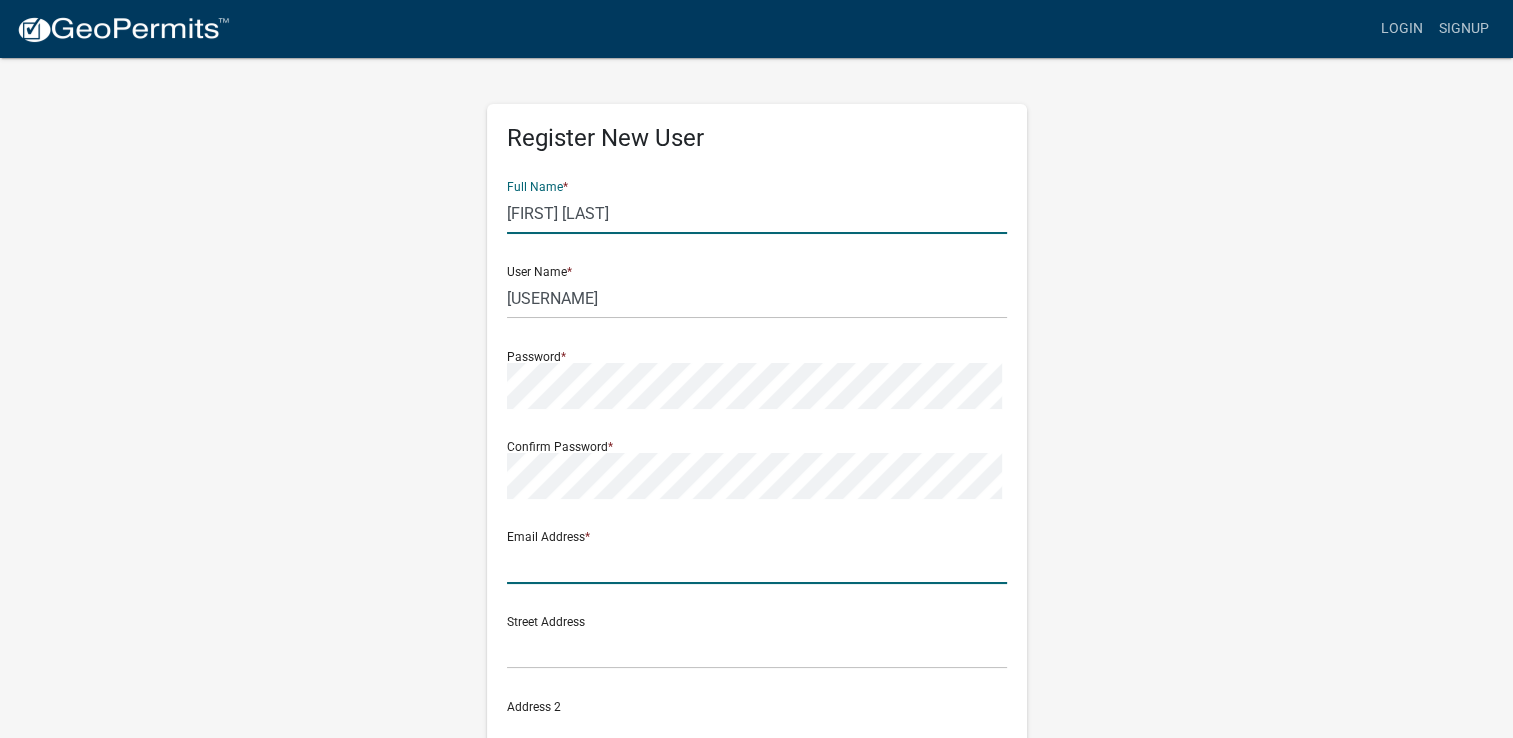 type on "[EMAIL]" 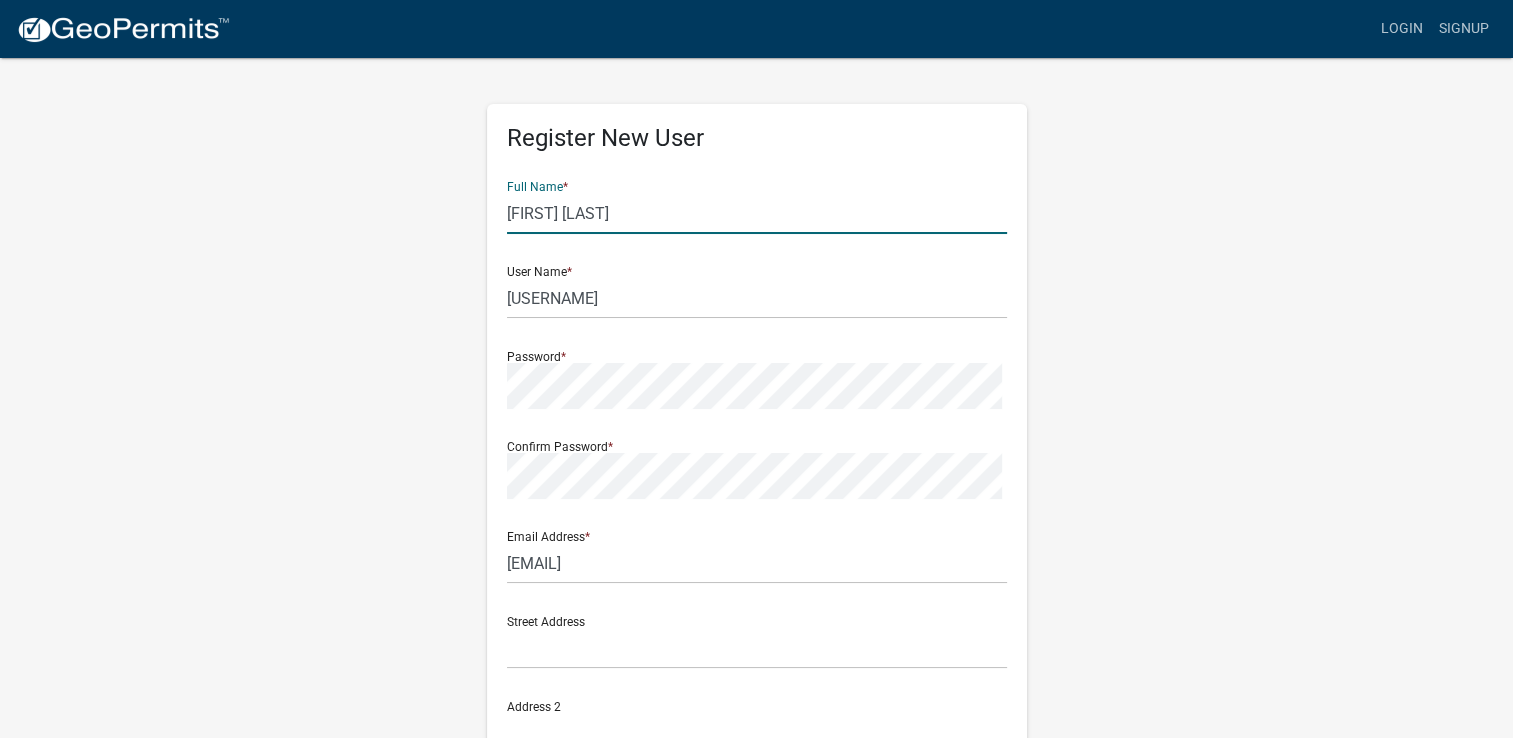 type on "[NUMBER] [STREET]" 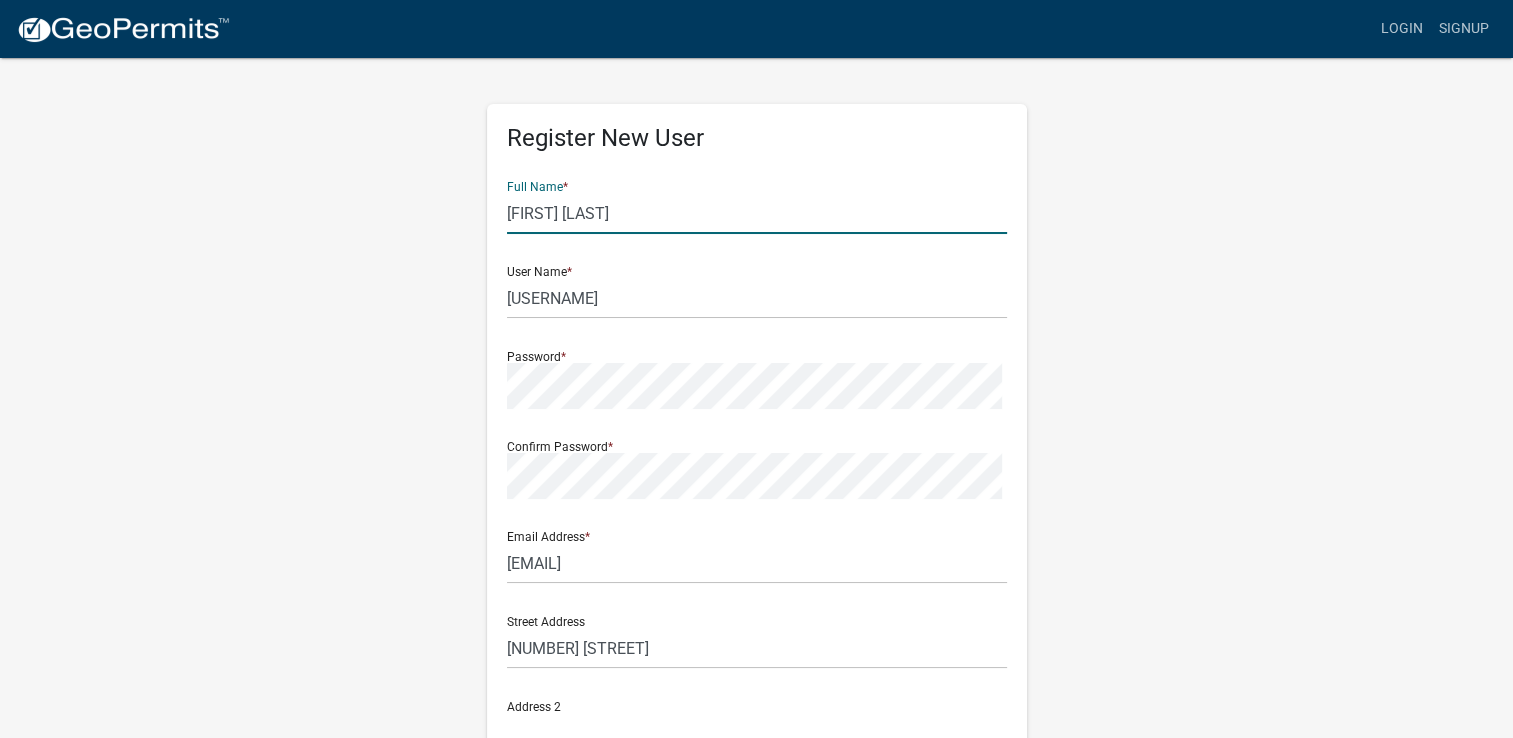 type on "Suite 230" 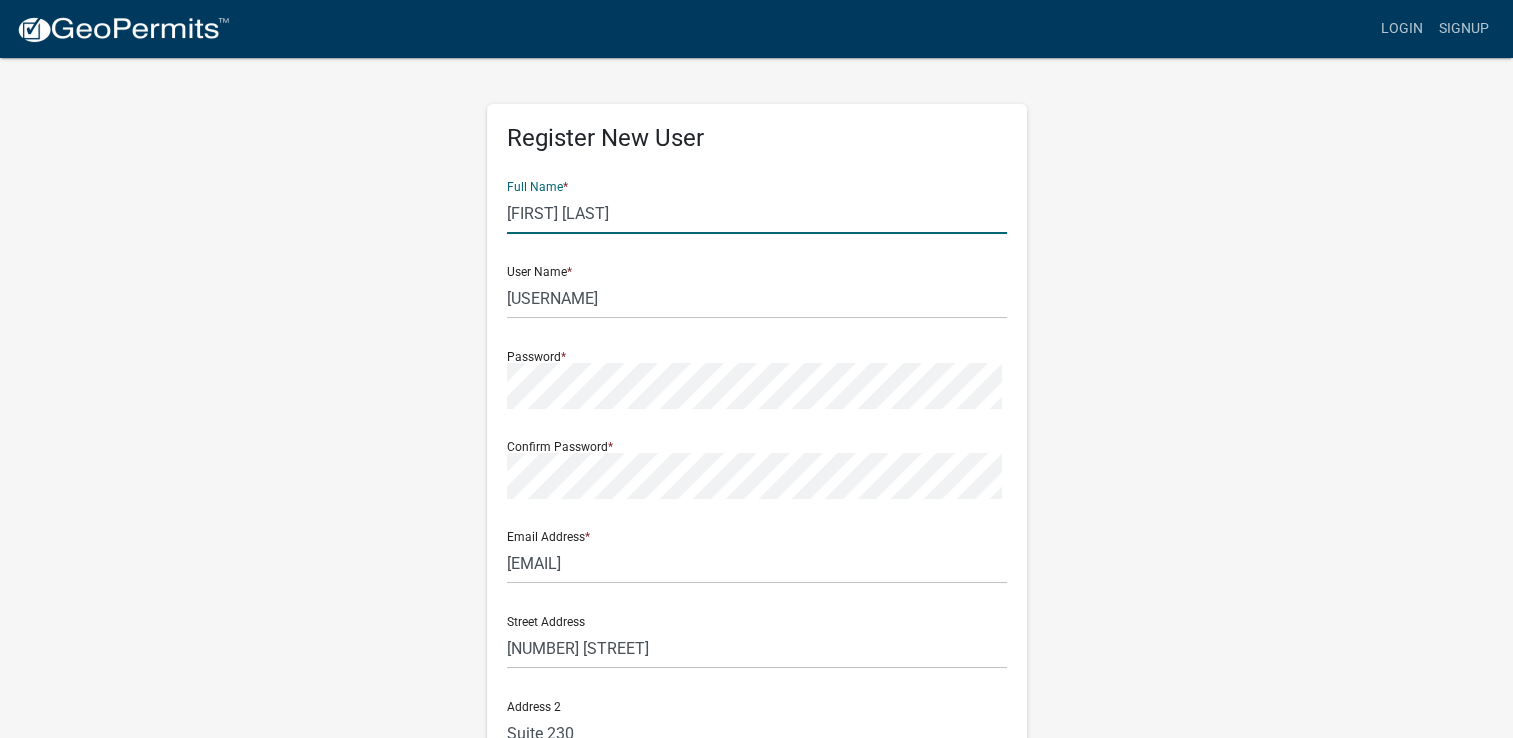 type on "[CITY] Grove" 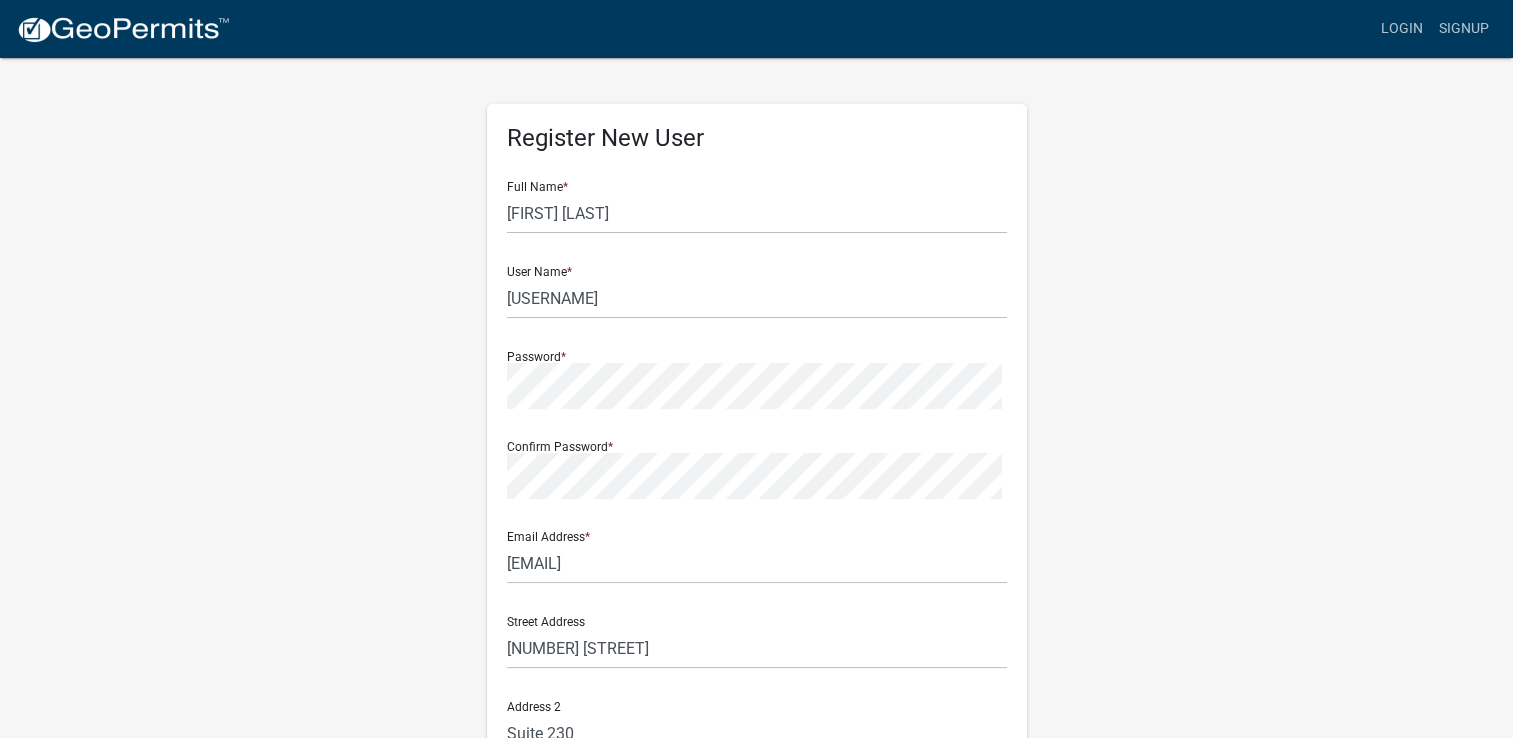 click on "Register New User Full Name  * Kristin Lowe User Name  * Klowe4242 Password  * Confirm Password  * Email Address  * klowe@k2titleco.com Street Address  13700 Reimer Dr N Address 2 Suite 230 City  Maple Grove State  MN Zip  55311 Phone Number 763-208-7076  Cancel  Register User Privacy Policy GDPR Privacy Notice" 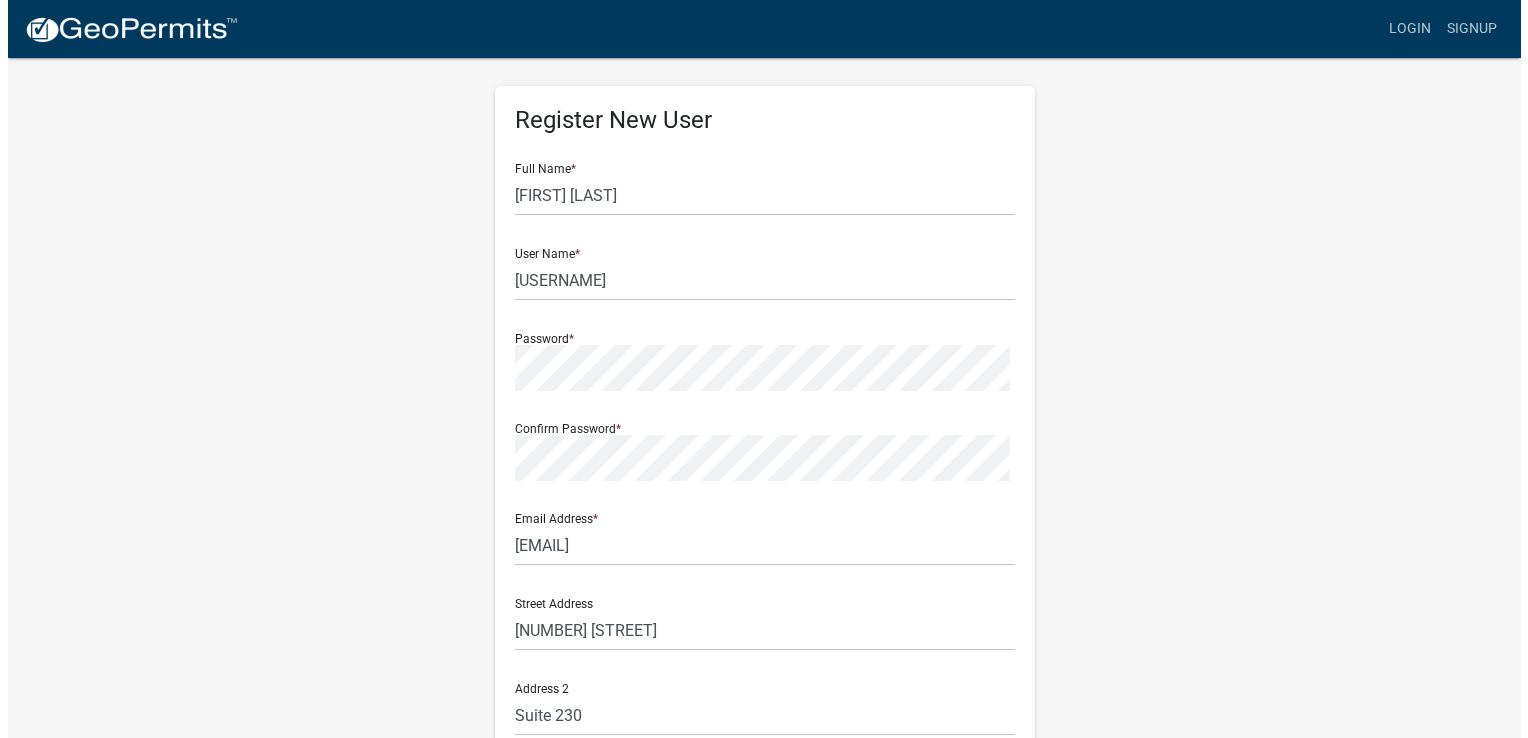 scroll, scrollTop: 0, scrollLeft: 0, axis: both 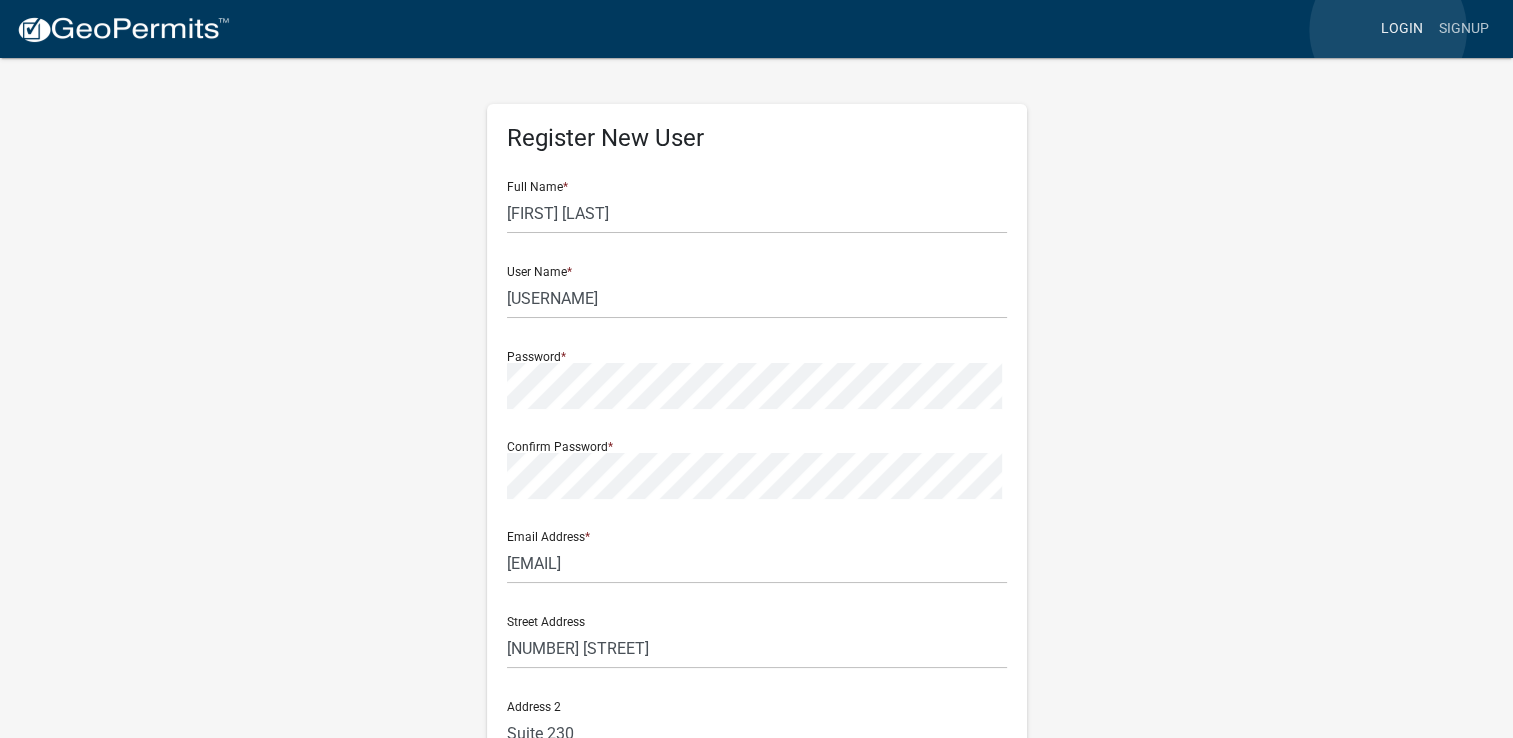 click on "Login" at bounding box center [1402, 29] 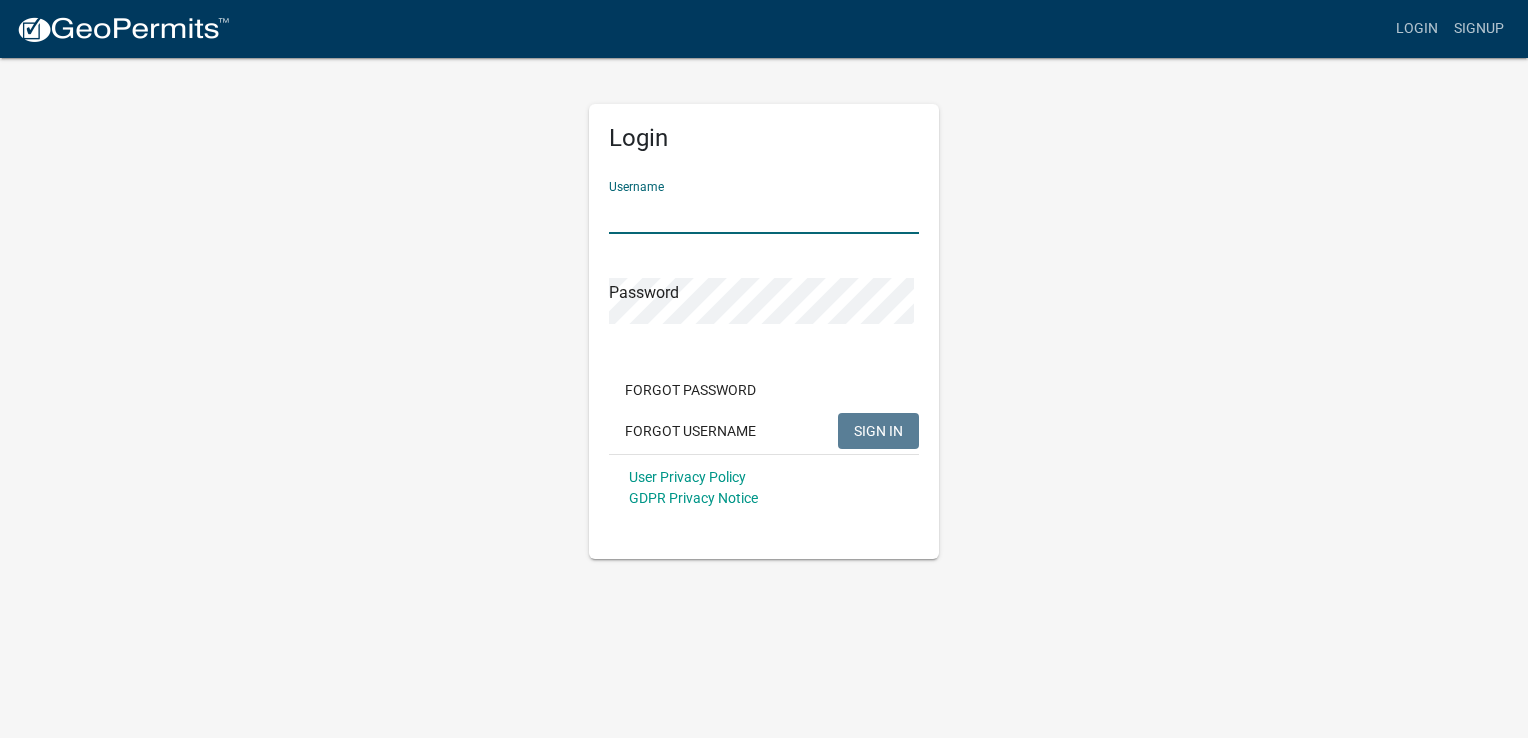 click on "Username" at bounding box center [764, 213] 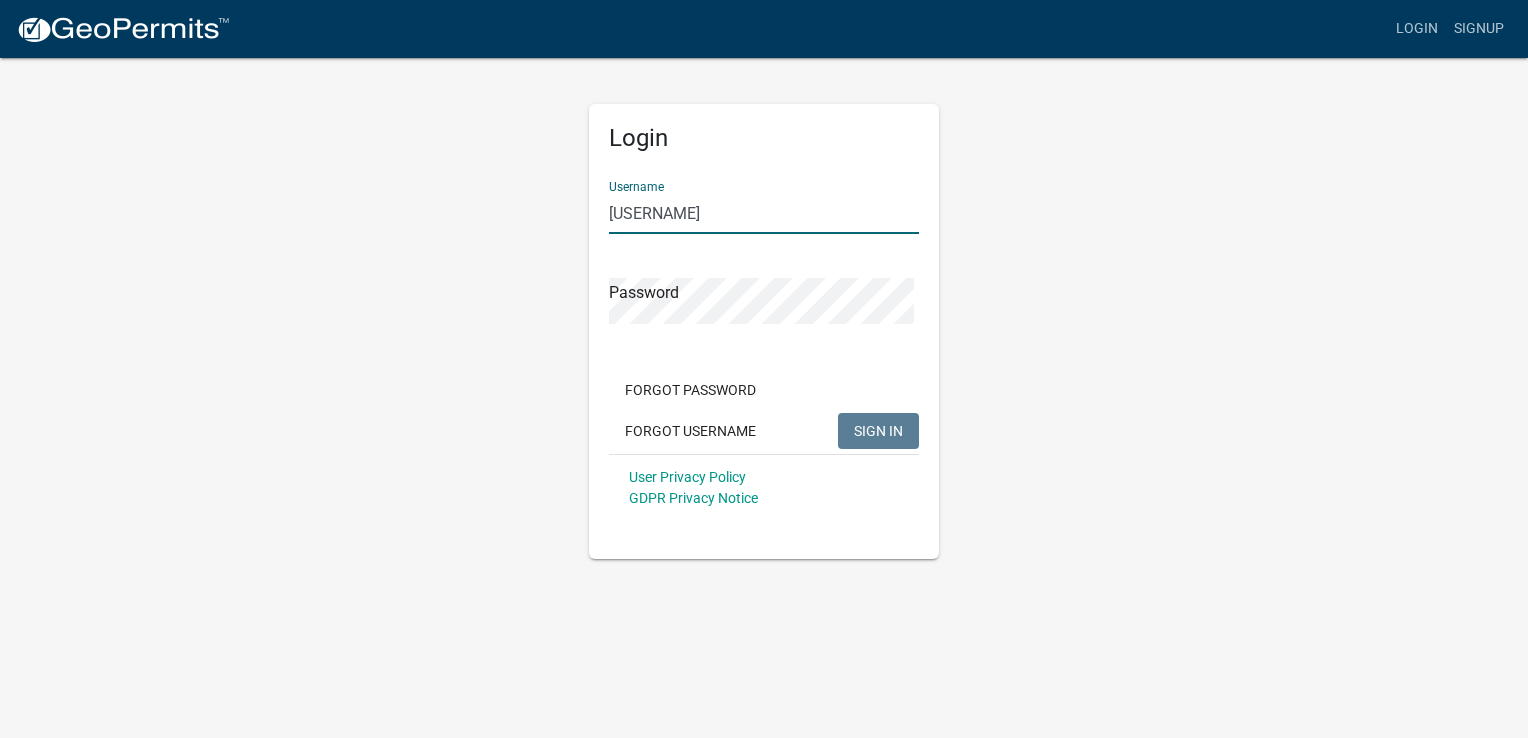 type on "[USERNAME]" 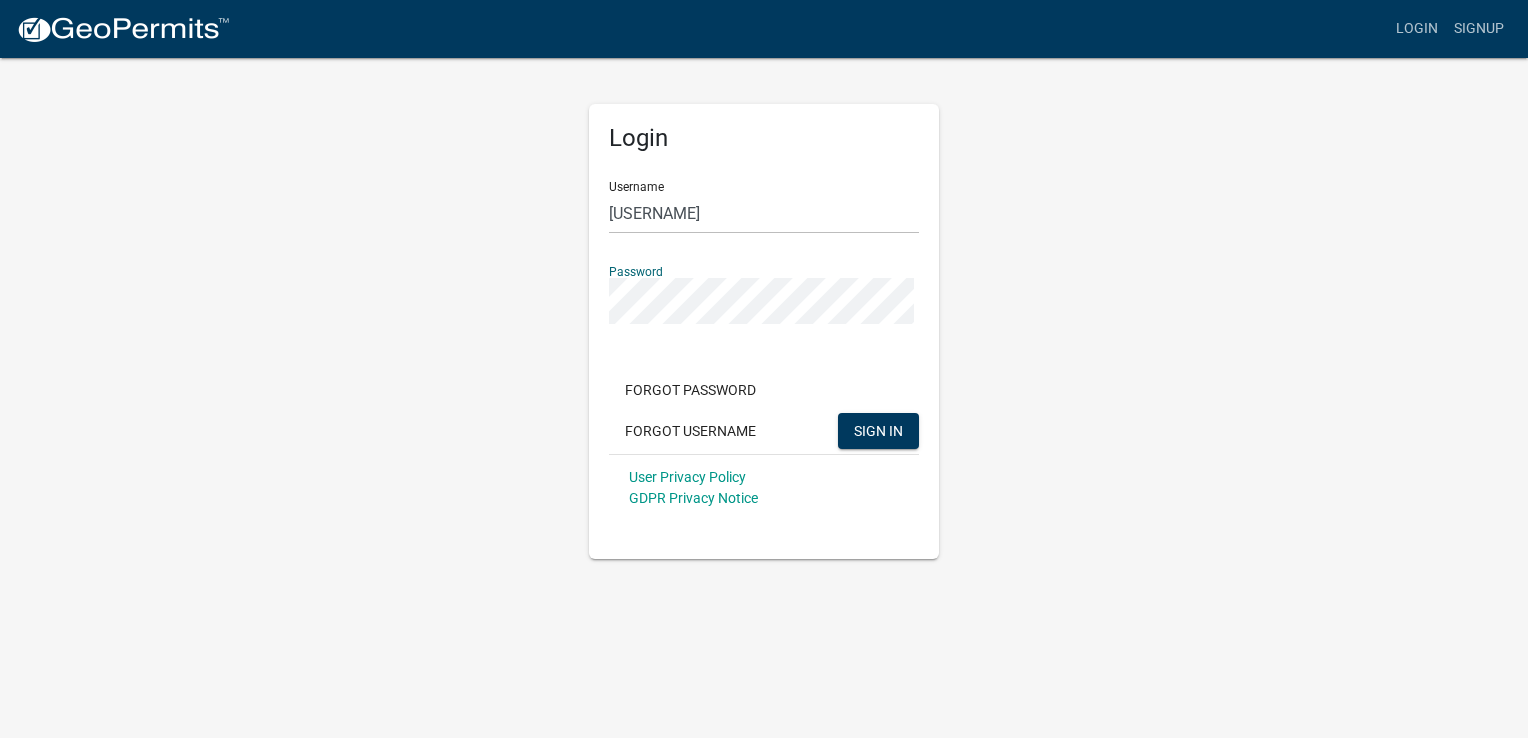 click on "SIGN IN" 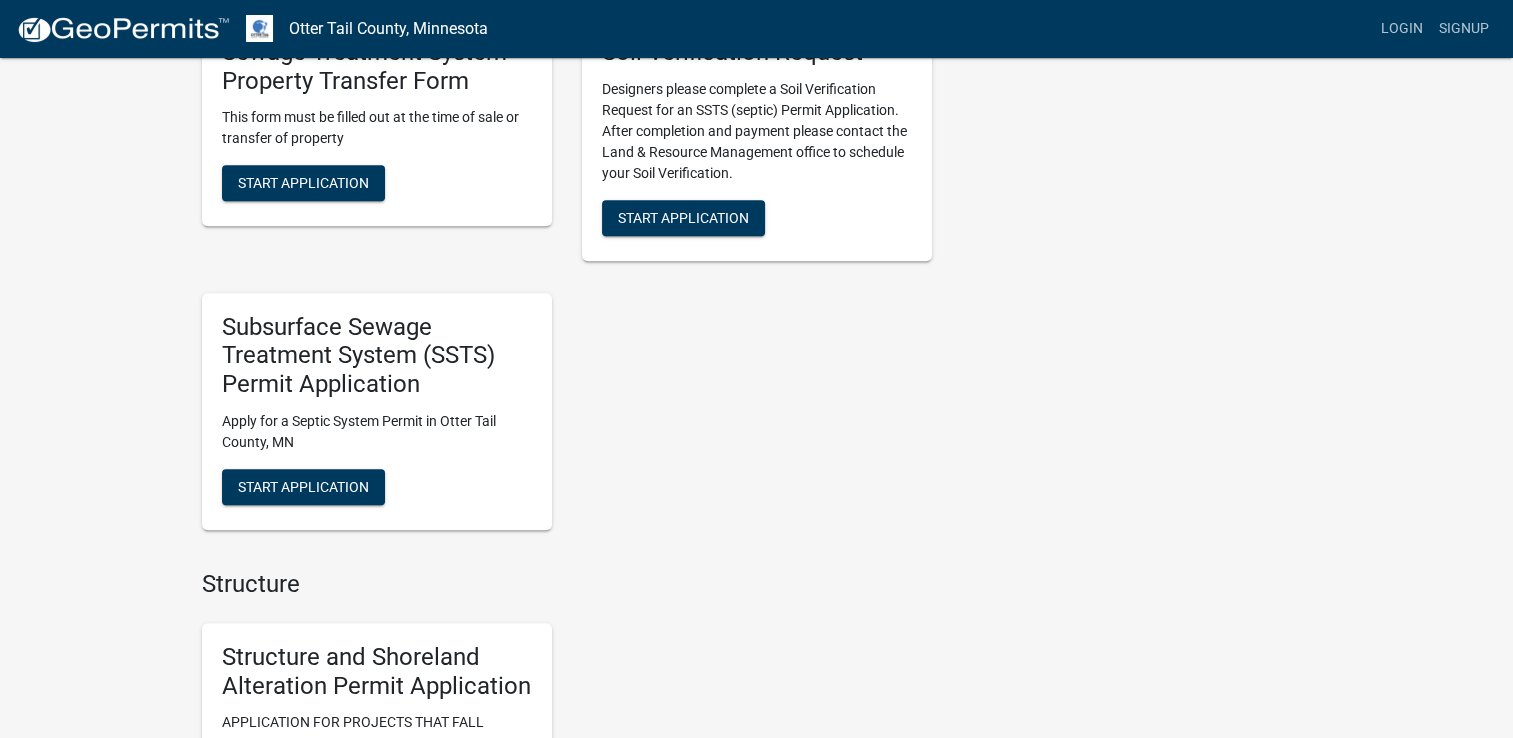 scroll, scrollTop: 800, scrollLeft: 0, axis: vertical 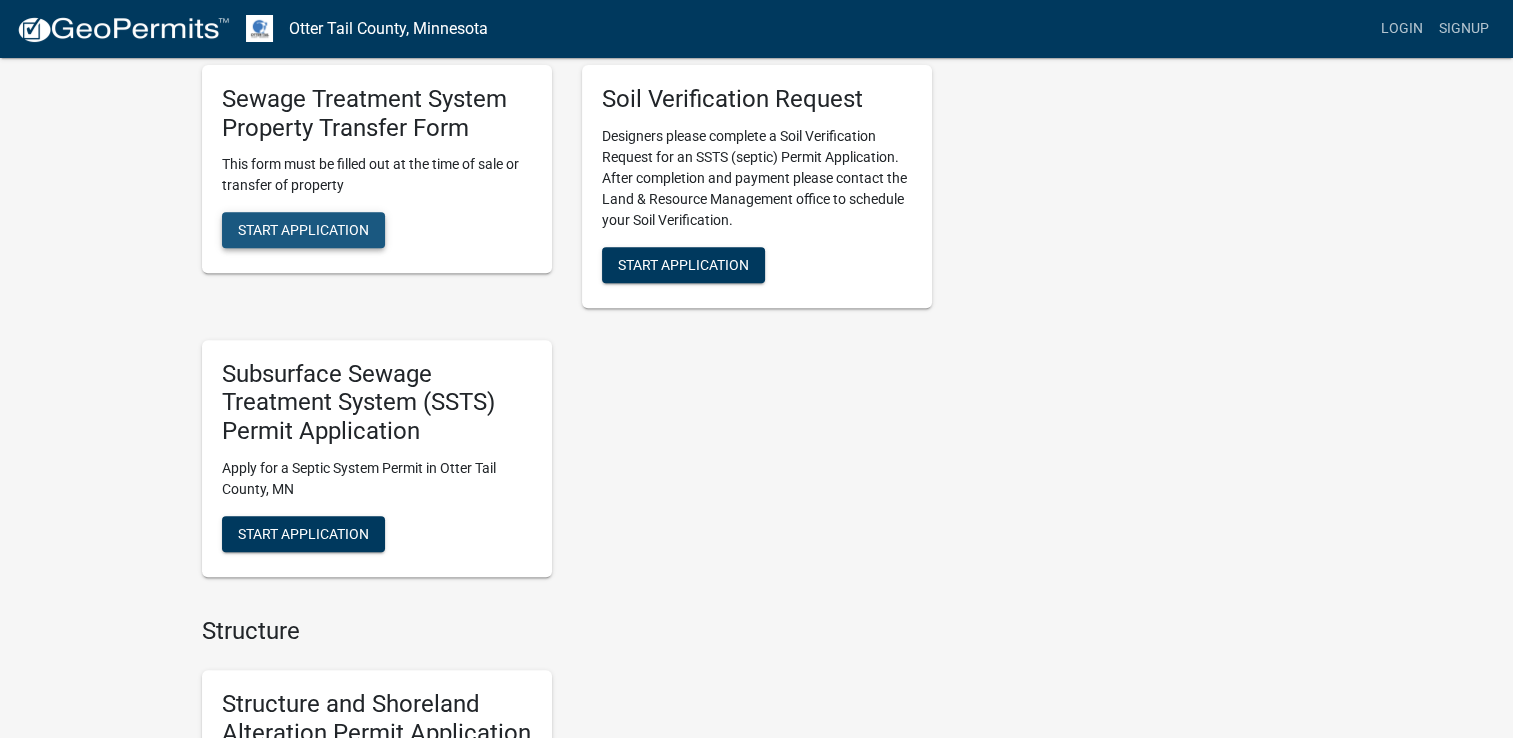 click on "Start Application" at bounding box center (303, 230) 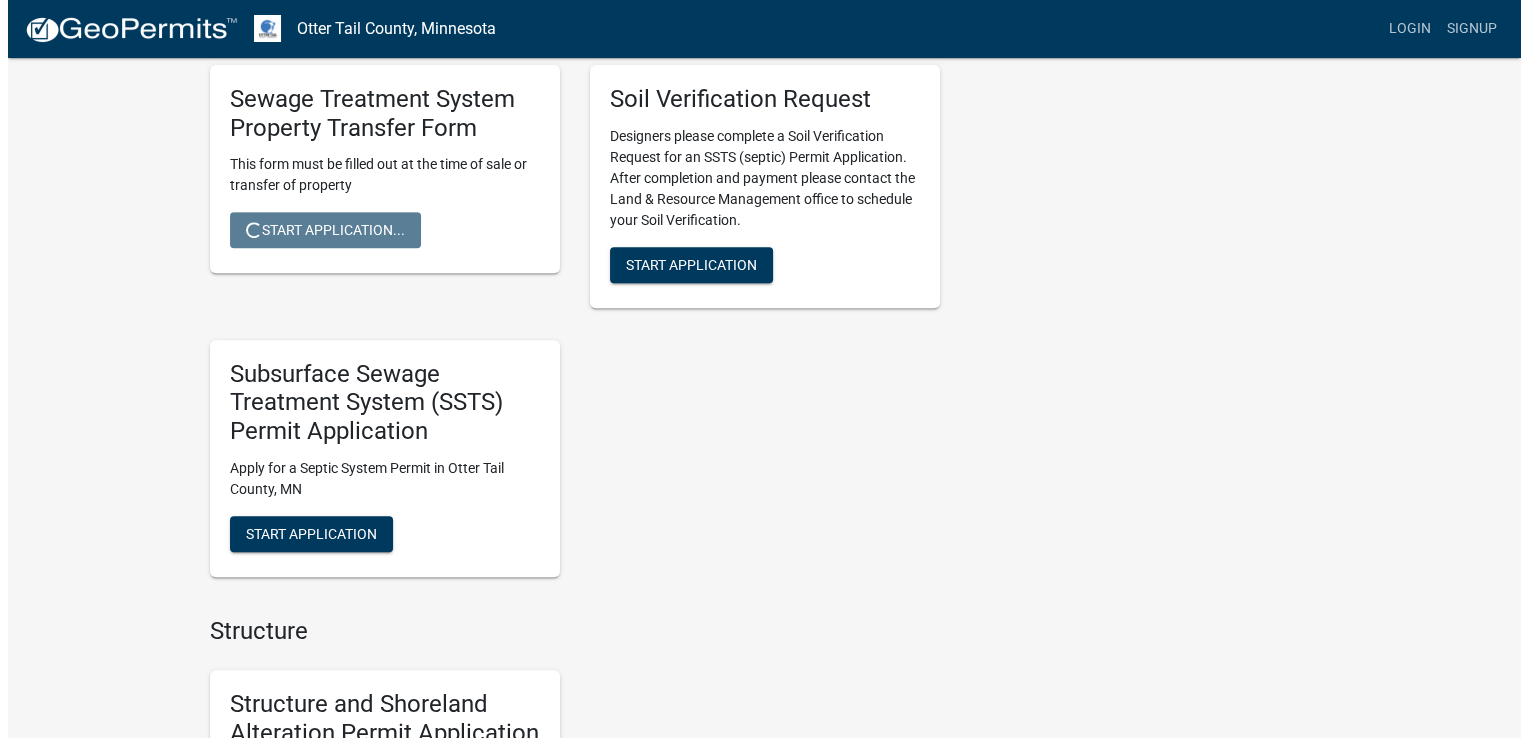 scroll, scrollTop: 0, scrollLeft: 0, axis: both 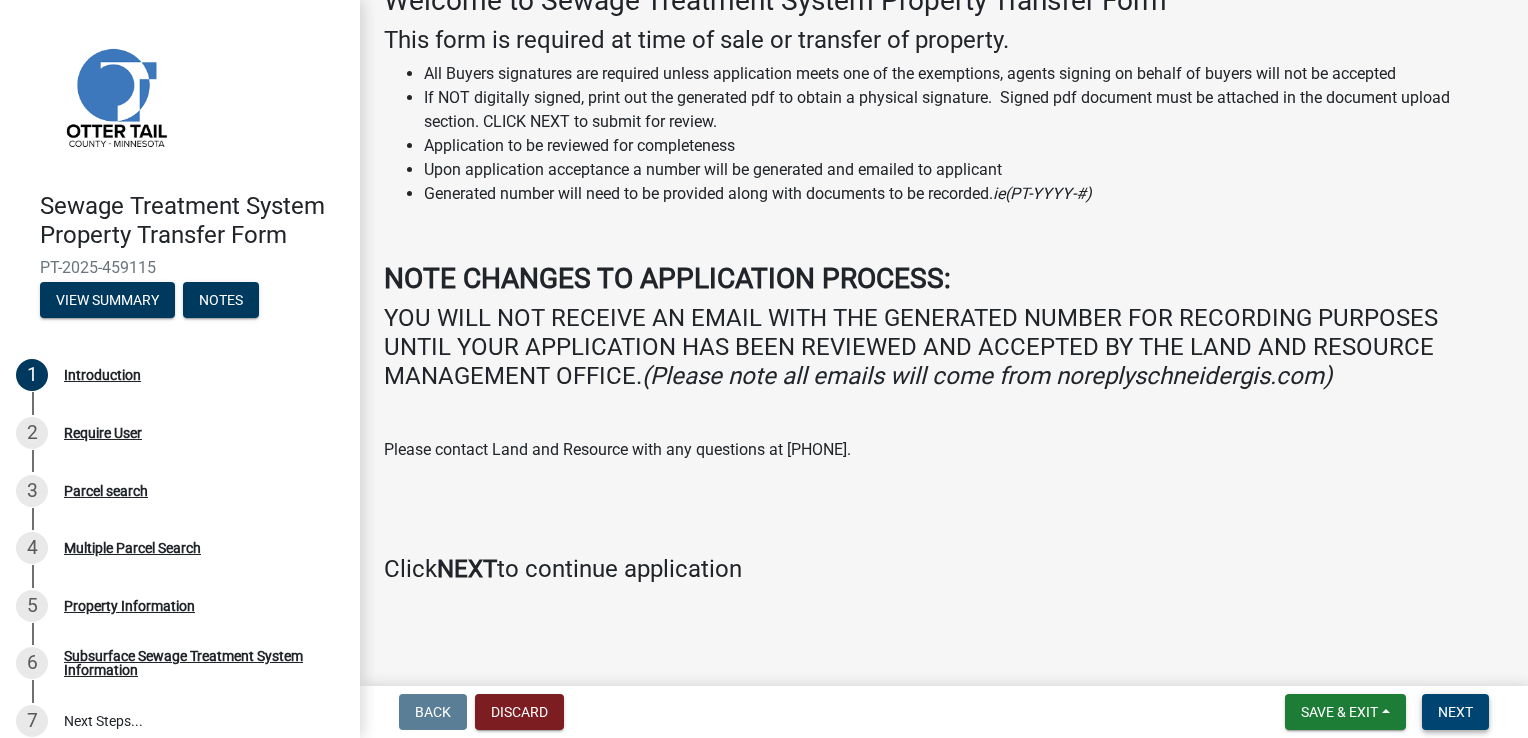 click on "Next" at bounding box center (1455, 712) 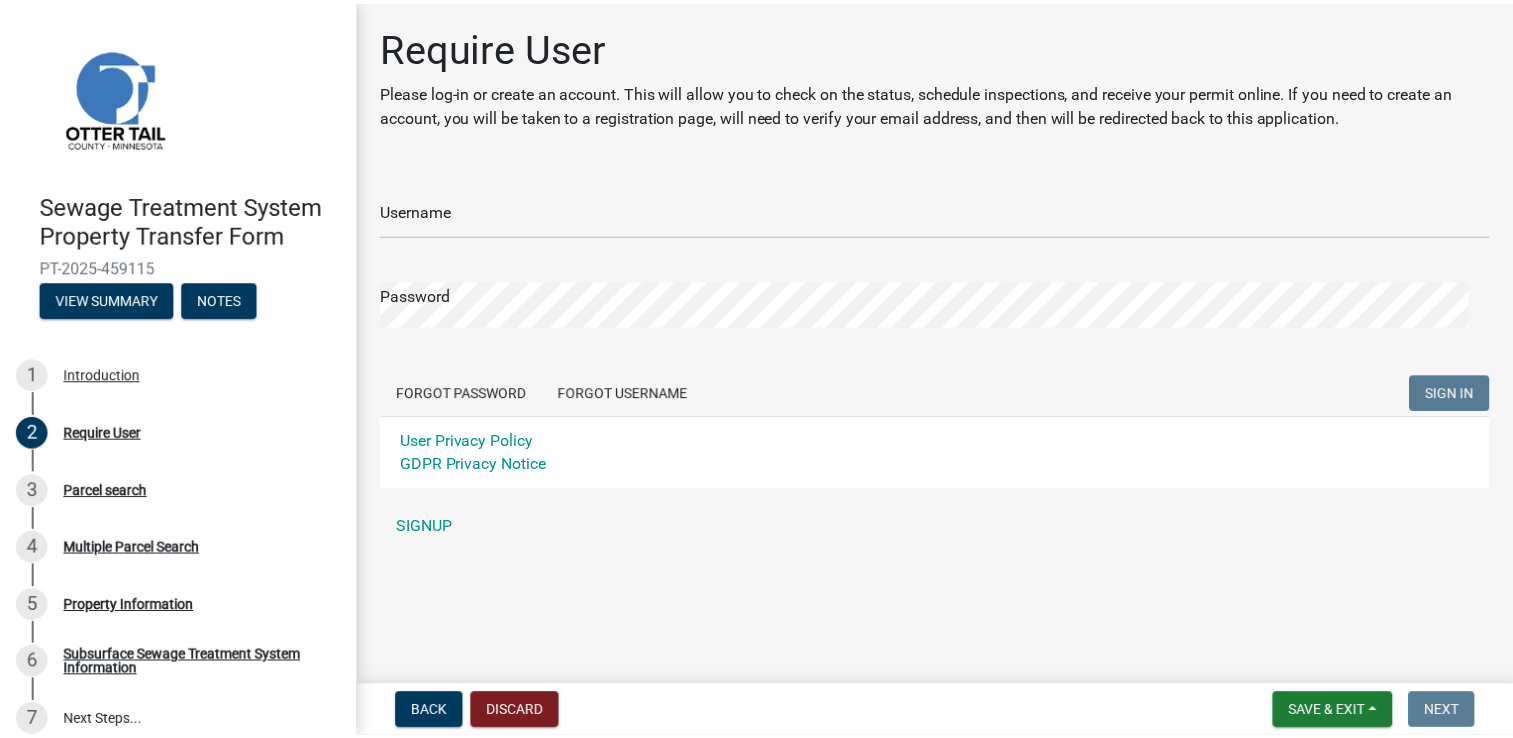 scroll, scrollTop: 37, scrollLeft: 0, axis: vertical 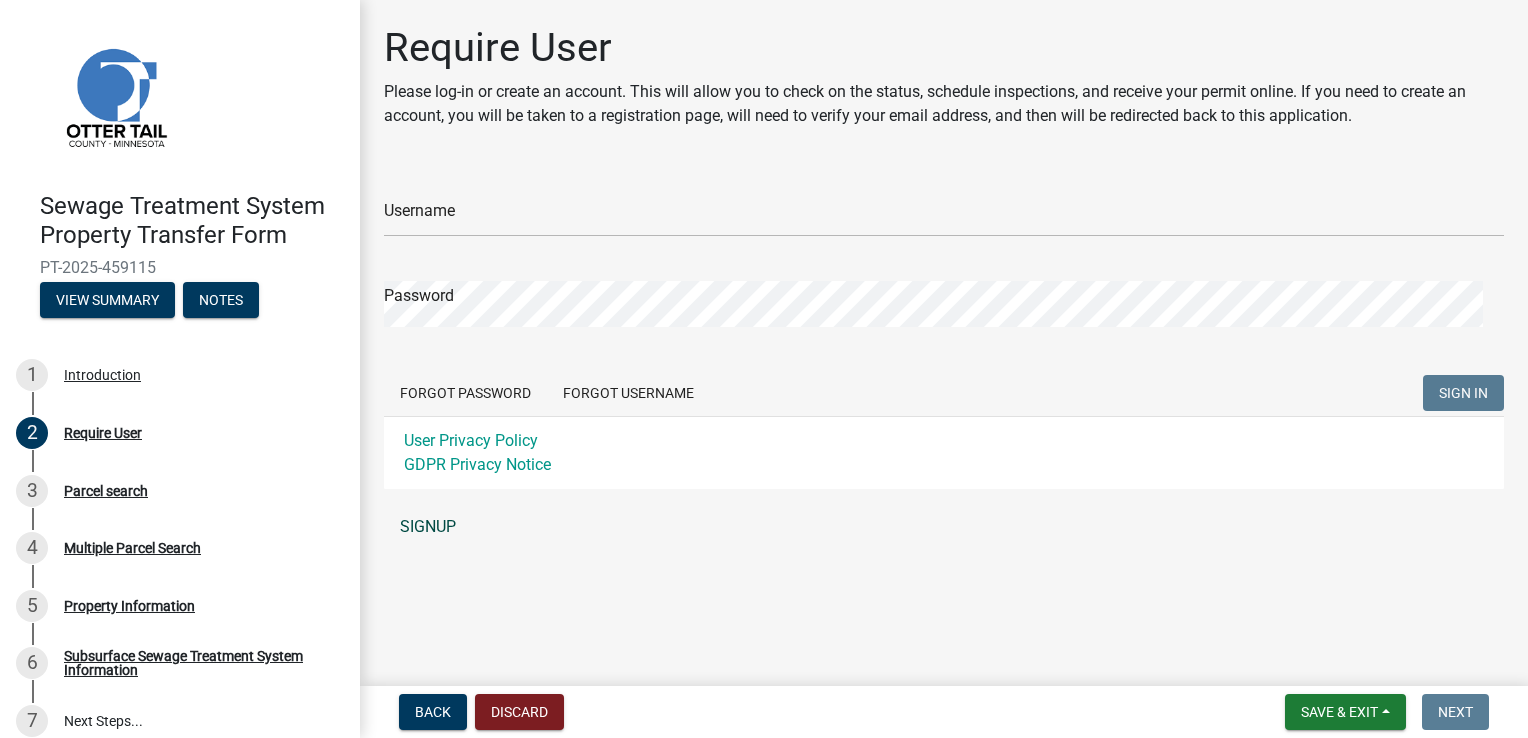 click on "SIGNUP" 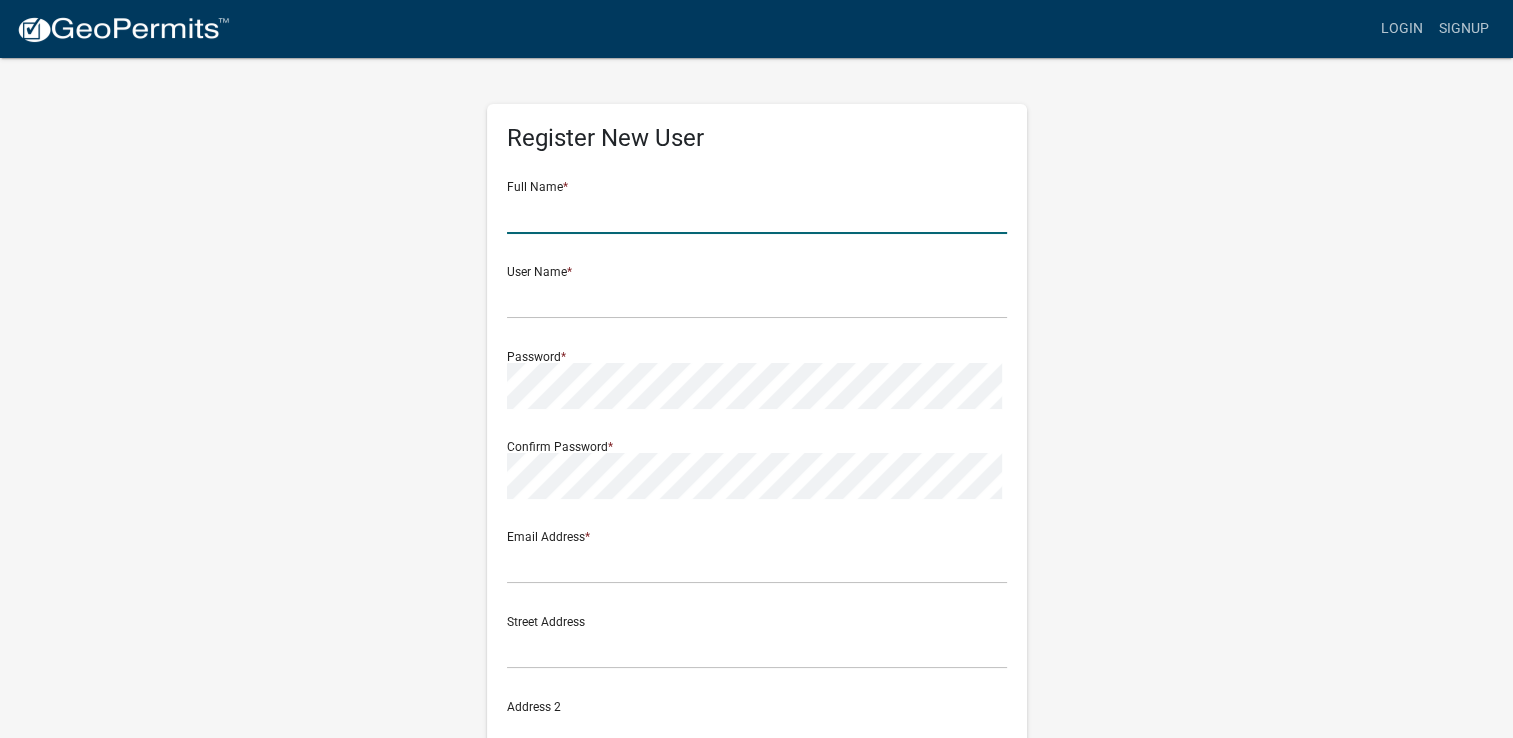 click 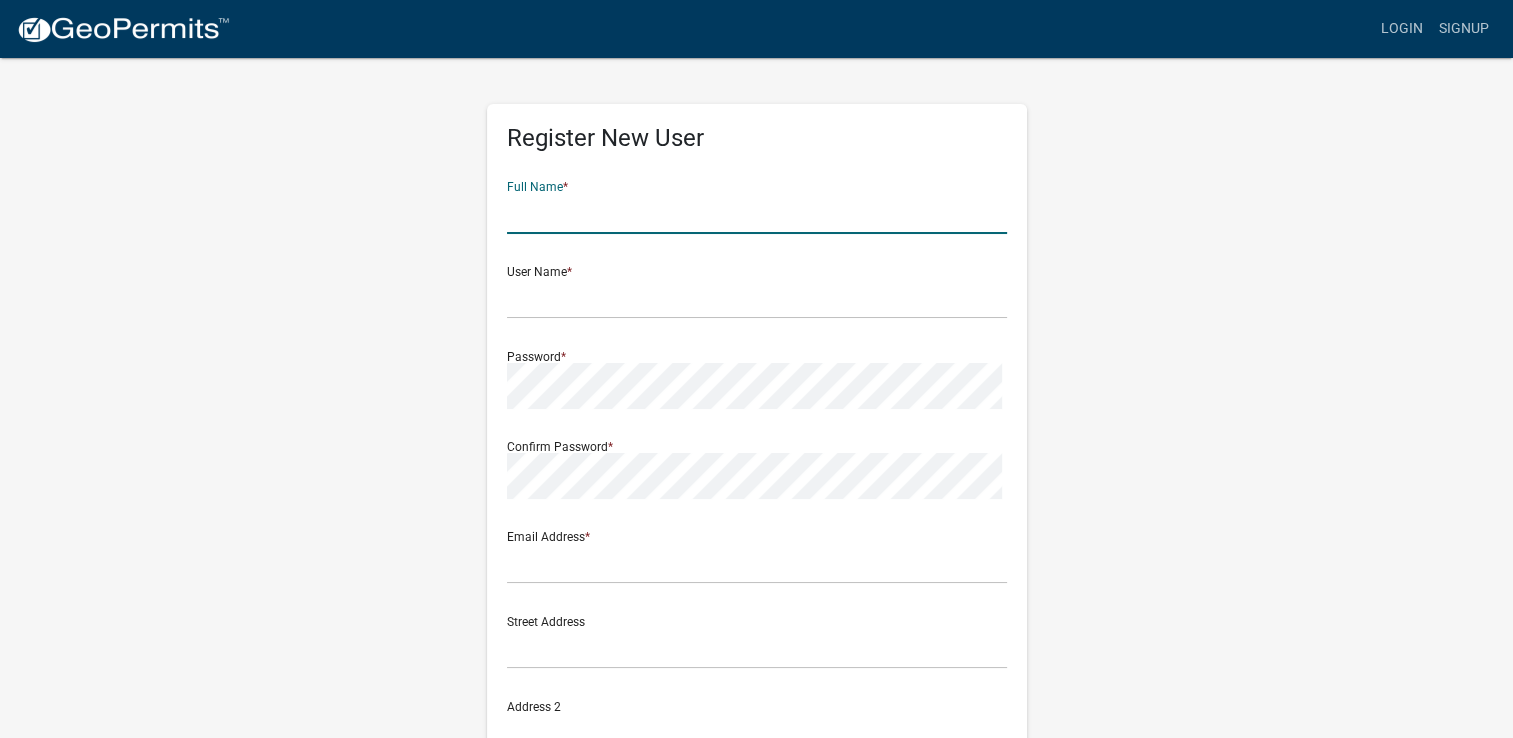 type on "[FIRST] [LAST]" 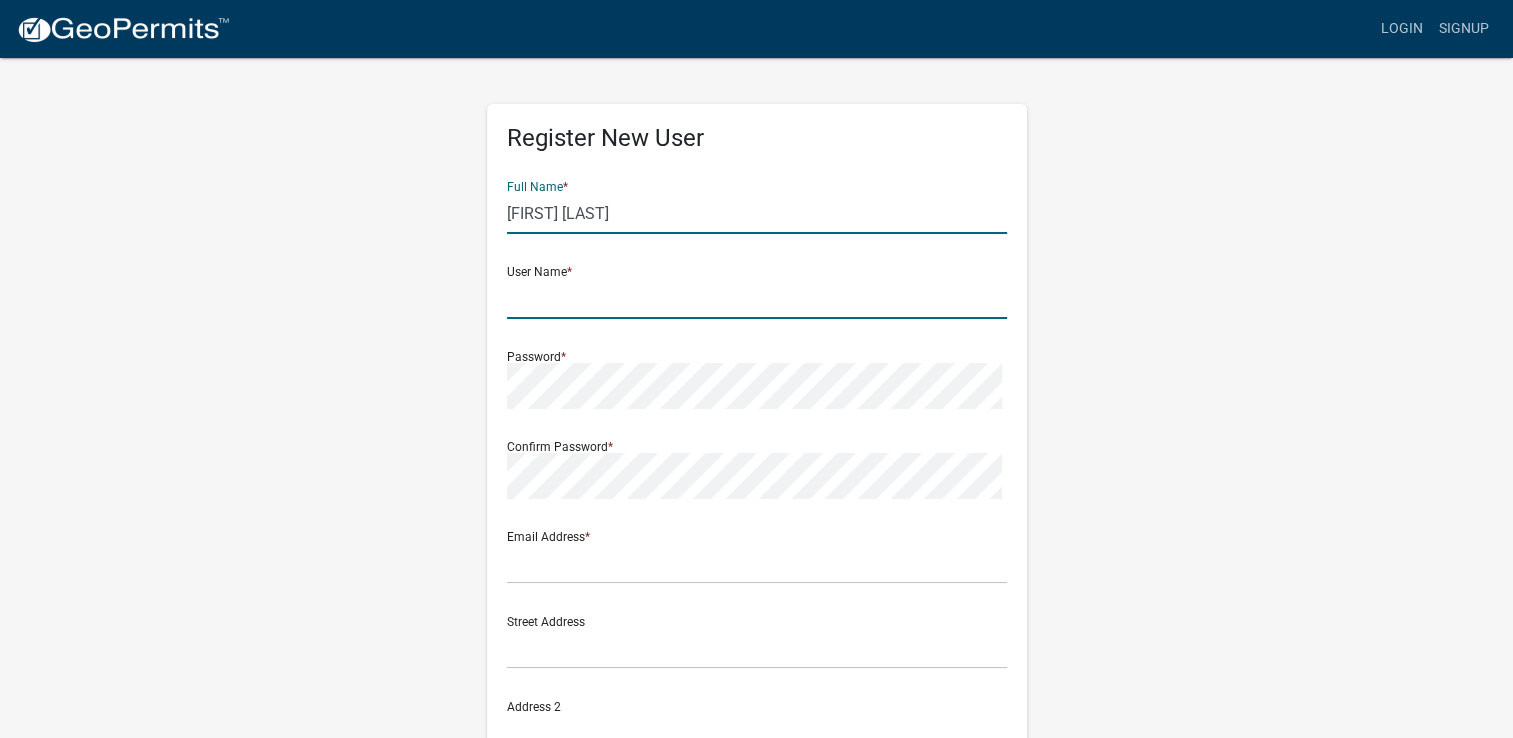 type on "[USERNAME]" 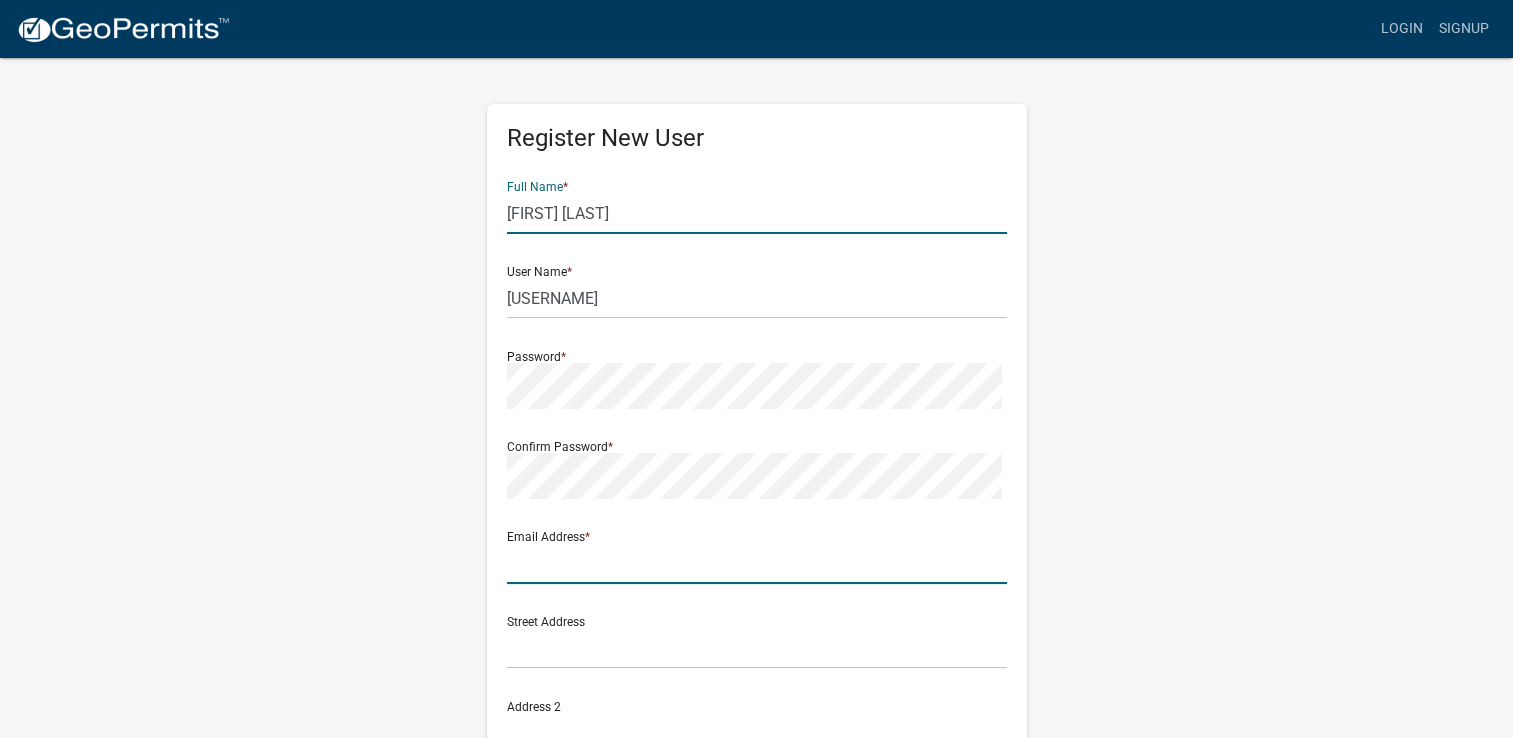 type on "[EMAIL]" 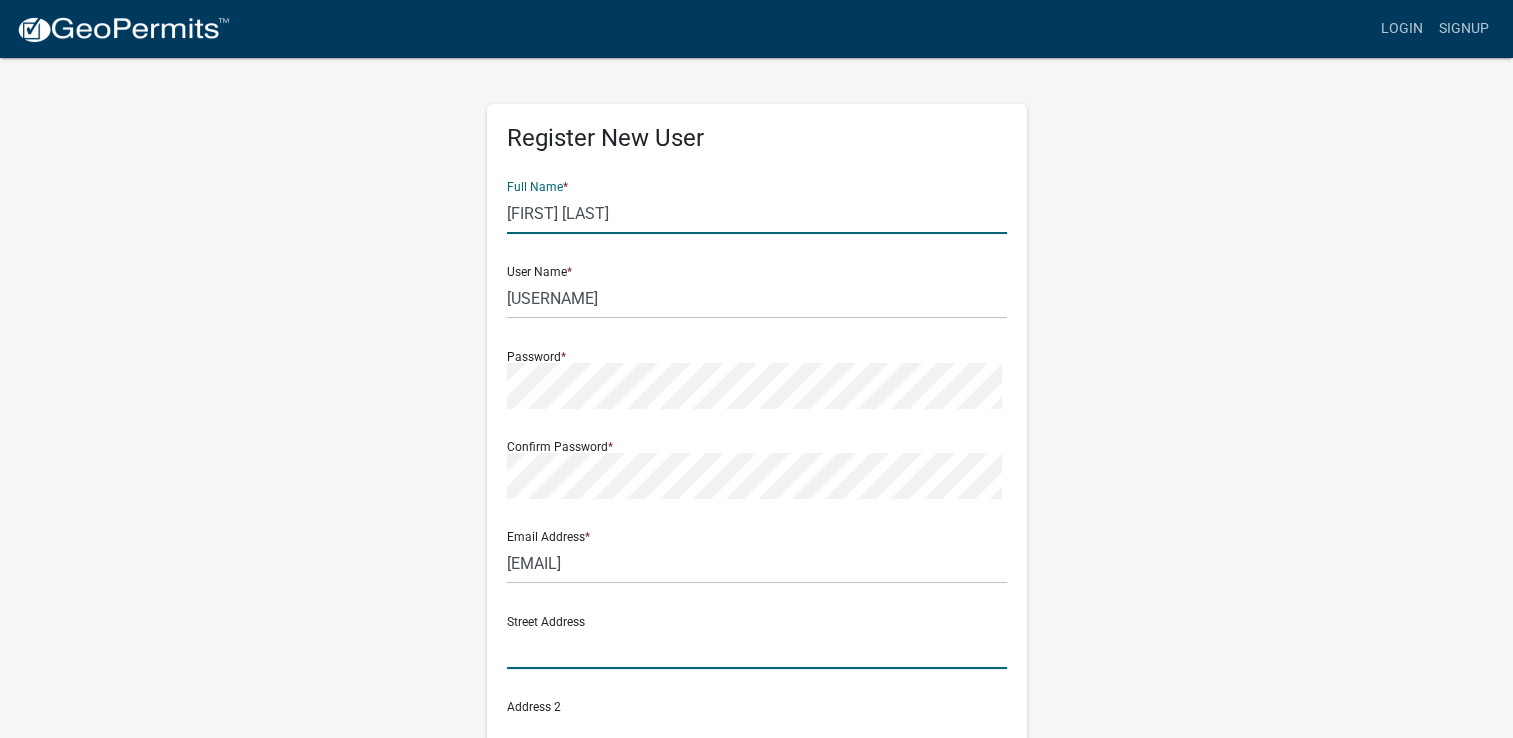 type on "[NUMBER] [STREET]" 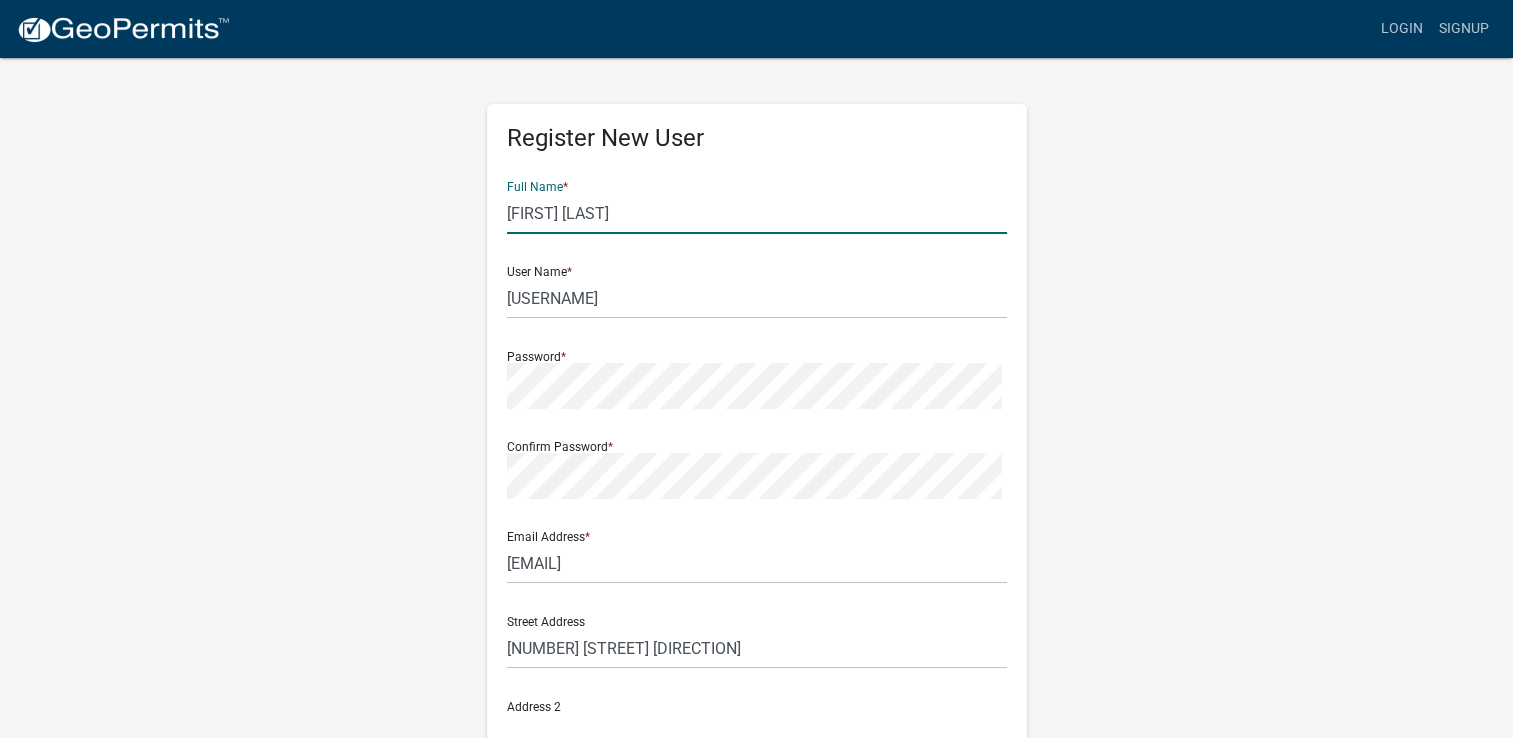 type on "Suite 230" 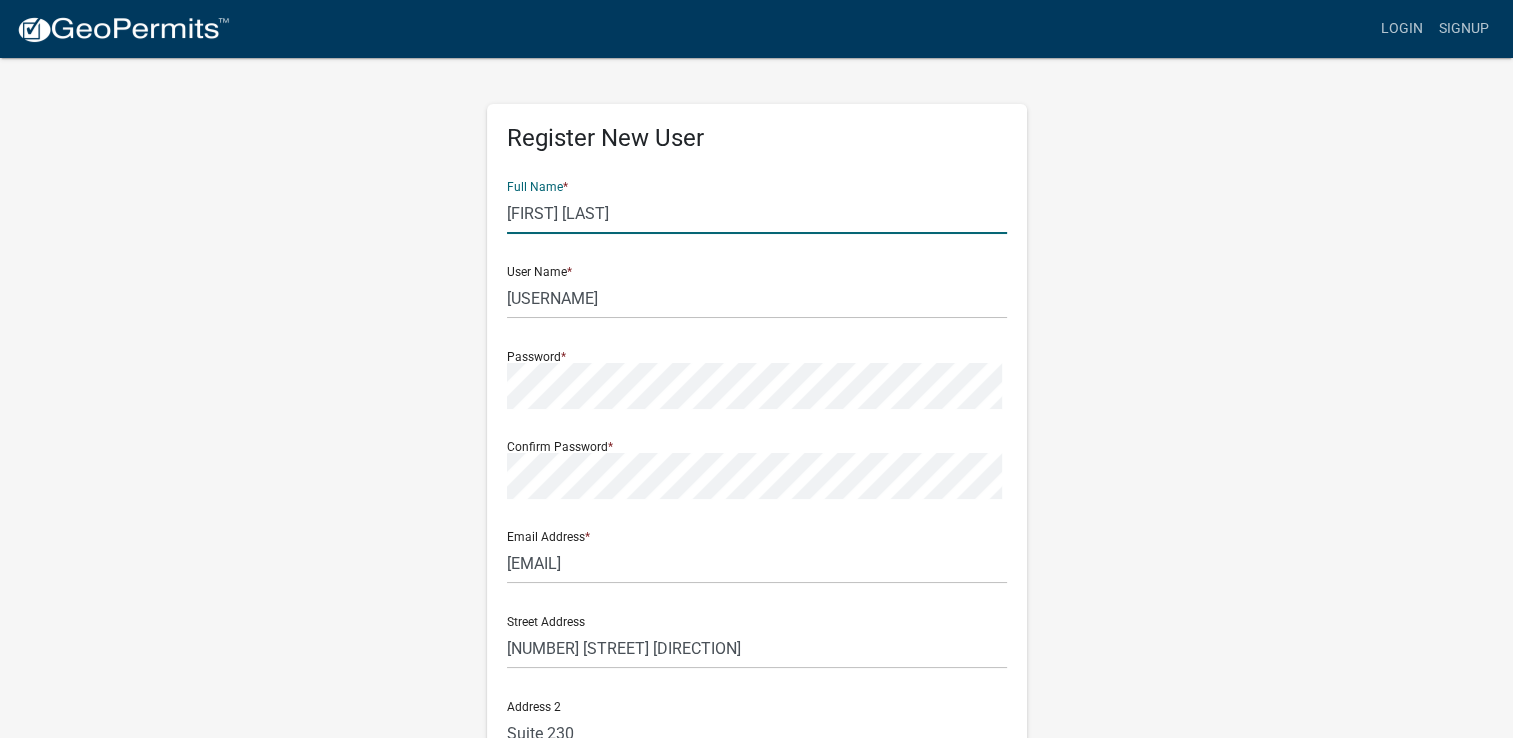 type on "[CITY] Grove" 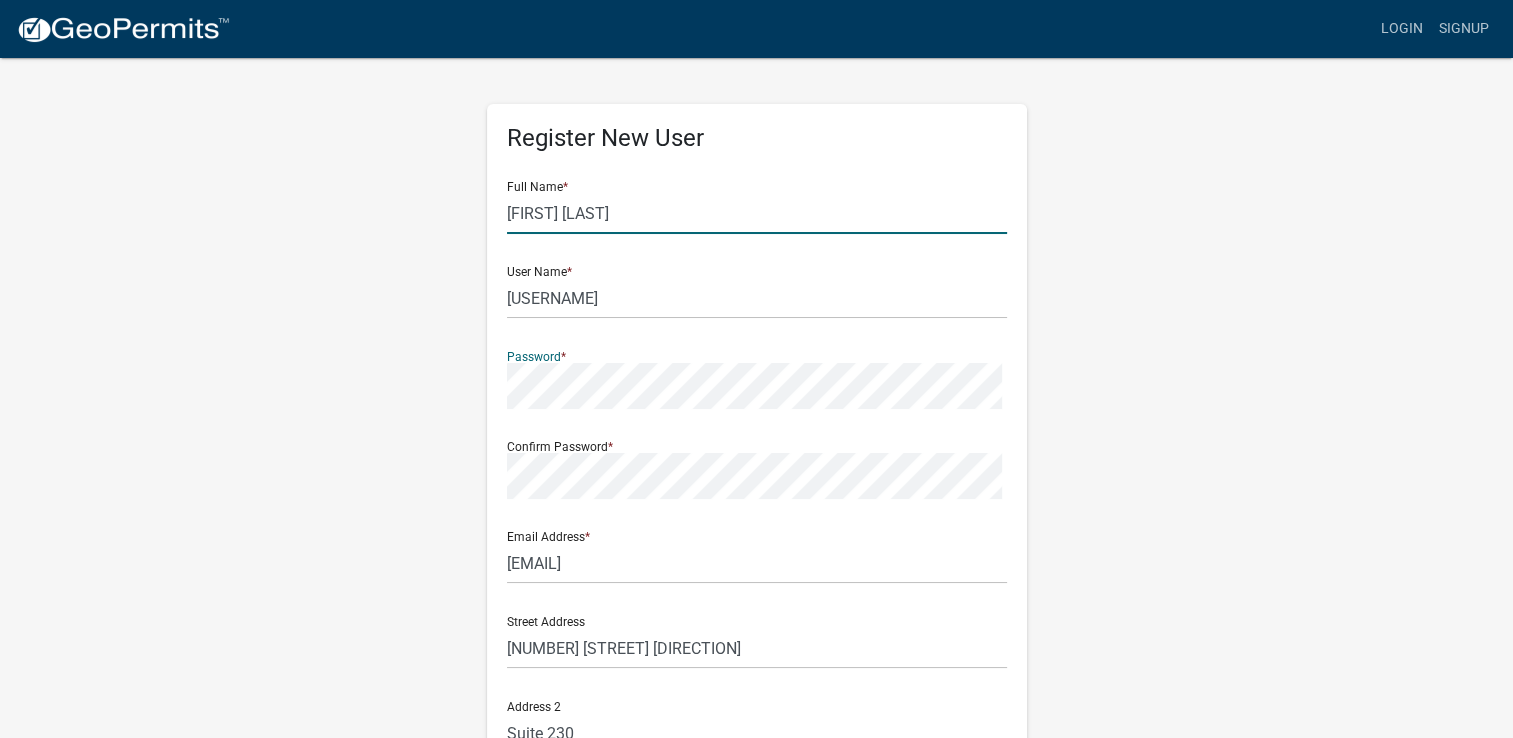 drag, startPoint x: 607, startPoint y: 234, endPoint x: 638, endPoint y: 216, distance: 35.846897 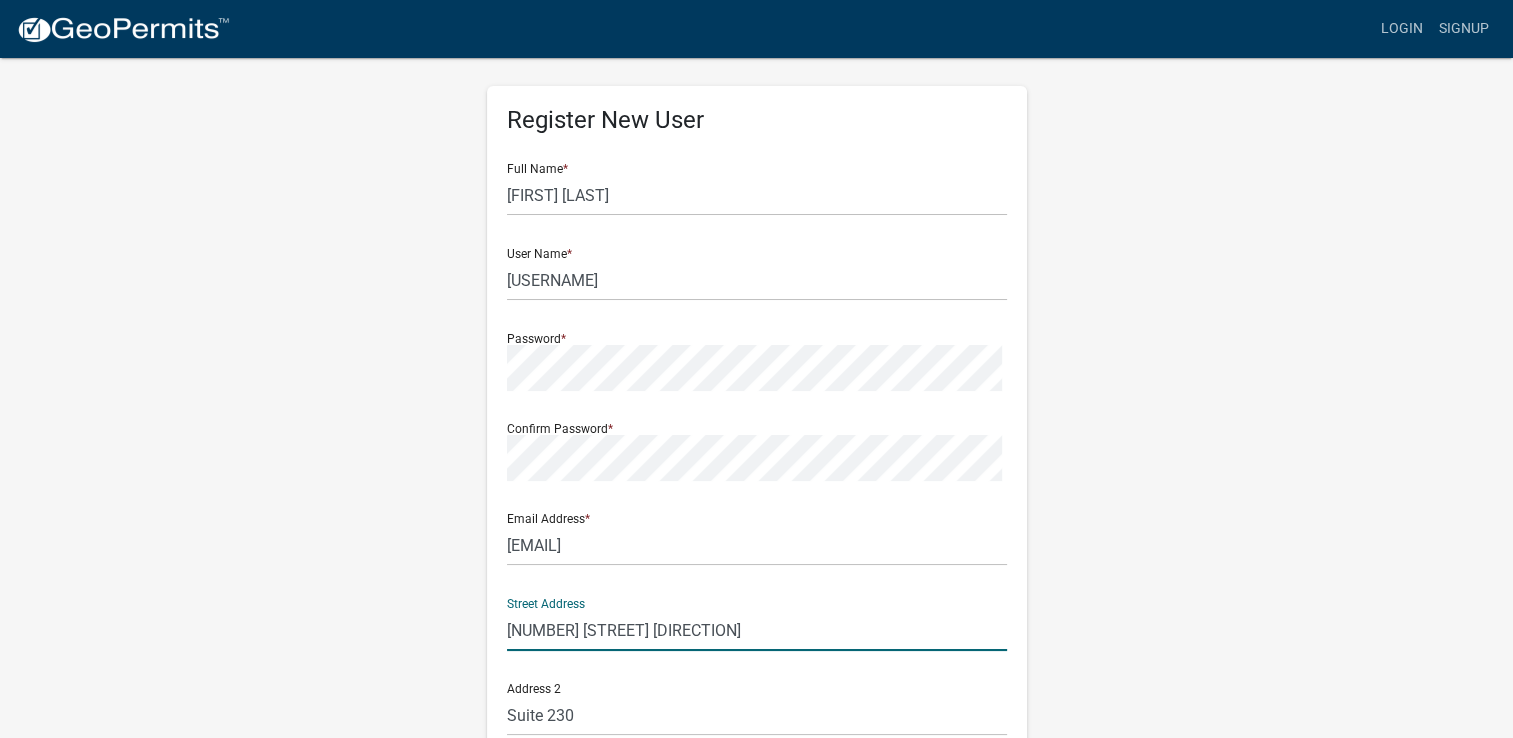 scroll, scrollTop: 0, scrollLeft: 0, axis: both 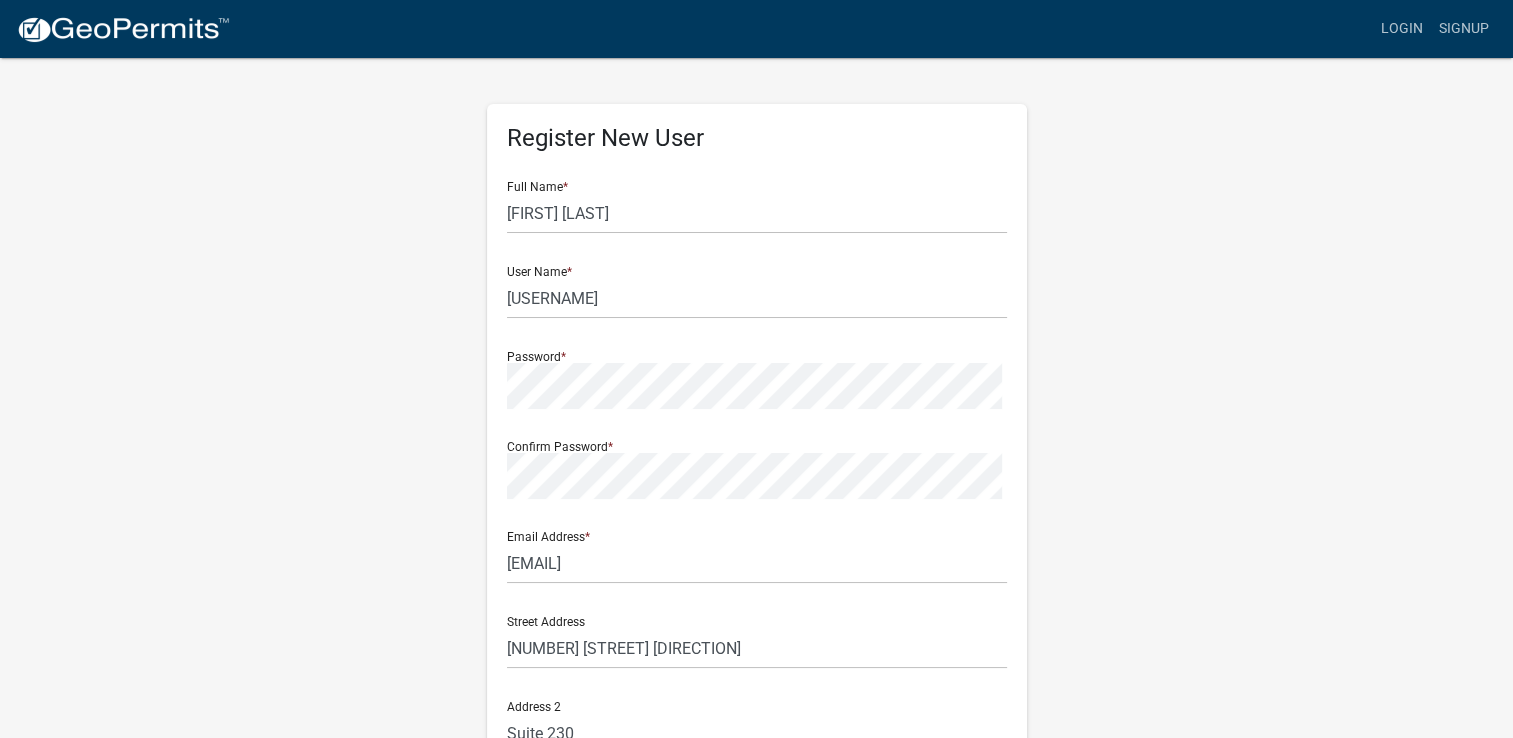 click on "Full Name  * Kristin Lowe User Name  * Klowe4242 Password  * Confirm Password  * Email Address  * klowe@k2titleco.com Street Address  13700 Reimer Dr N Address 2 Suite 230 City  Maple Grove State  MN Zip  55311 Phone Number 763-208-7076  Cancel  Register" 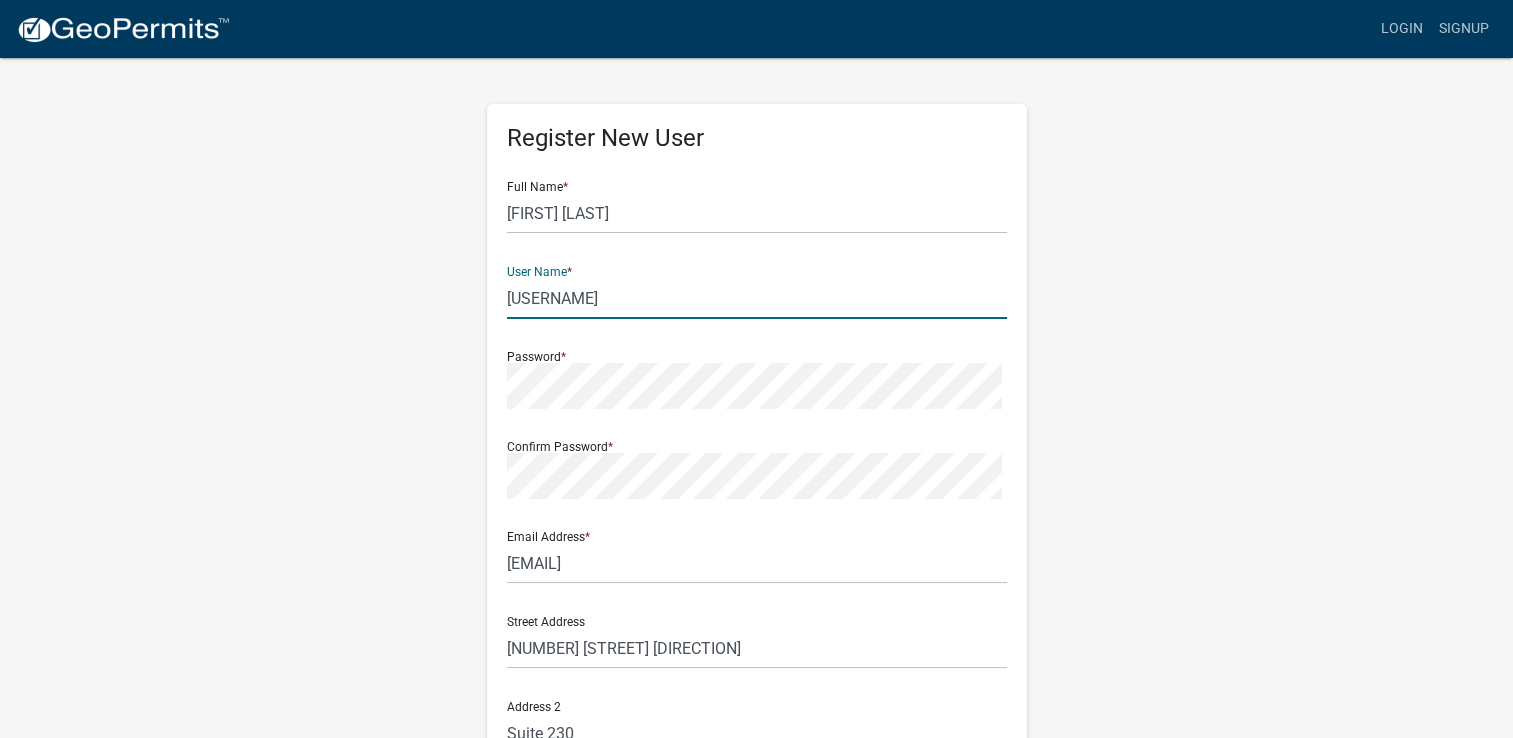 click on "[USERNAME]" 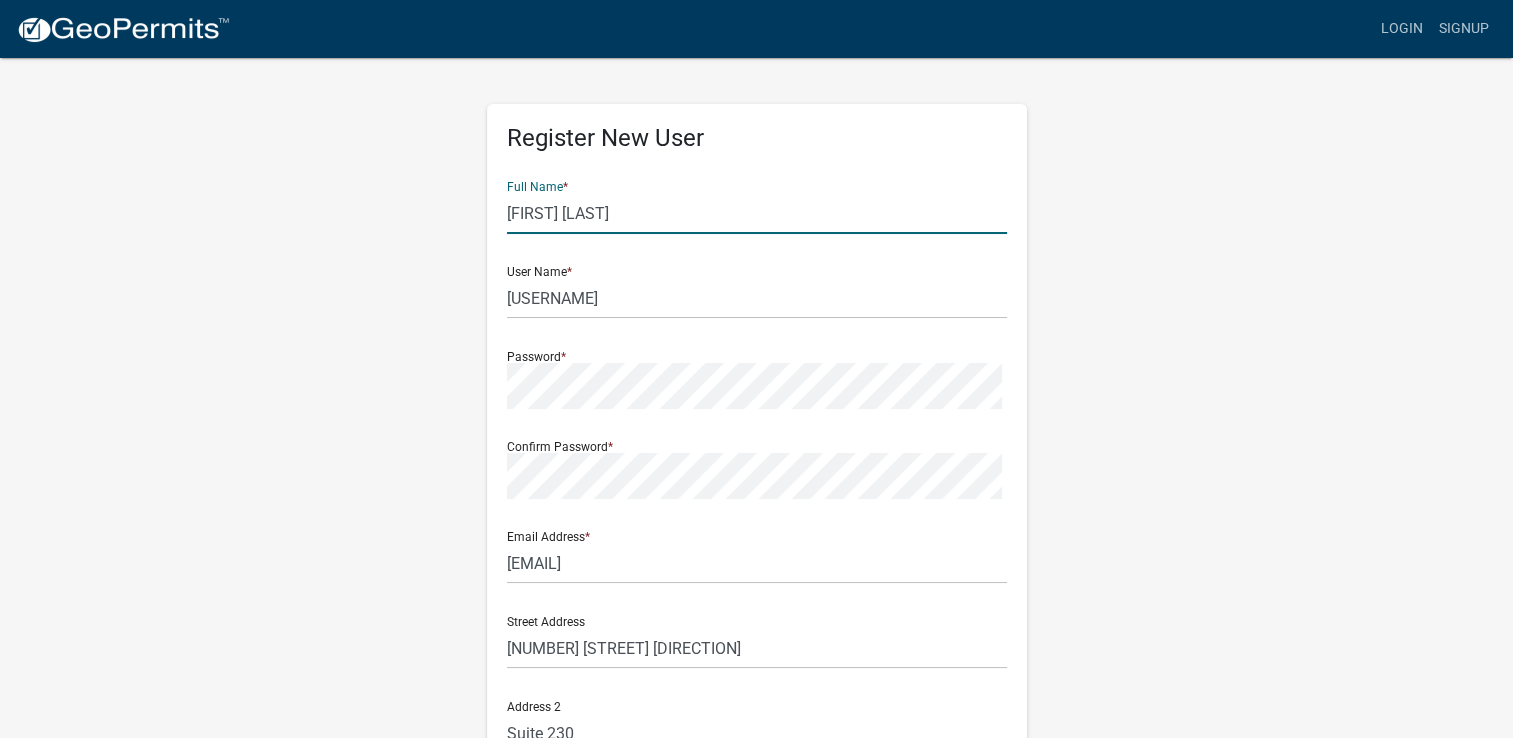 click on "Kristin Lowe" 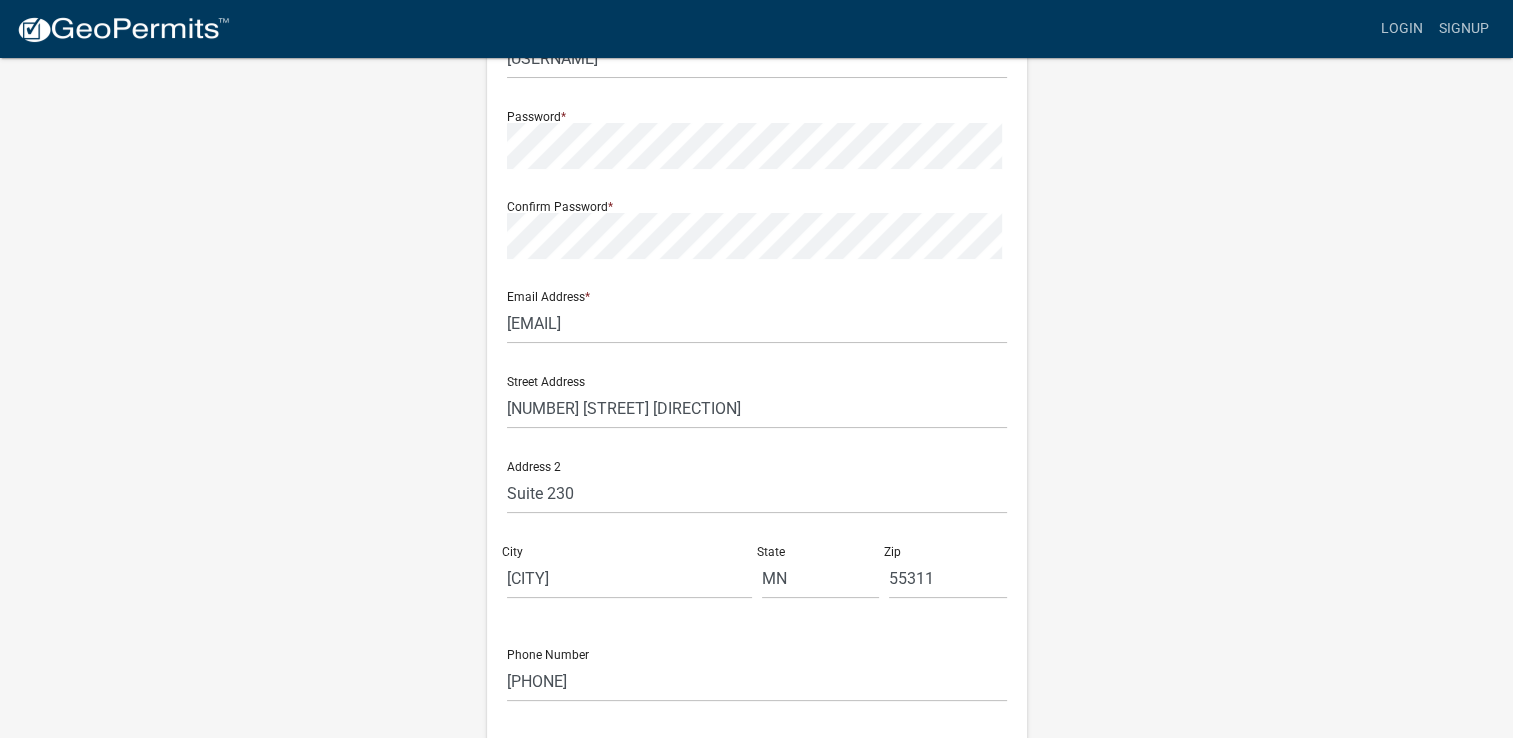 scroll, scrollTop: 300, scrollLeft: 0, axis: vertical 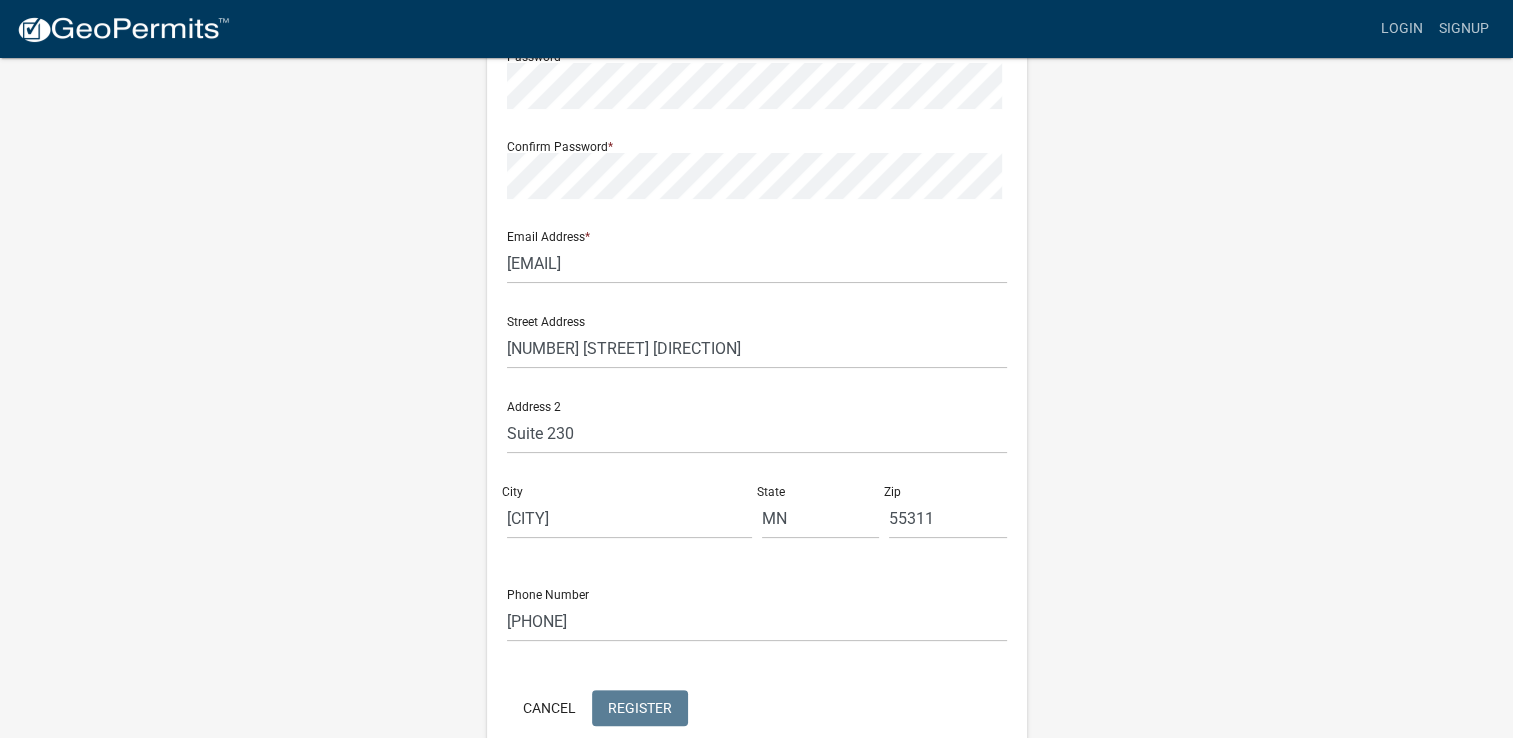 type on "Kristin Lowe" 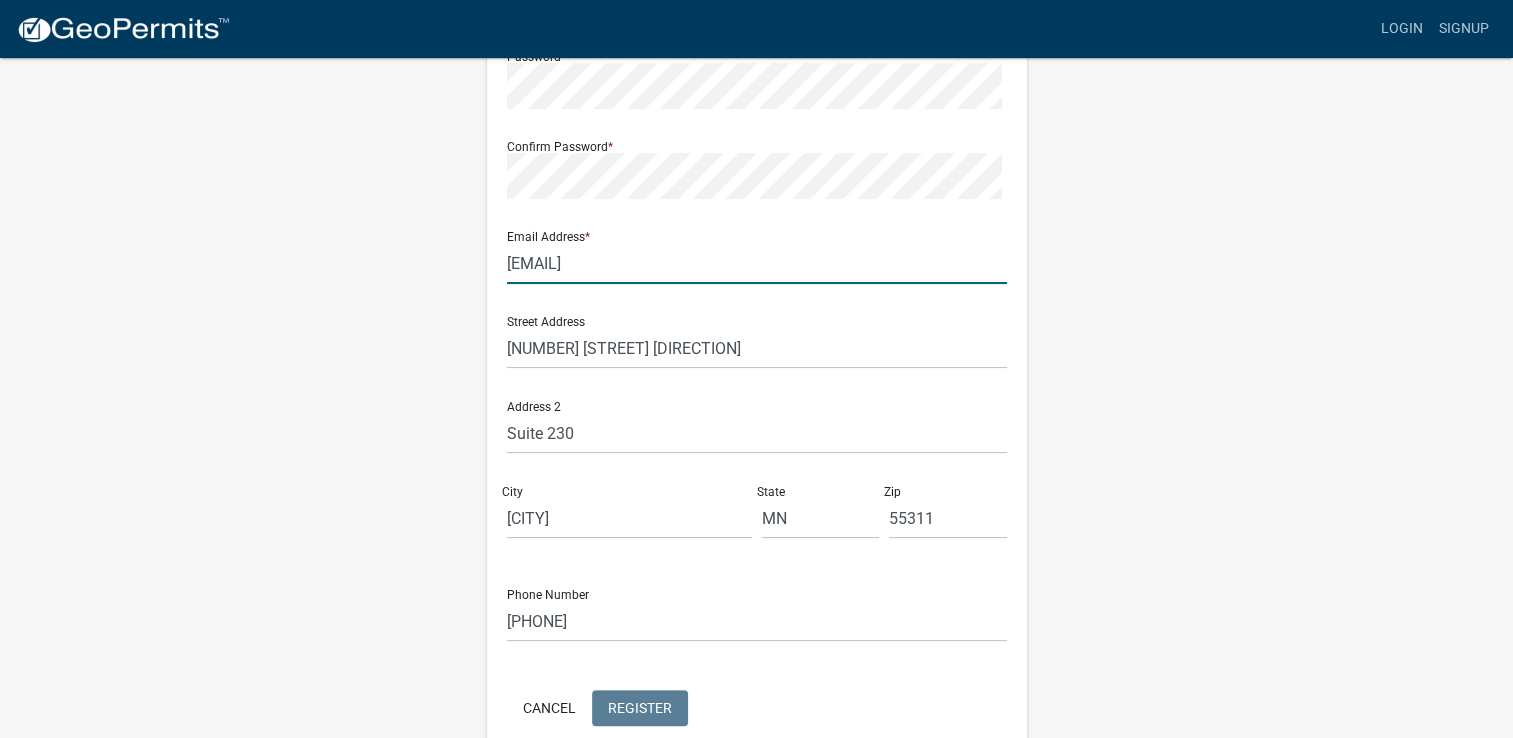 click on "klowe@k2titleco.com" 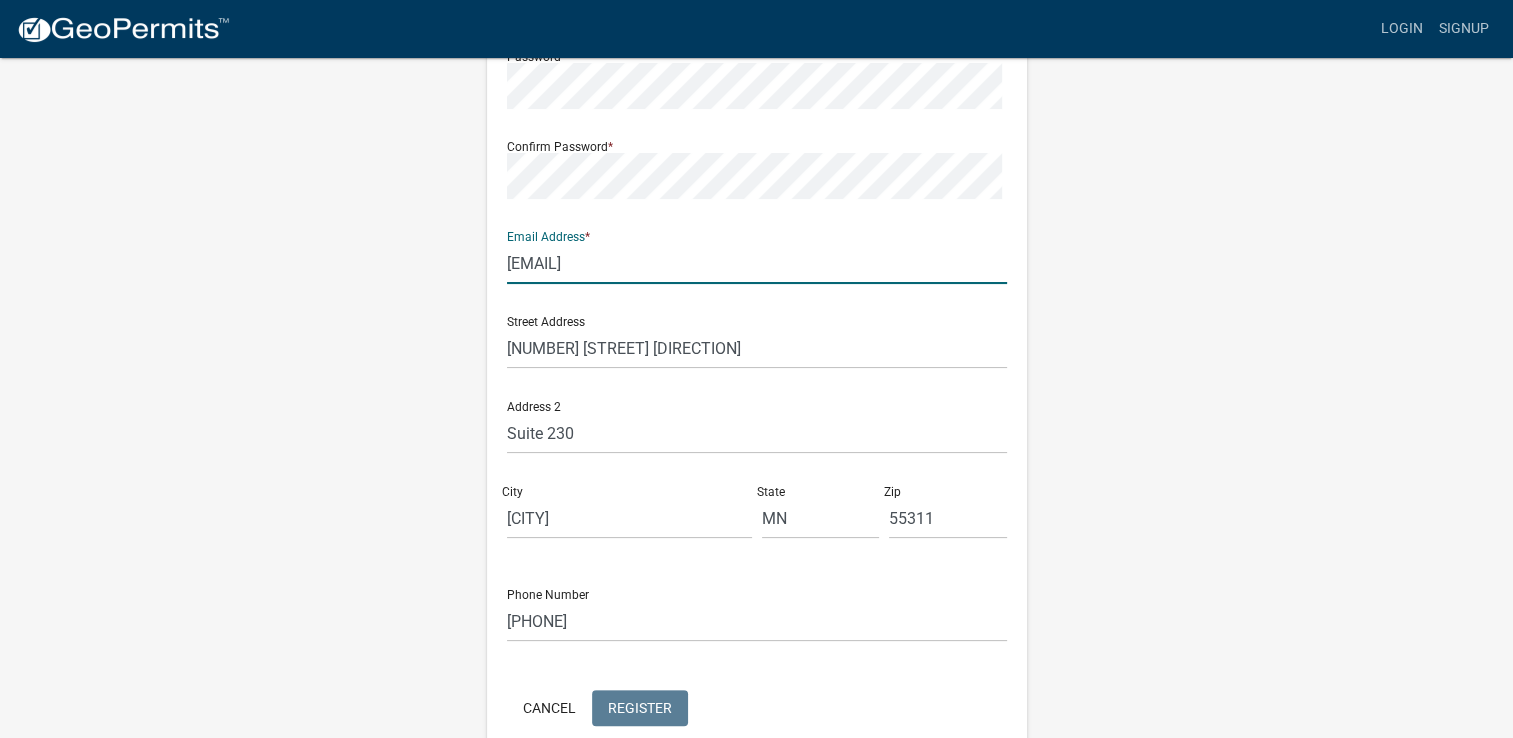 click on "klowe@k2titleco.com" 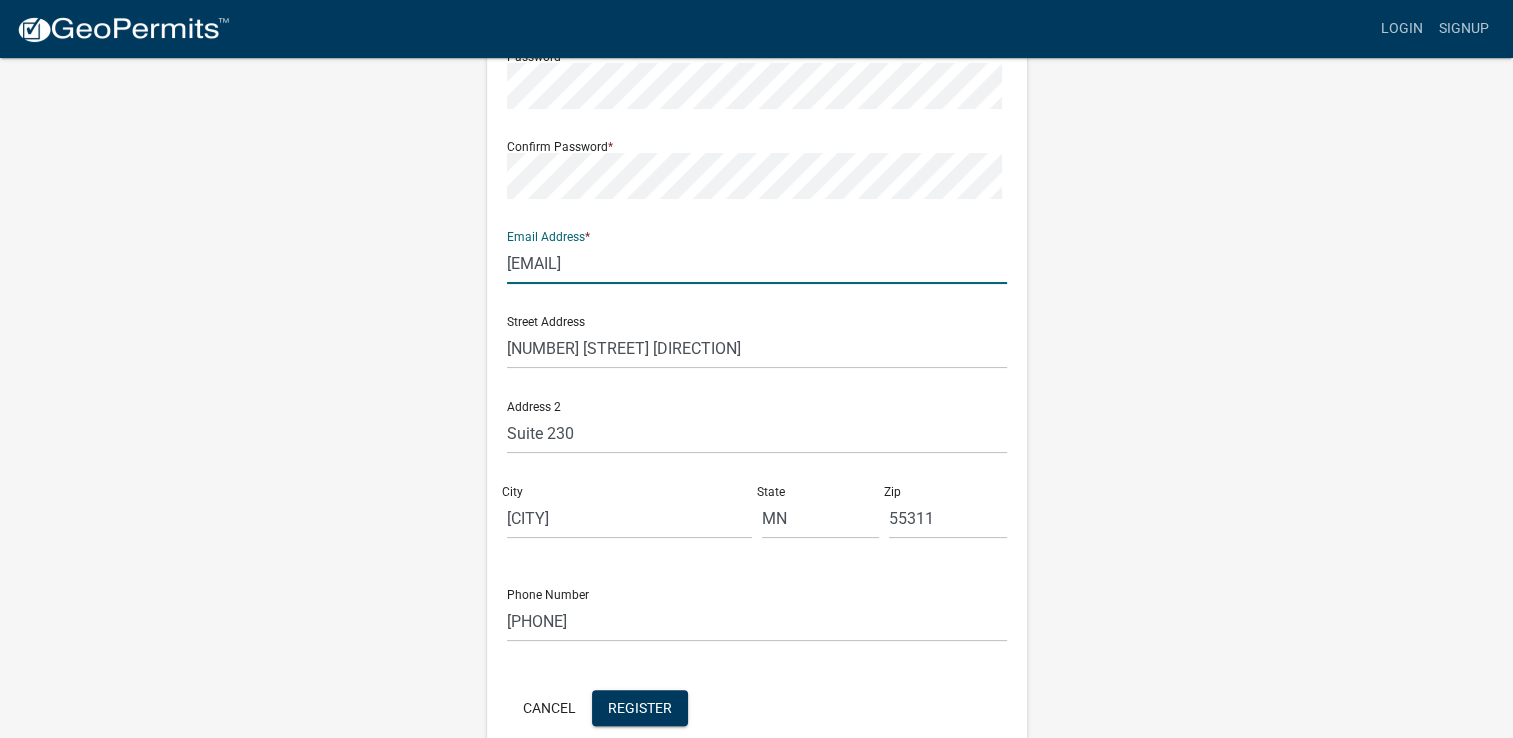 type on "klowe@k2titleco.com" 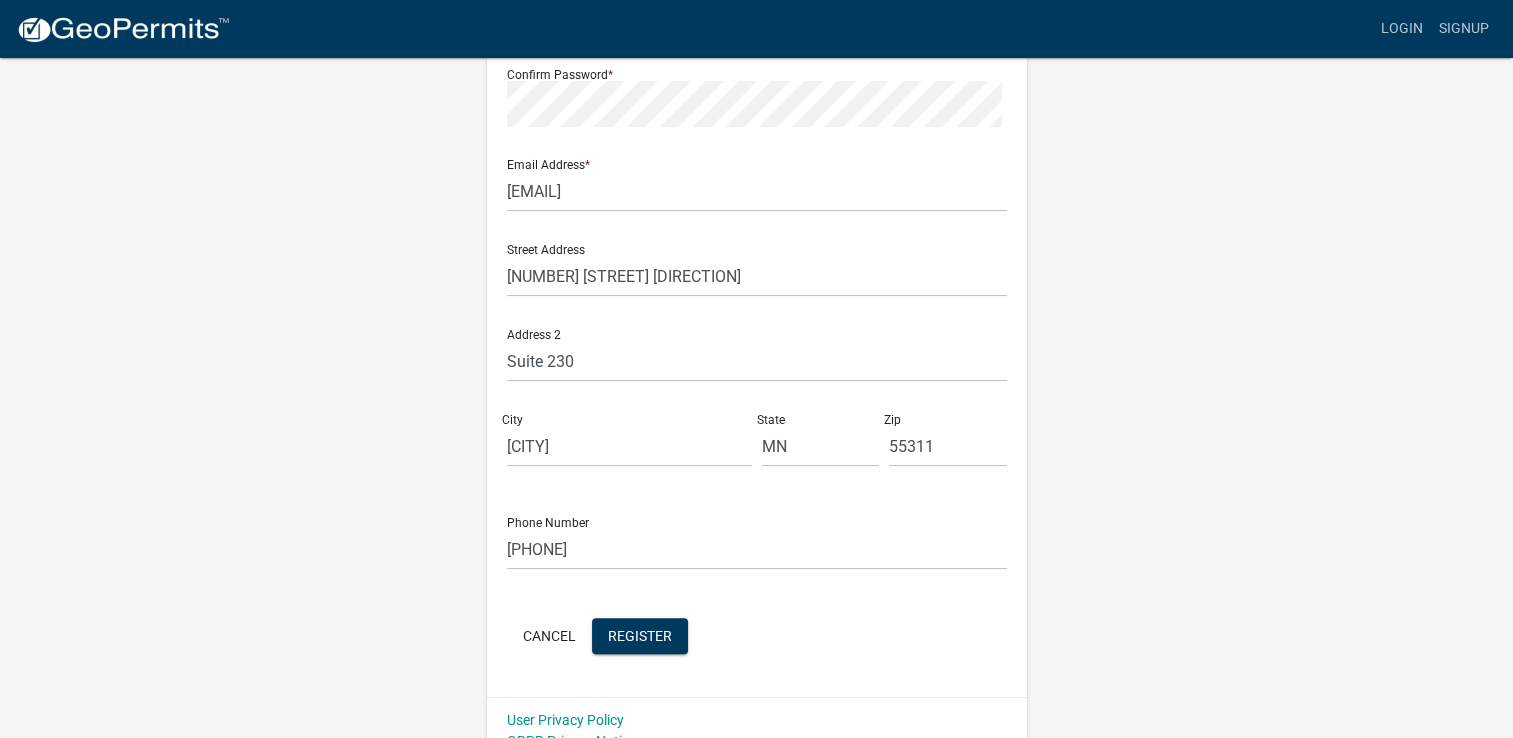 scroll, scrollTop: 500, scrollLeft: 0, axis: vertical 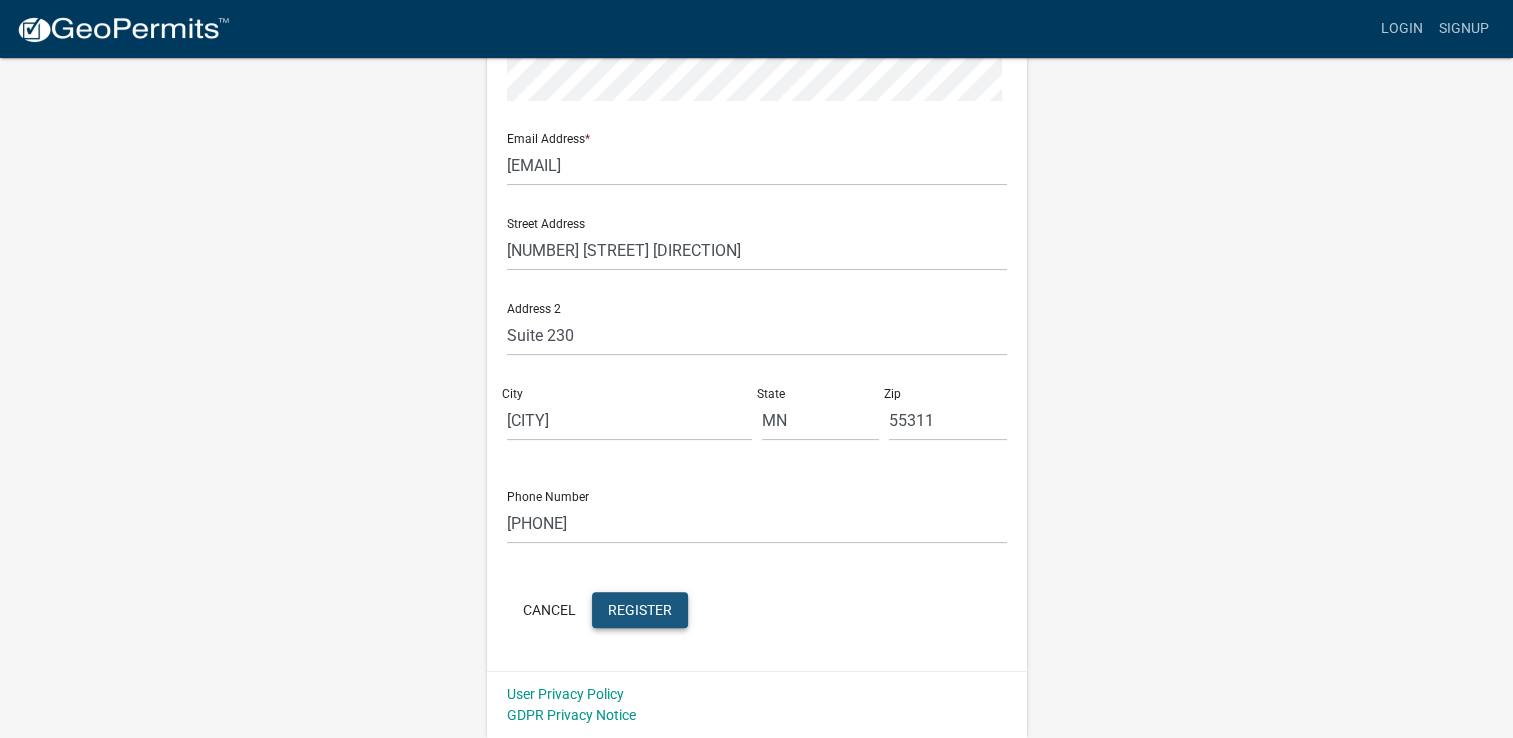 click on "Register" 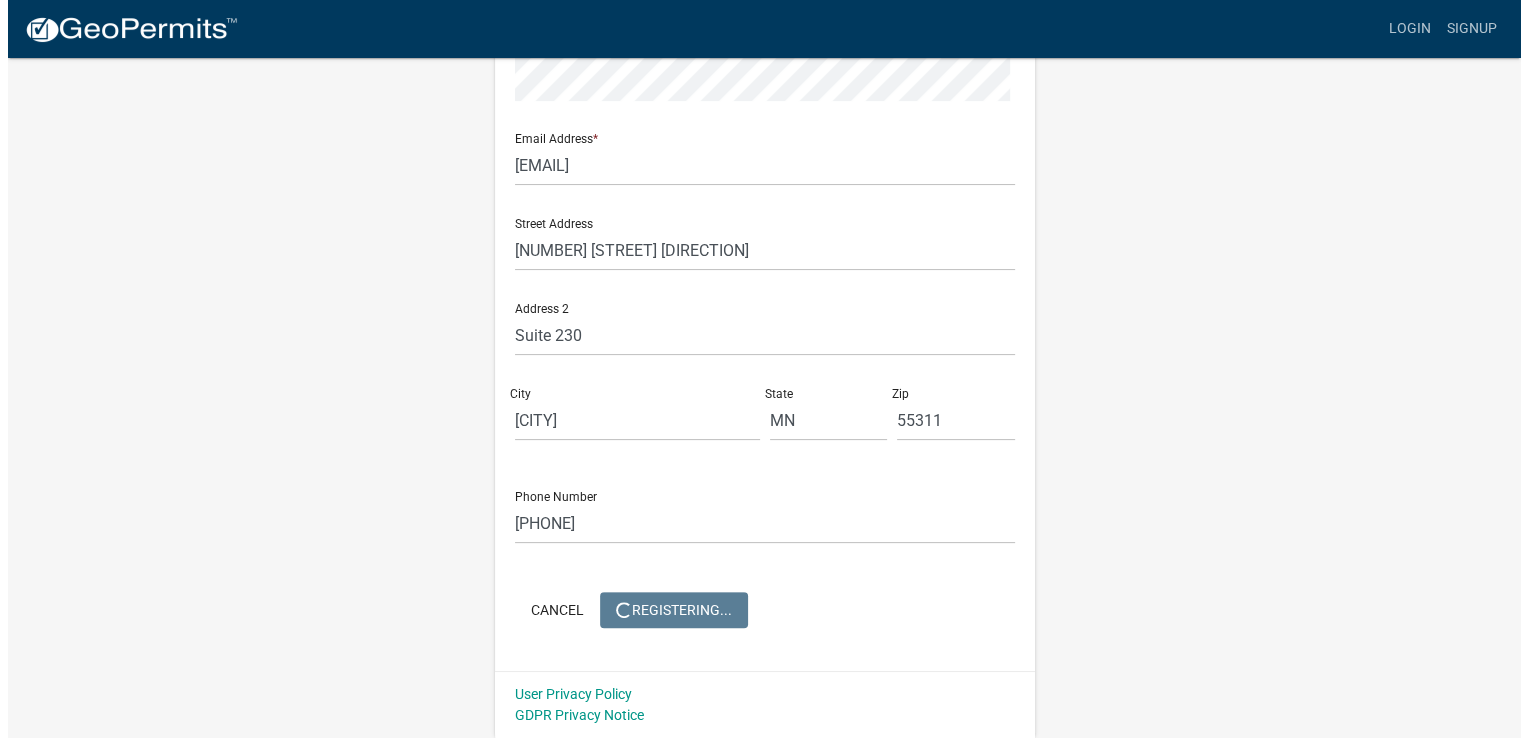 scroll, scrollTop: 0, scrollLeft: 0, axis: both 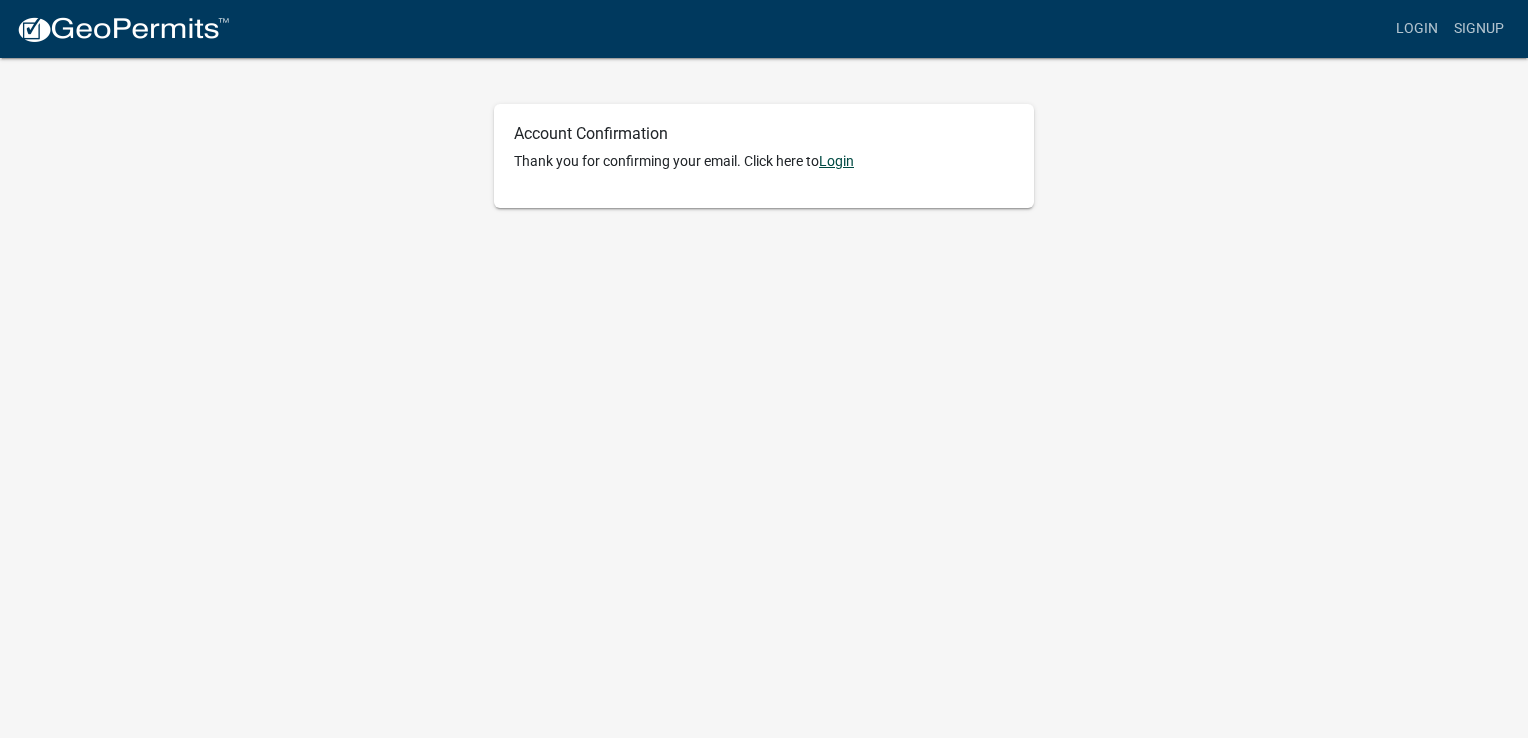 click on "Login" 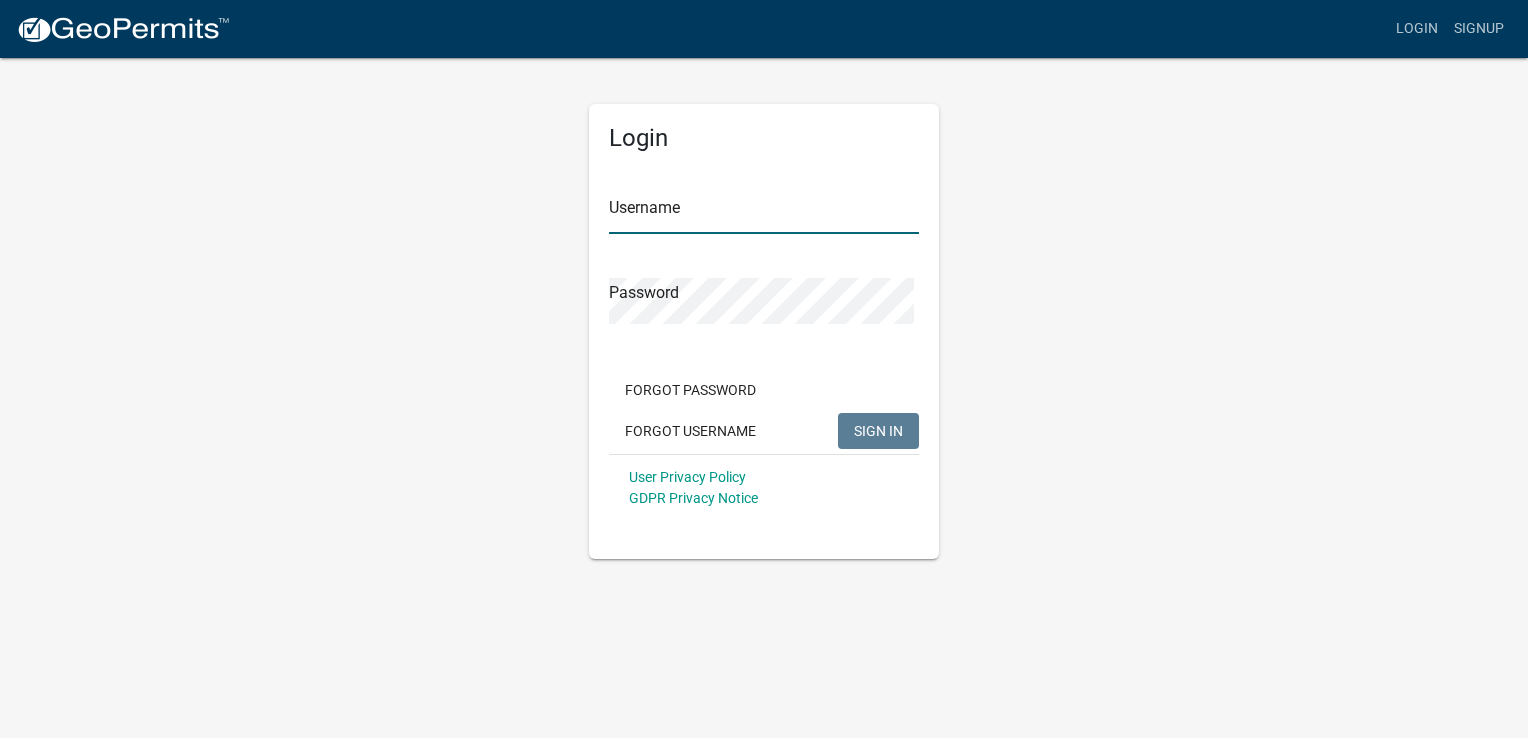 type on "[USERNAME]" 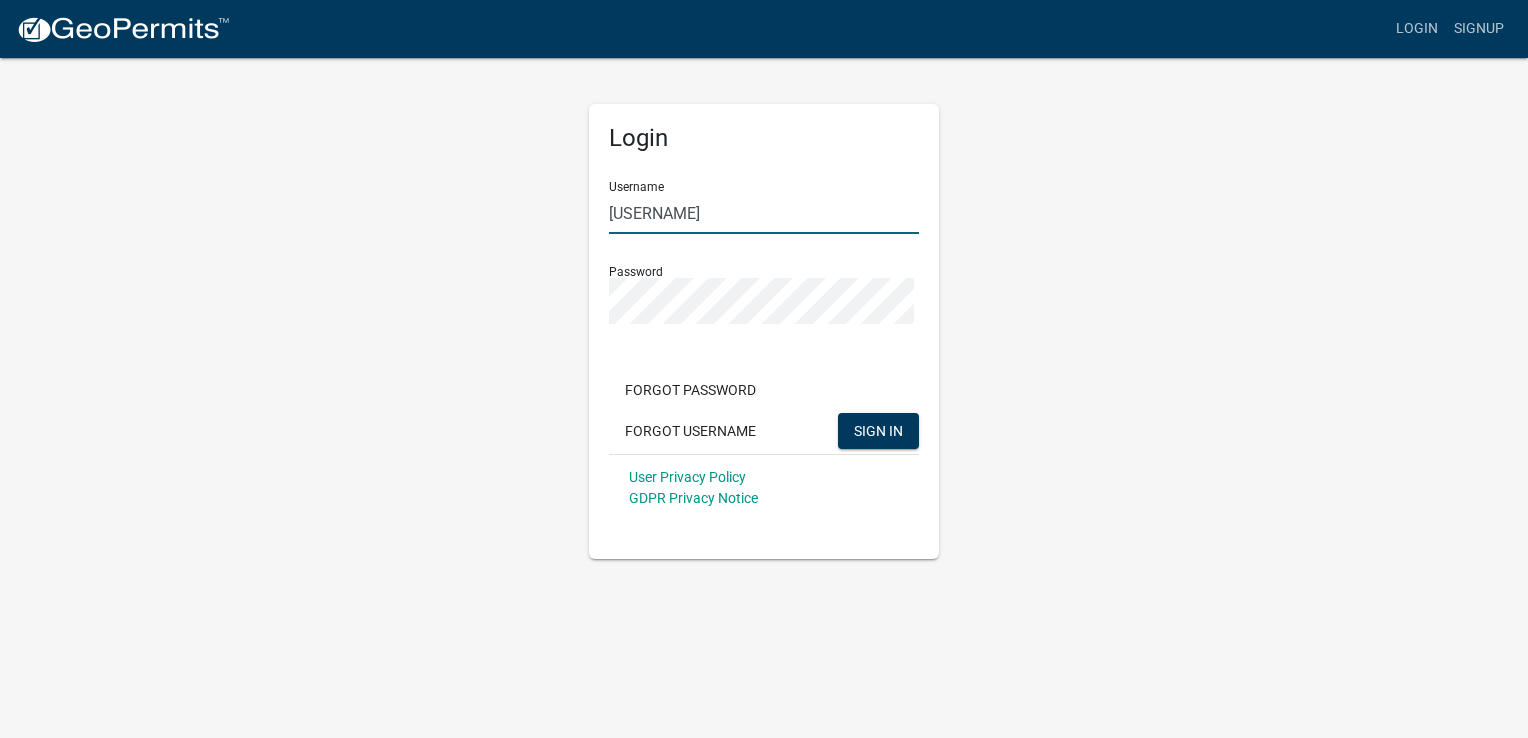 click on "[USERNAME]" at bounding box center [764, 213] 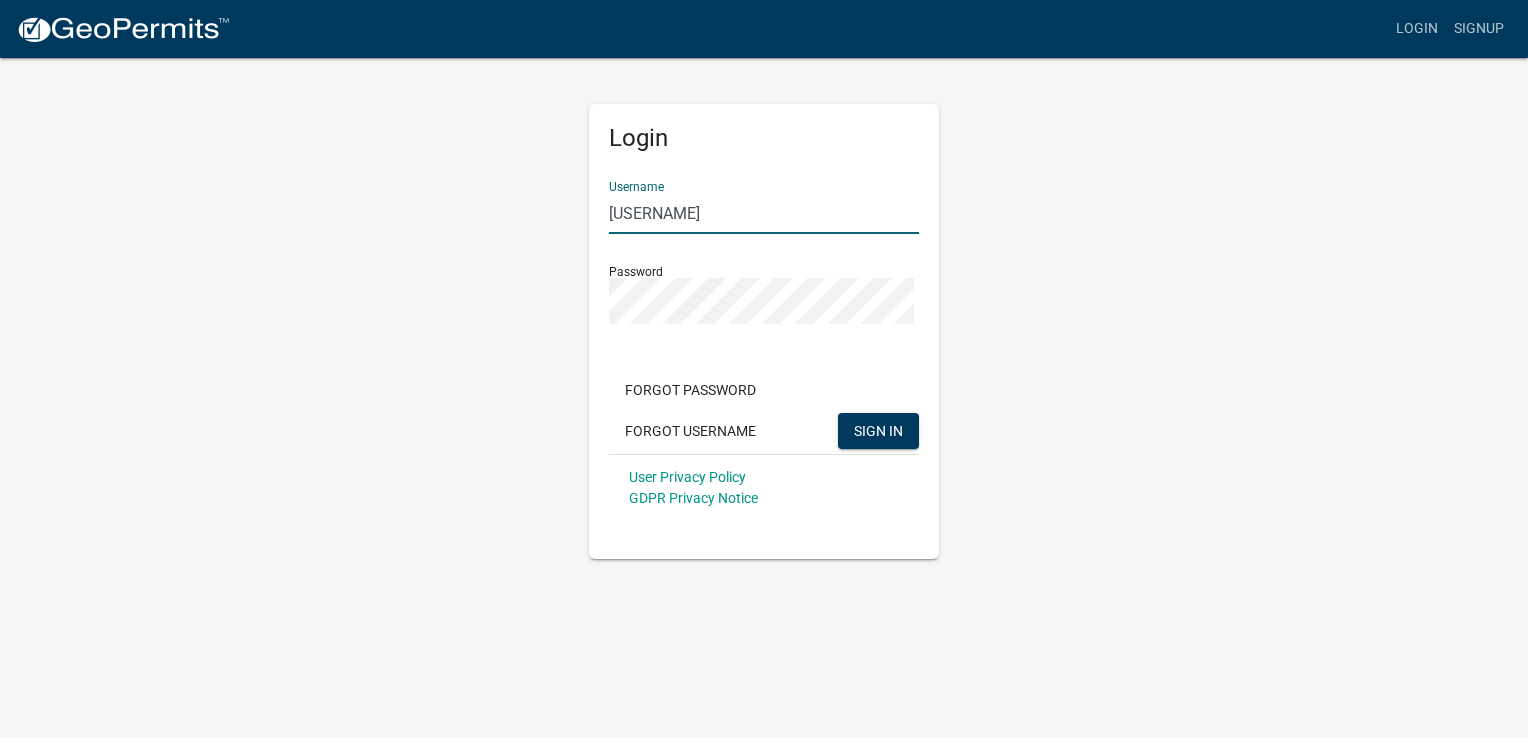 click on "Login Username [USERNAME] Password  Forgot Password   Forgot Username  SIGN IN User Privacy Policy GDPR Privacy Notice" 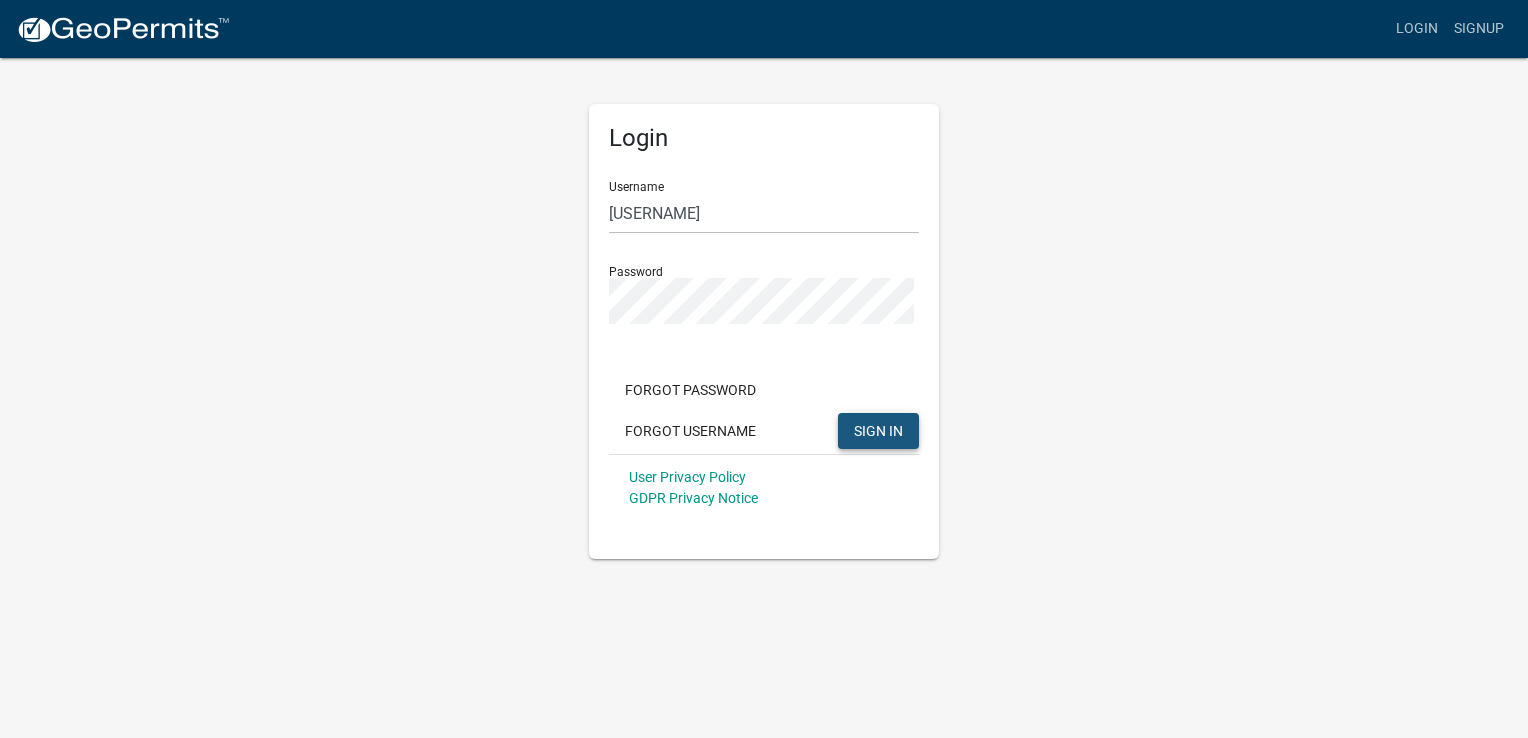 click on "SIGN IN" 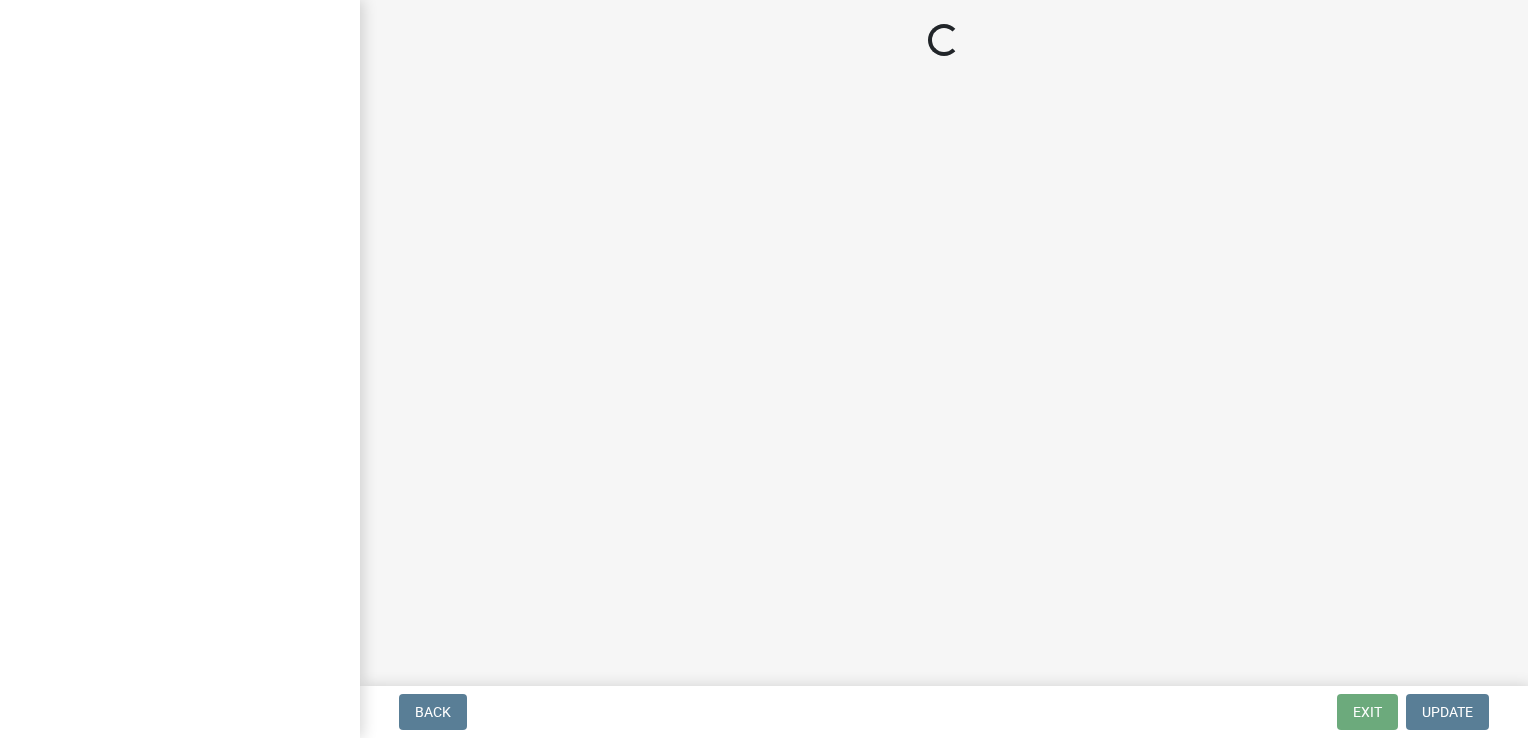scroll, scrollTop: 0, scrollLeft: 0, axis: both 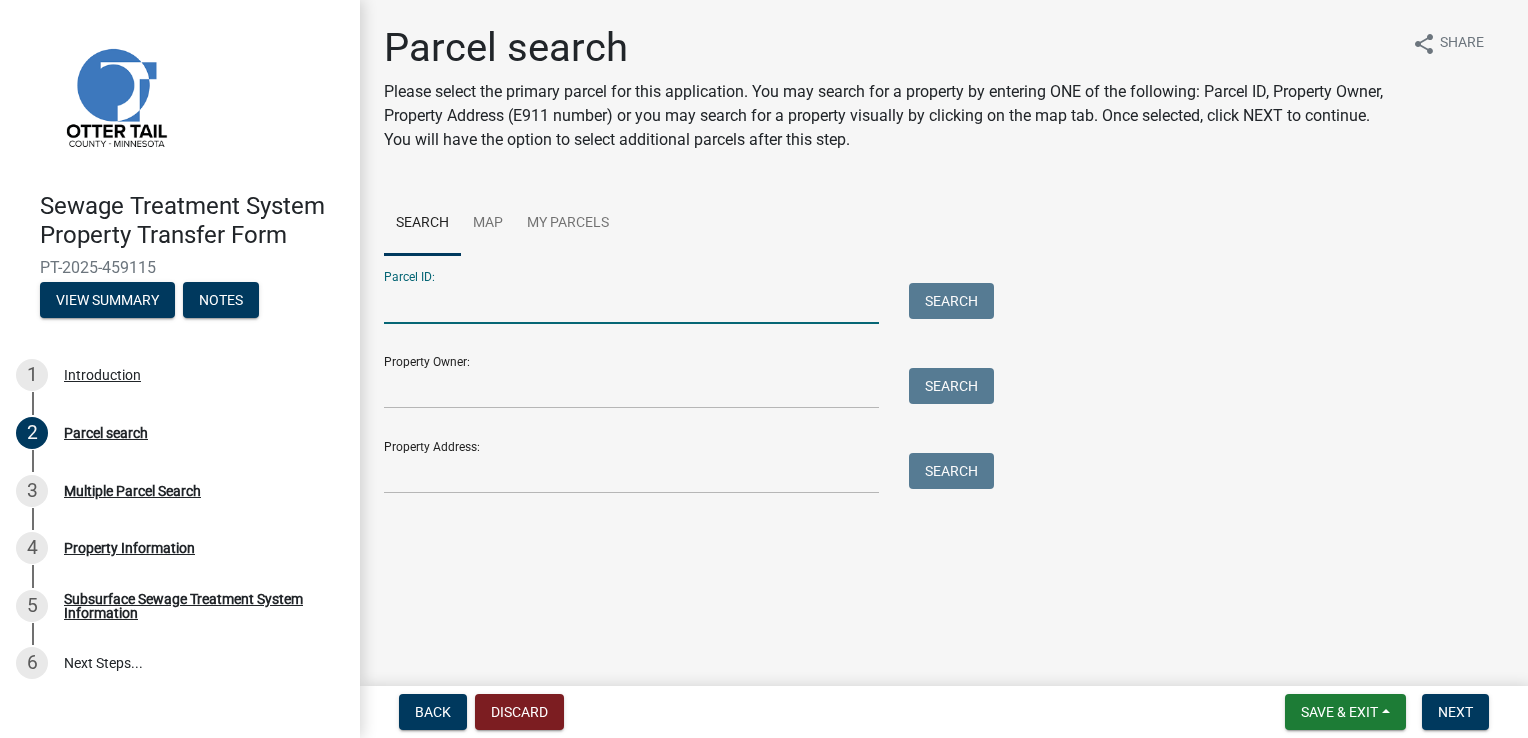 click on "Parcel ID:" at bounding box center [631, 303] 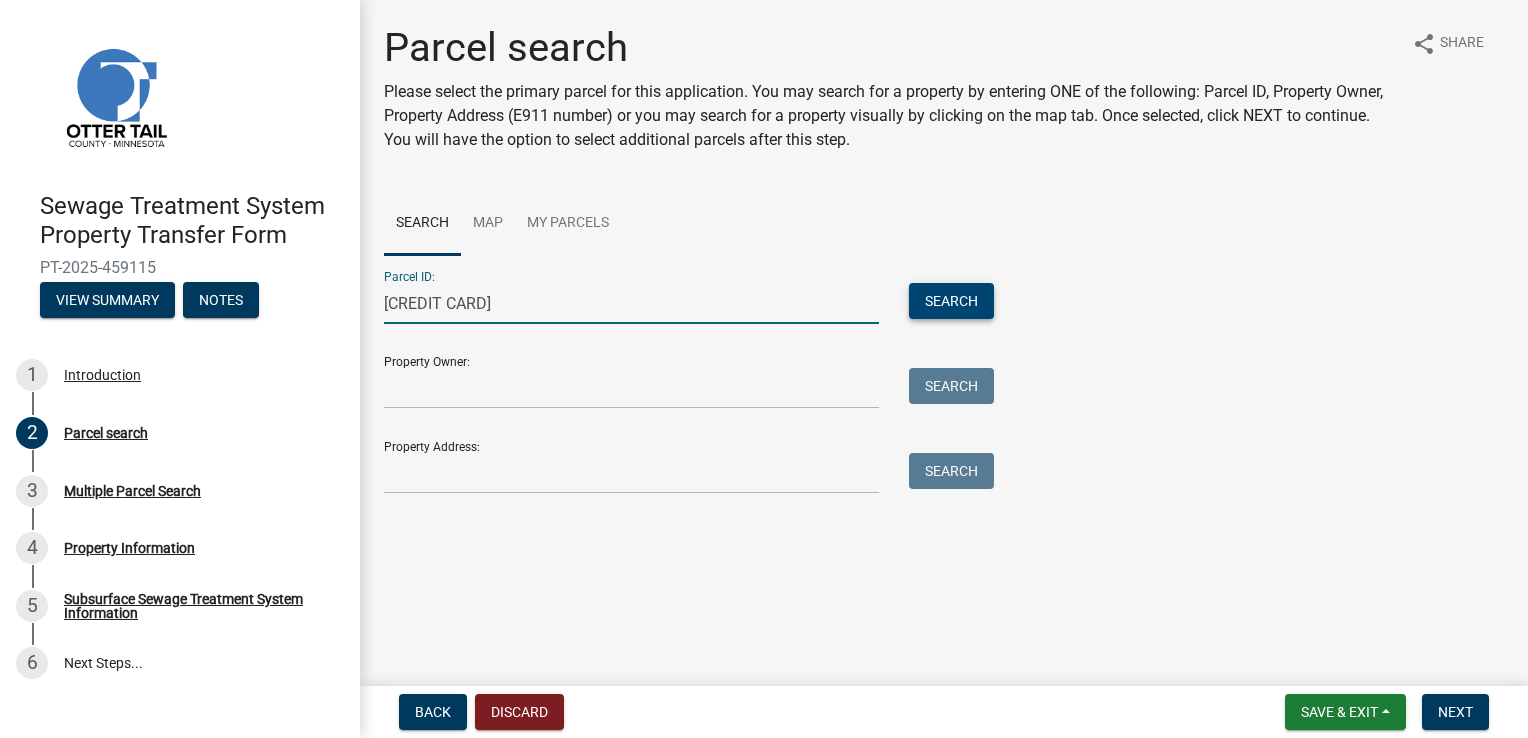type on "62000060052000" 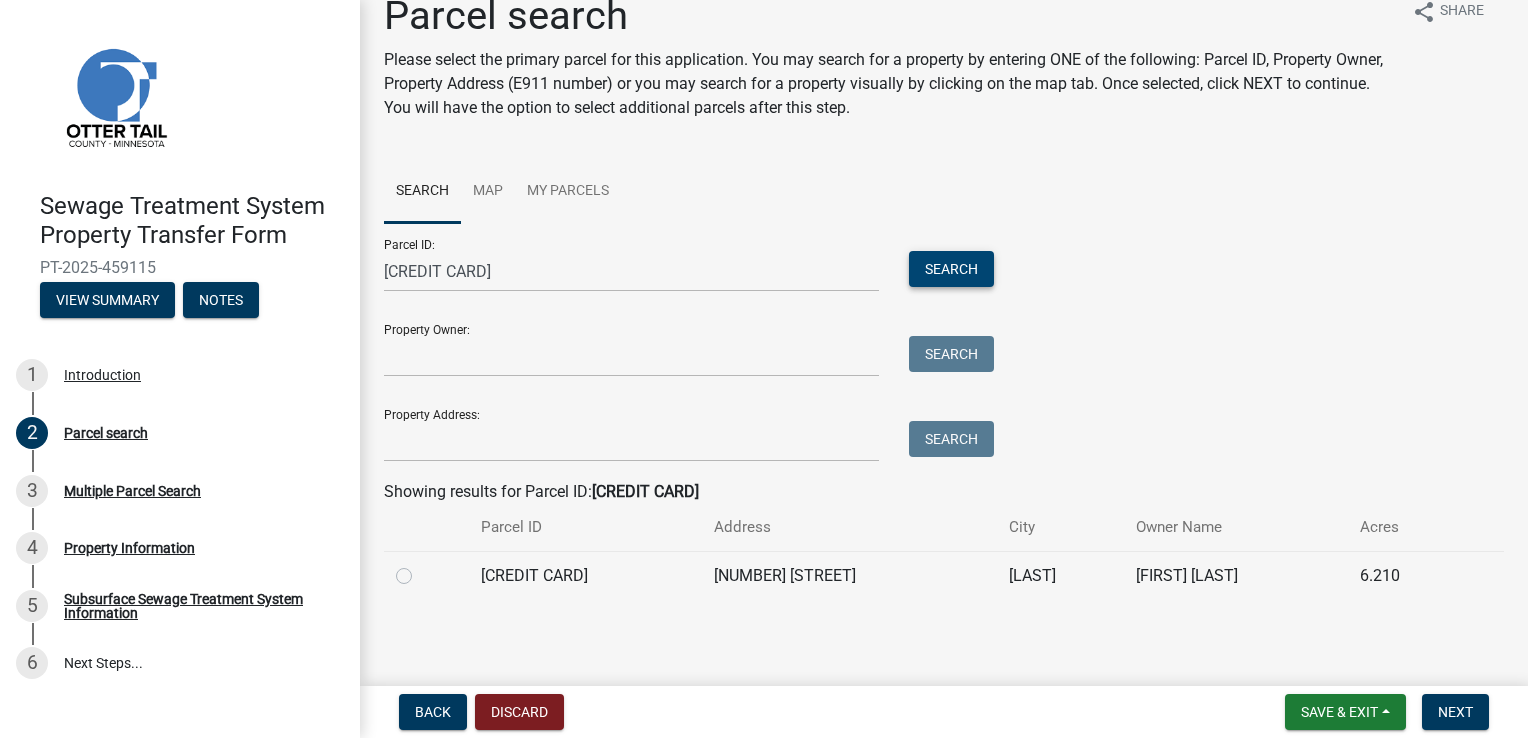 scroll, scrollTop: 112, scrollLeft: 0, axis: vertical 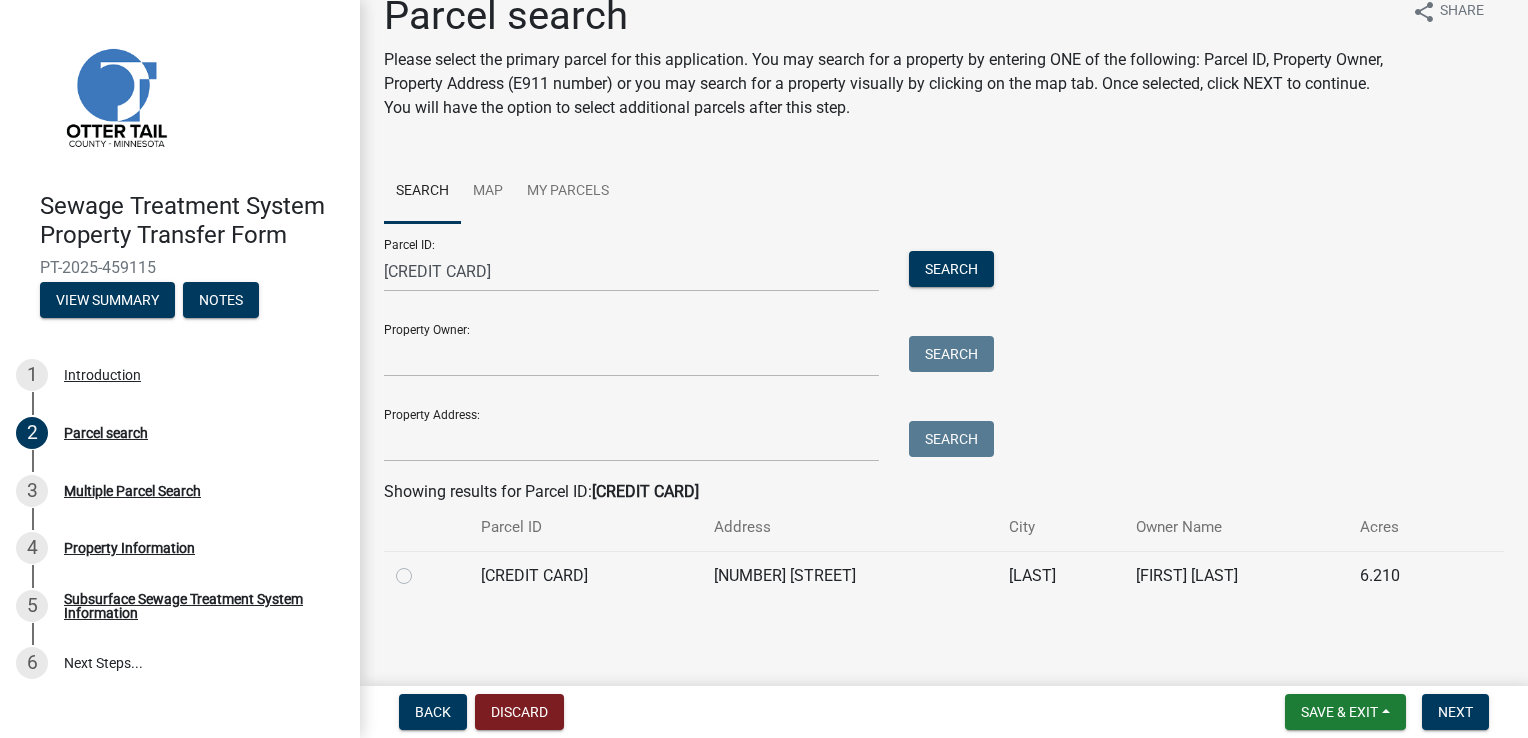 click on "62000060052000" 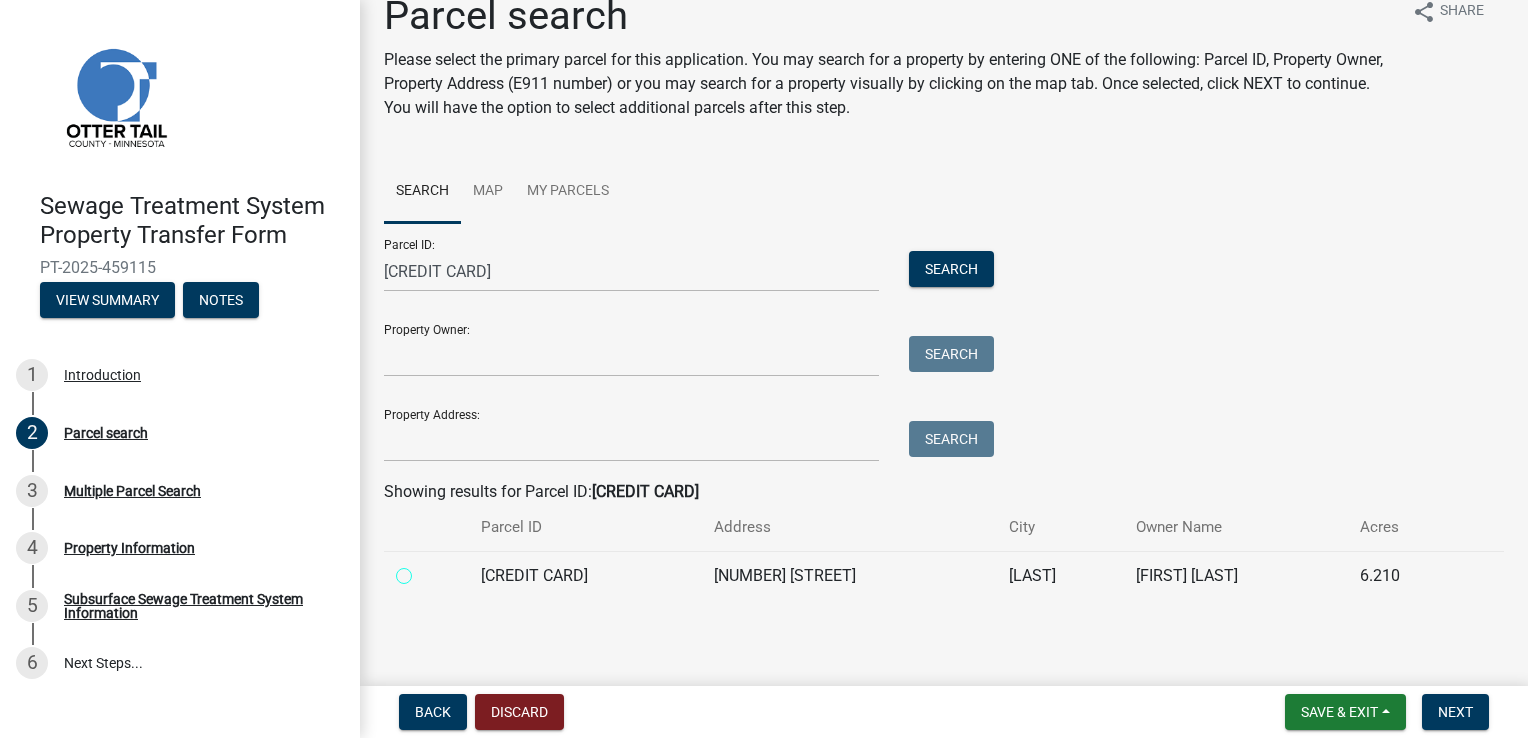 click at bounding box center (426, 570) 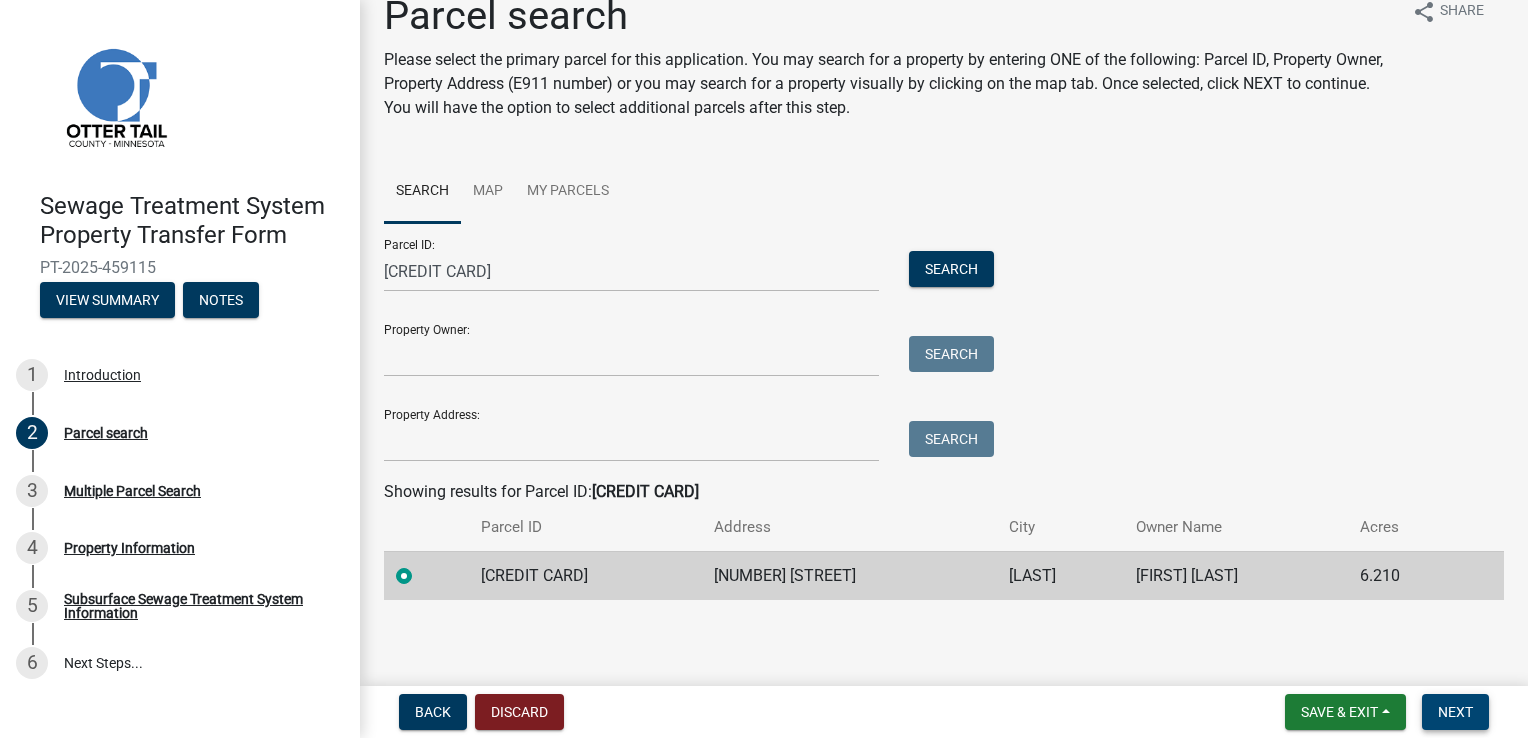 click on "Next" at bounding box center (1455, 712) 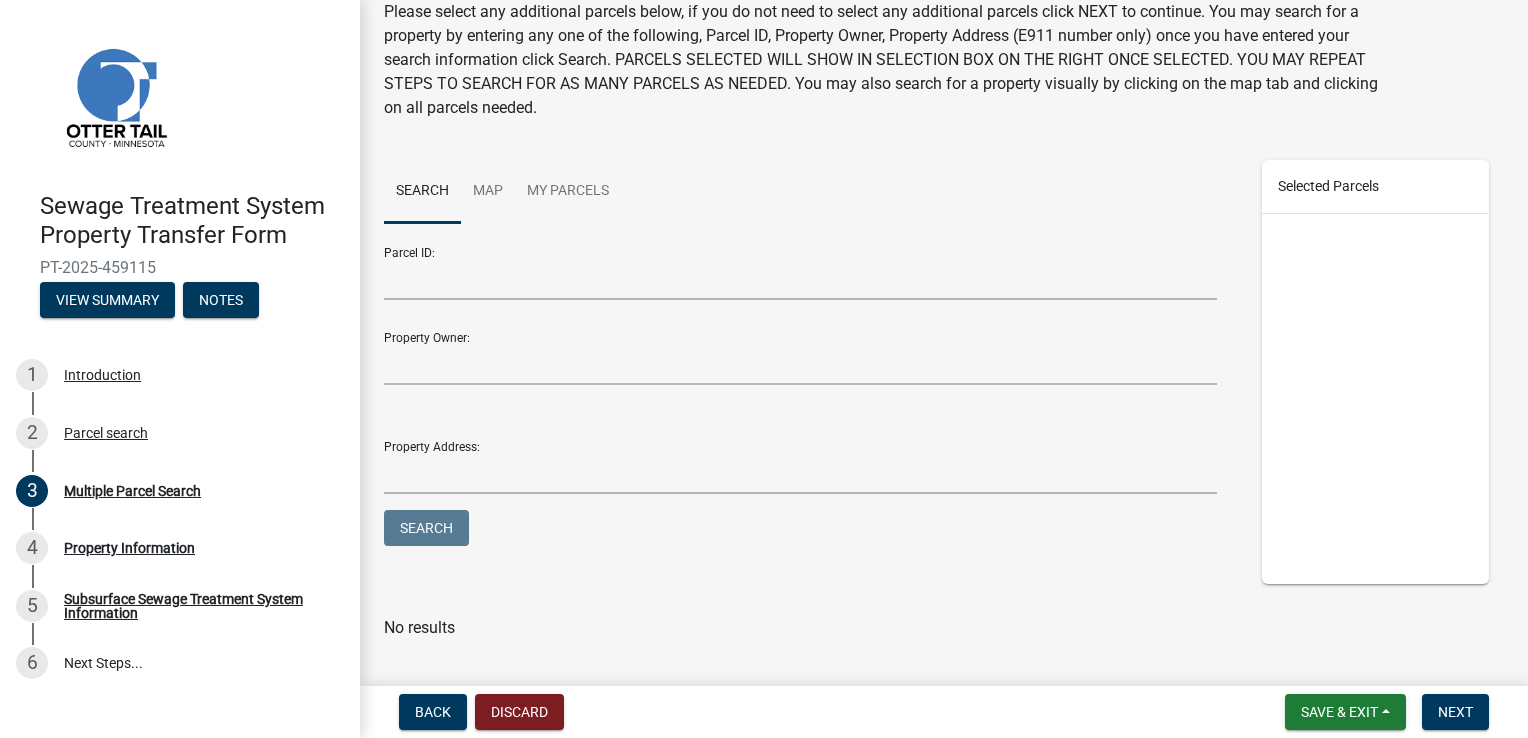 scroll, scrollTop: 194, scrollLeft: 0, axis: vertical 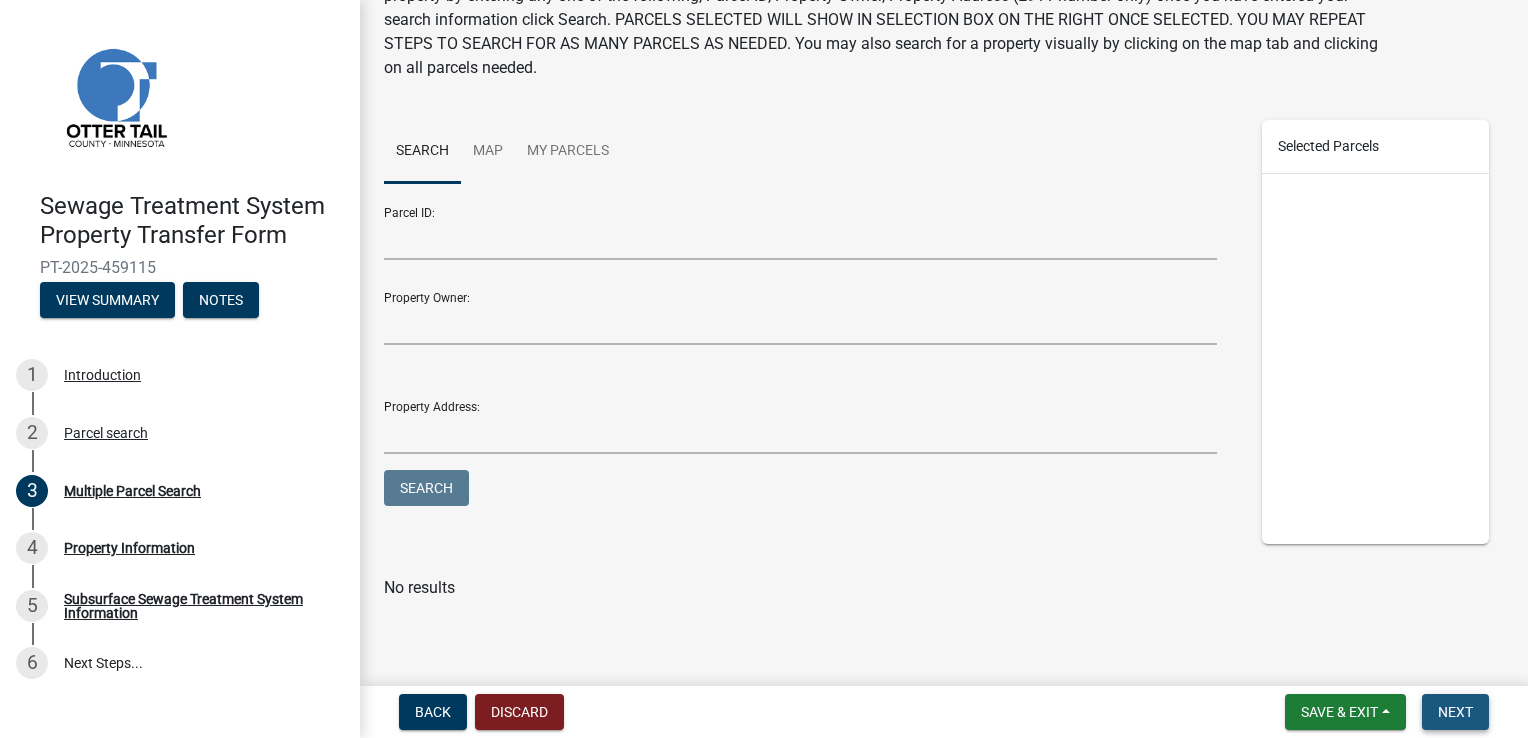 click on "Next" at bounding box center (1455, 712) 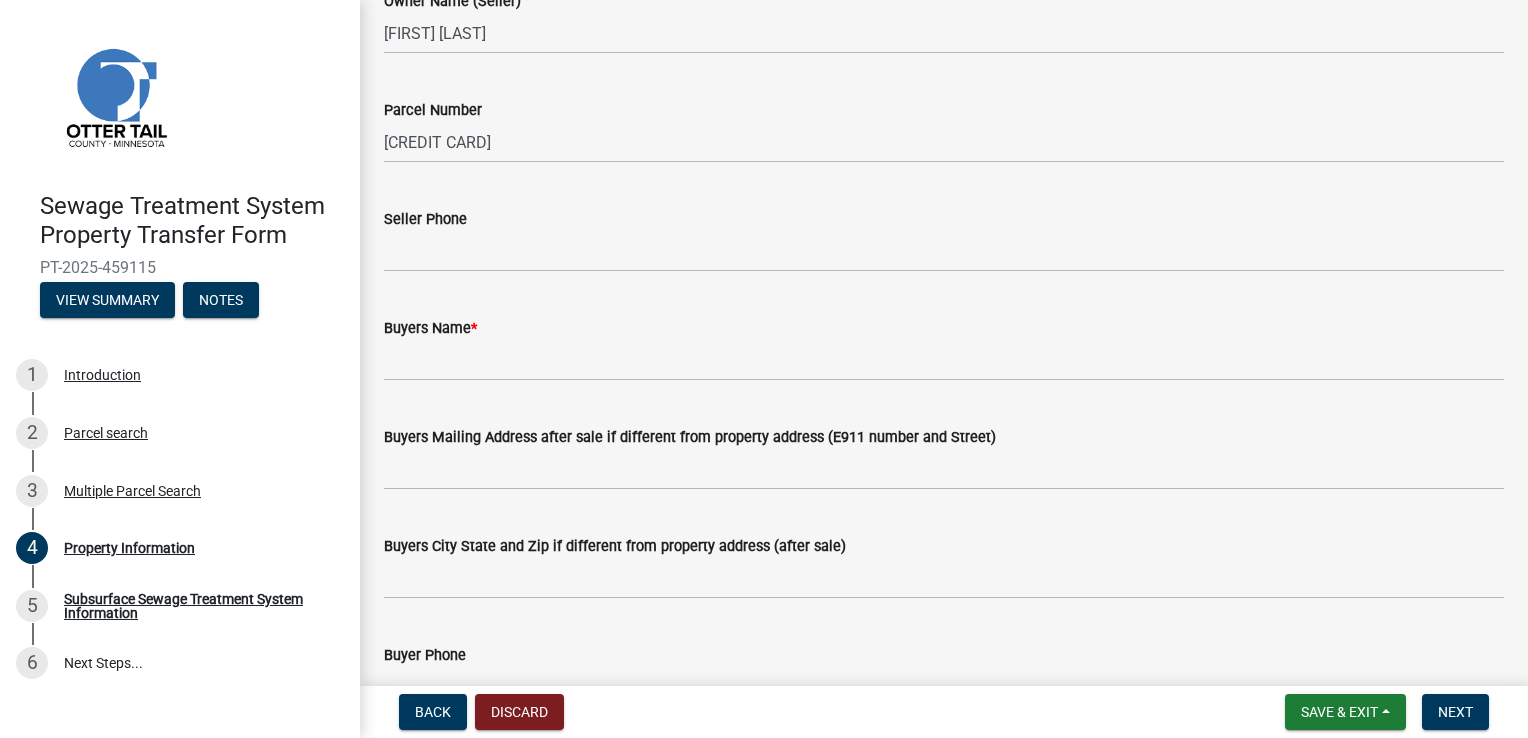scroll, scrollTop: 300, scrollLeft: 0, axis: vertical 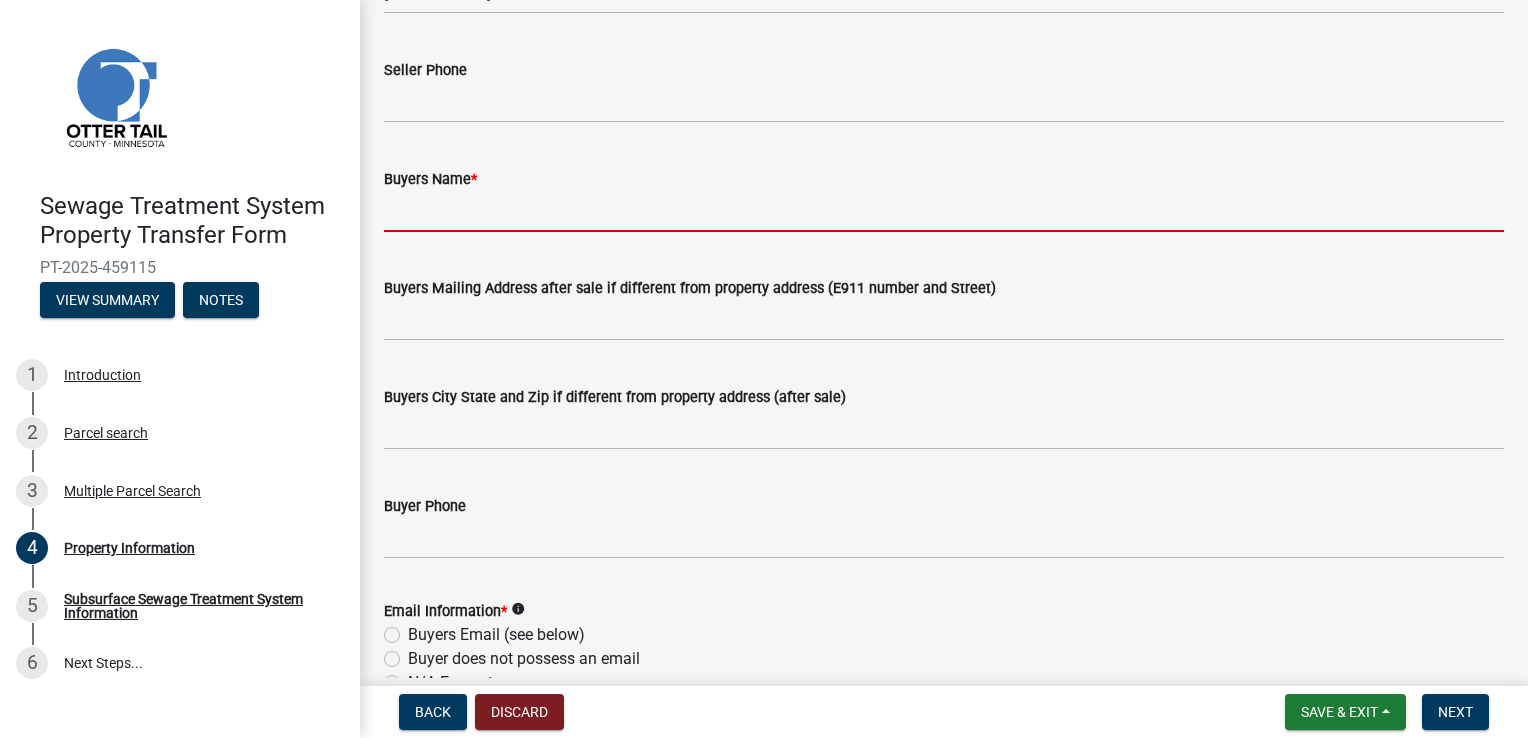 click on "Buyers Name  *" at bounding box center [944, 211] 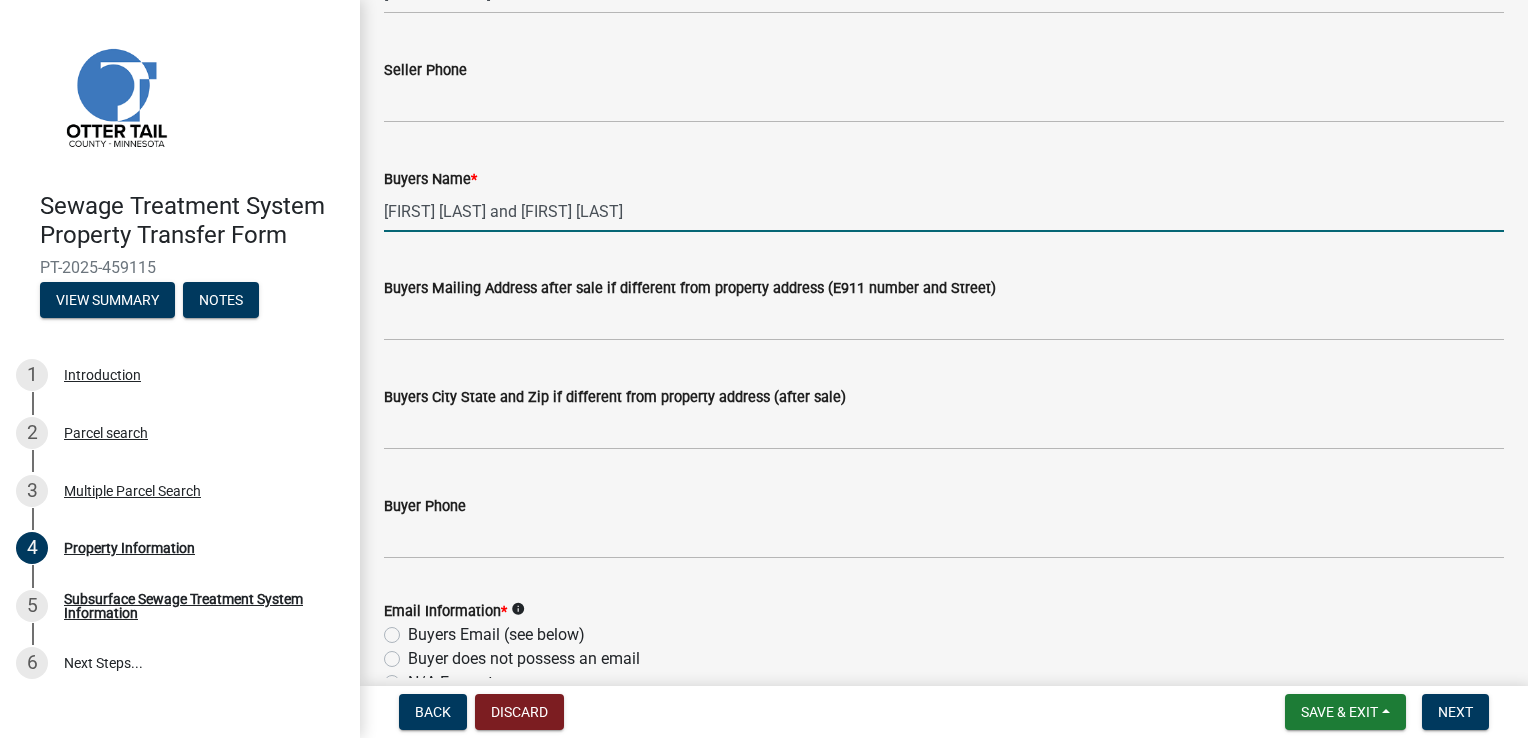 type on "Tyron Schwantz and Kelly Schwantz" 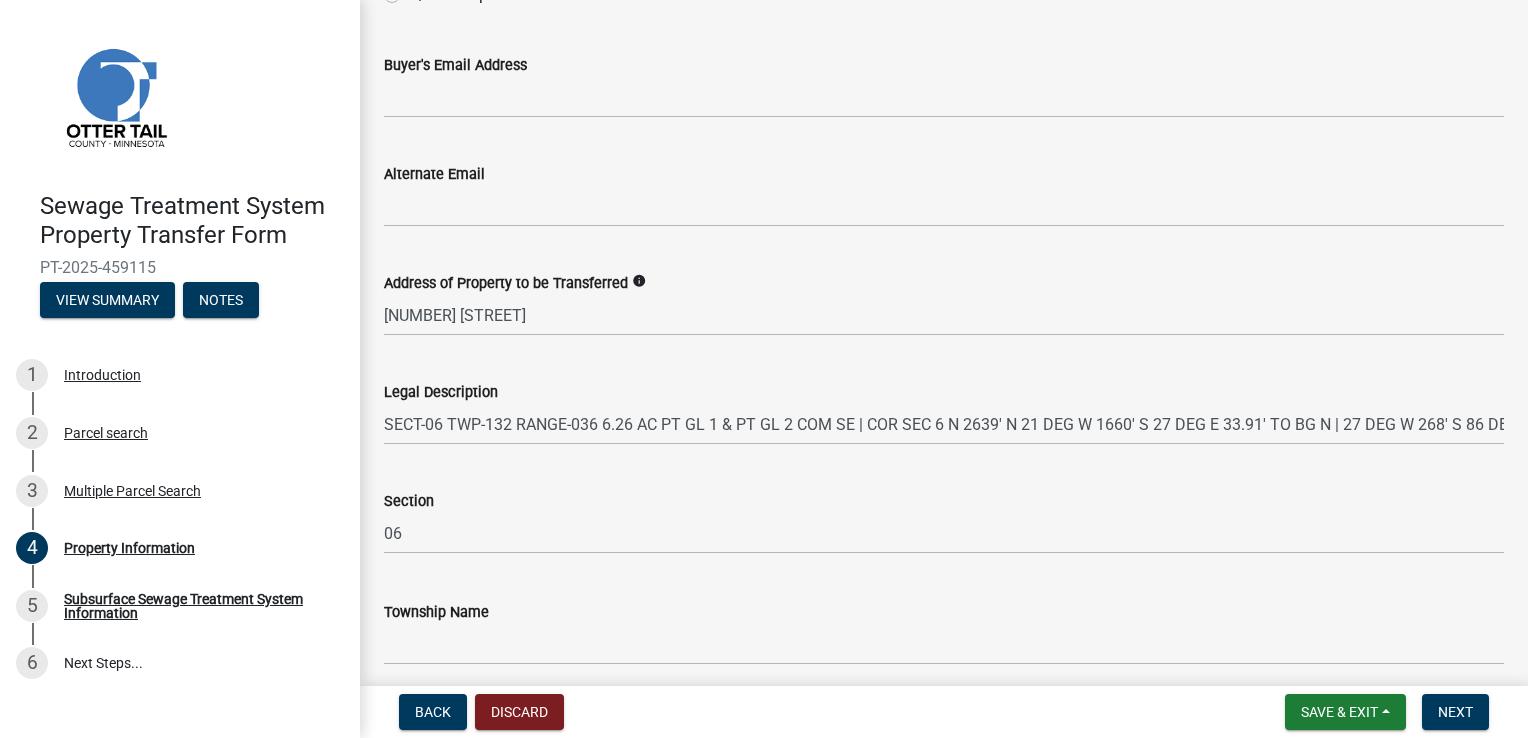 scroll, scrollTop: 1000, scrollLeft: 0, axis: vertical 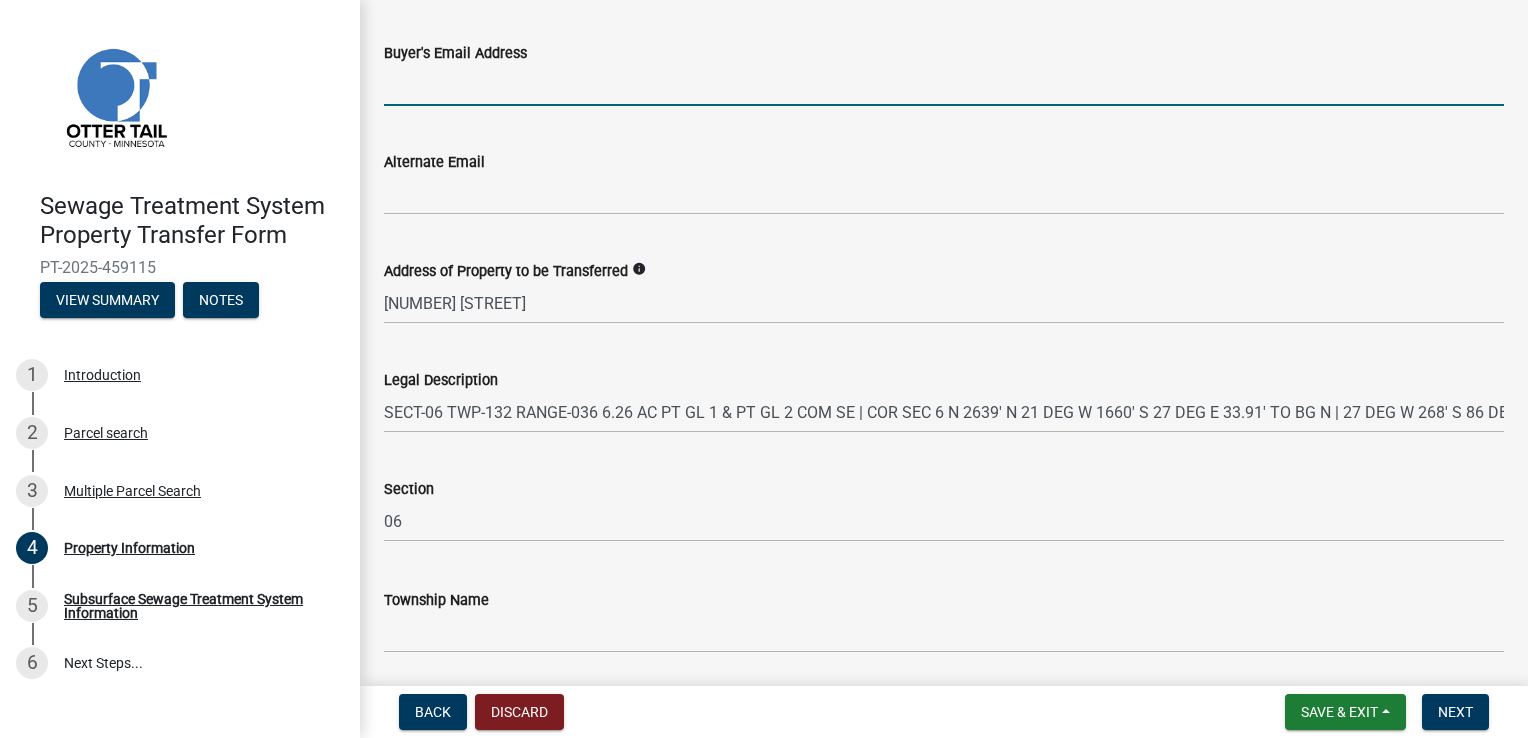 click on "Buyer's Email Address" at bounding box center (944, 85) 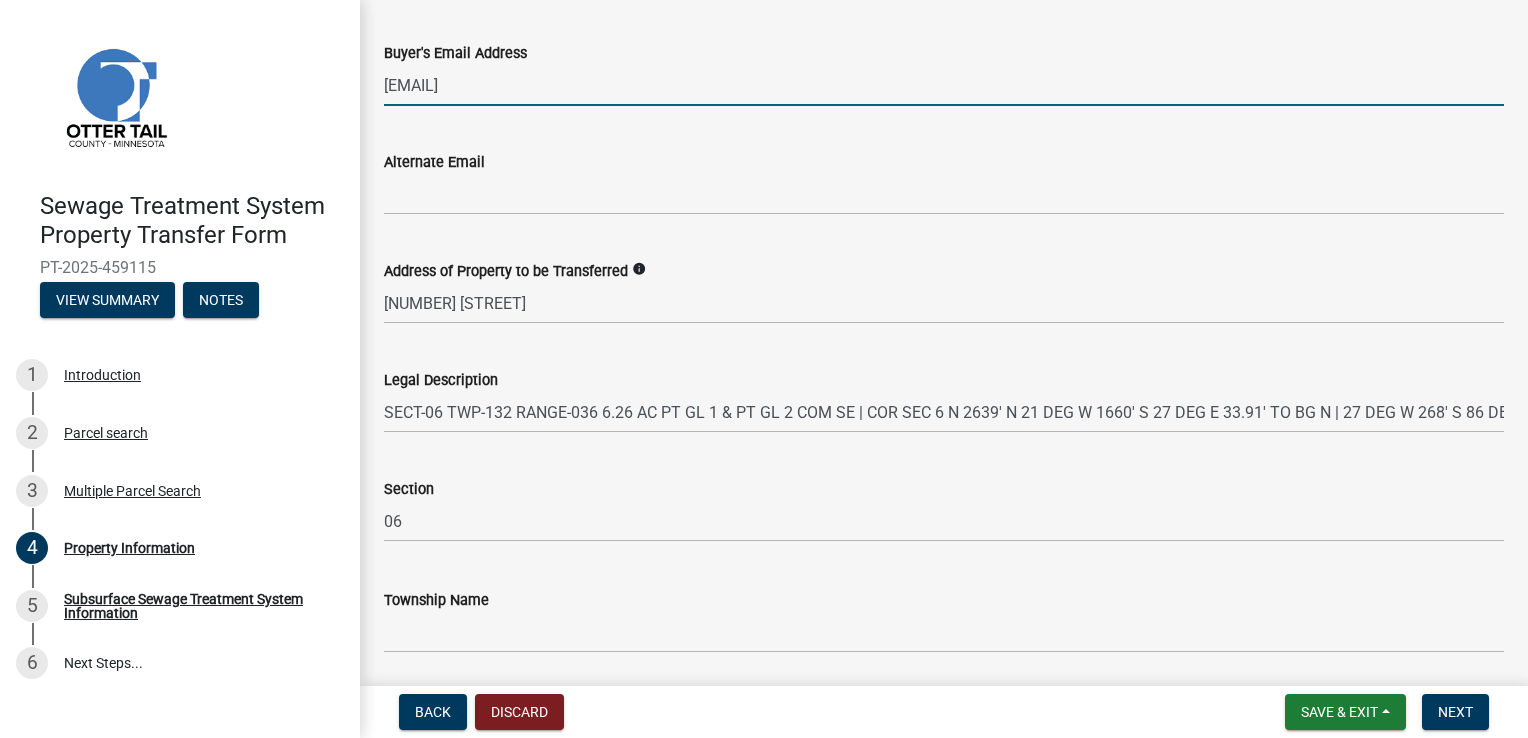 type on "kalosafghans@gmail.com" 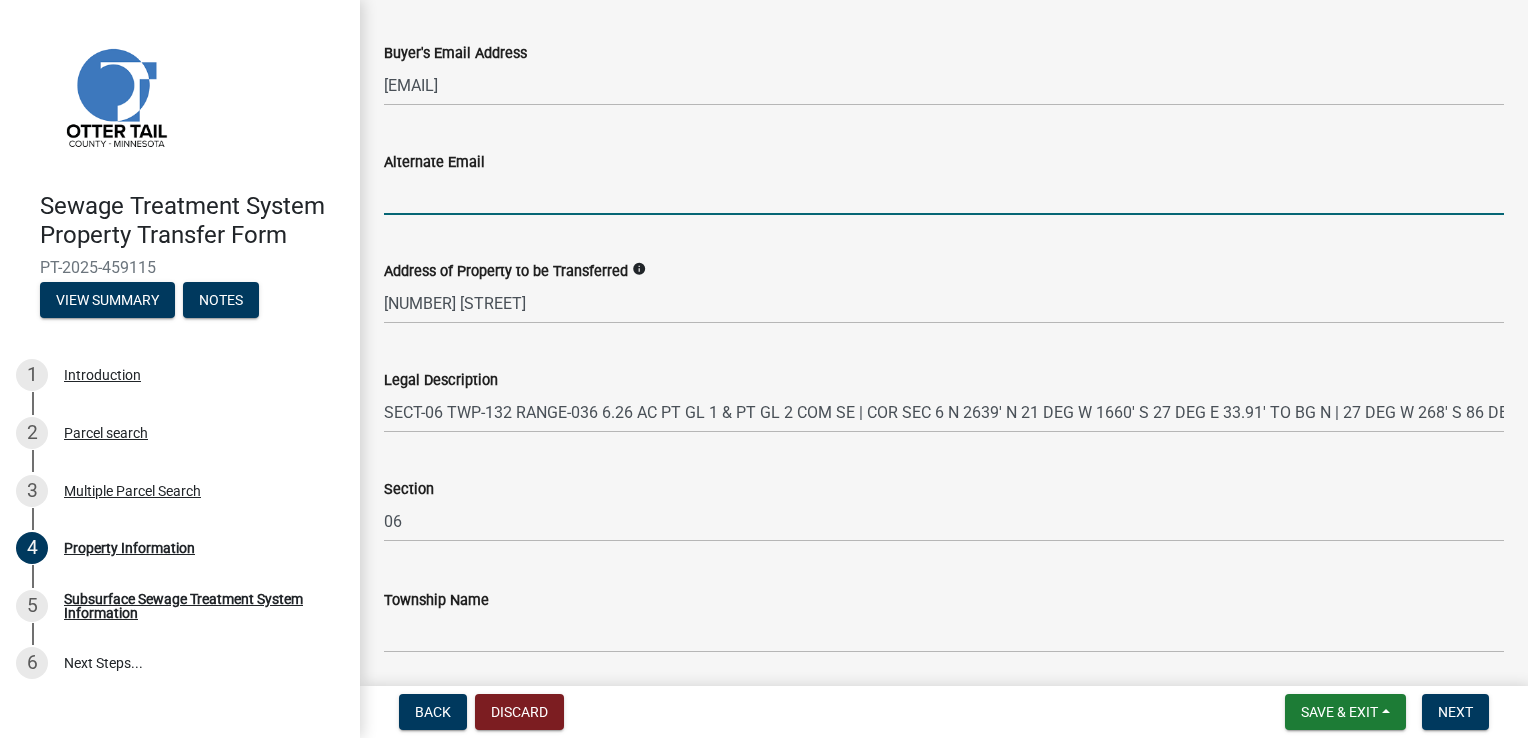 click on "Alternate Email" at bounding box center [944, 194] 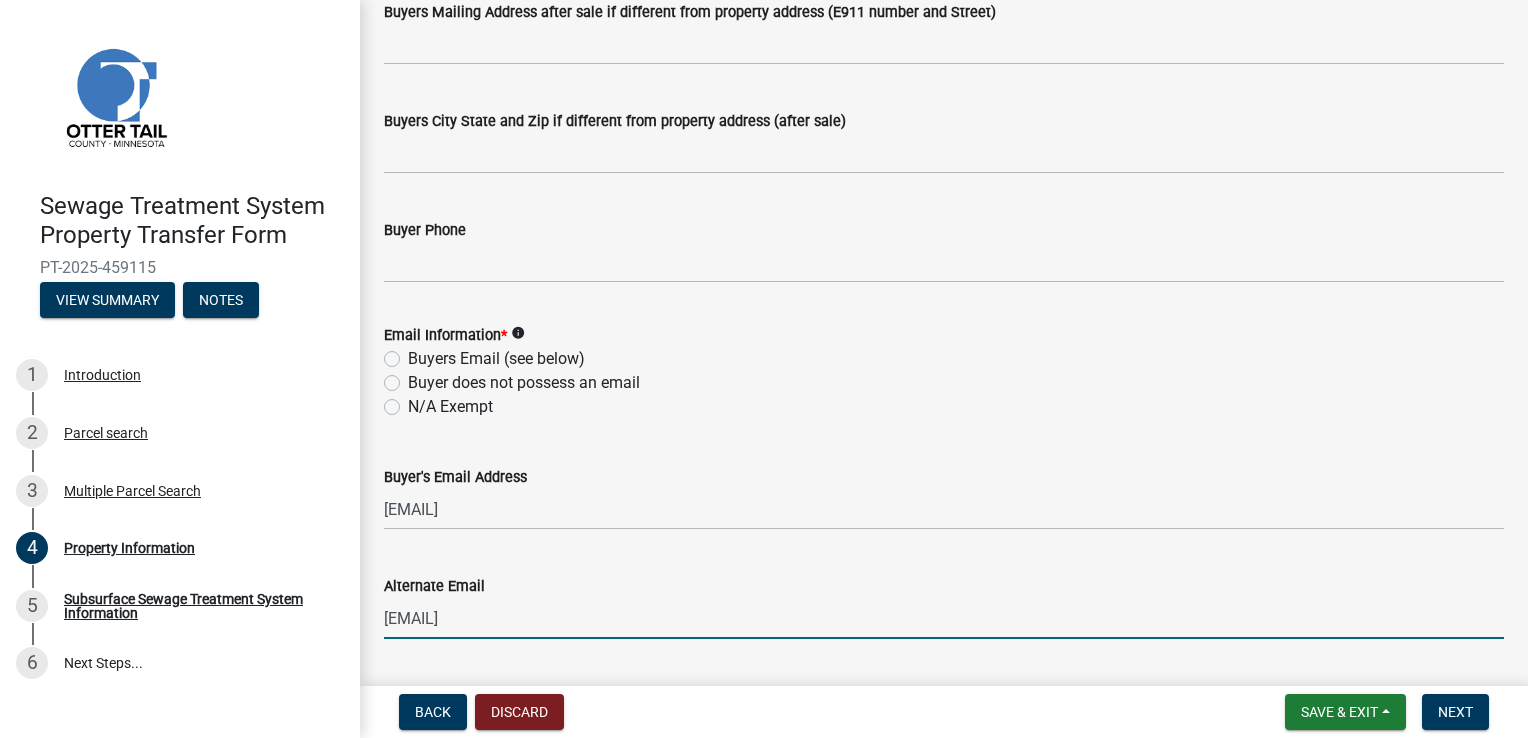 scroll, scrollTop: 476, scrollLeft: 0, axis: vertical 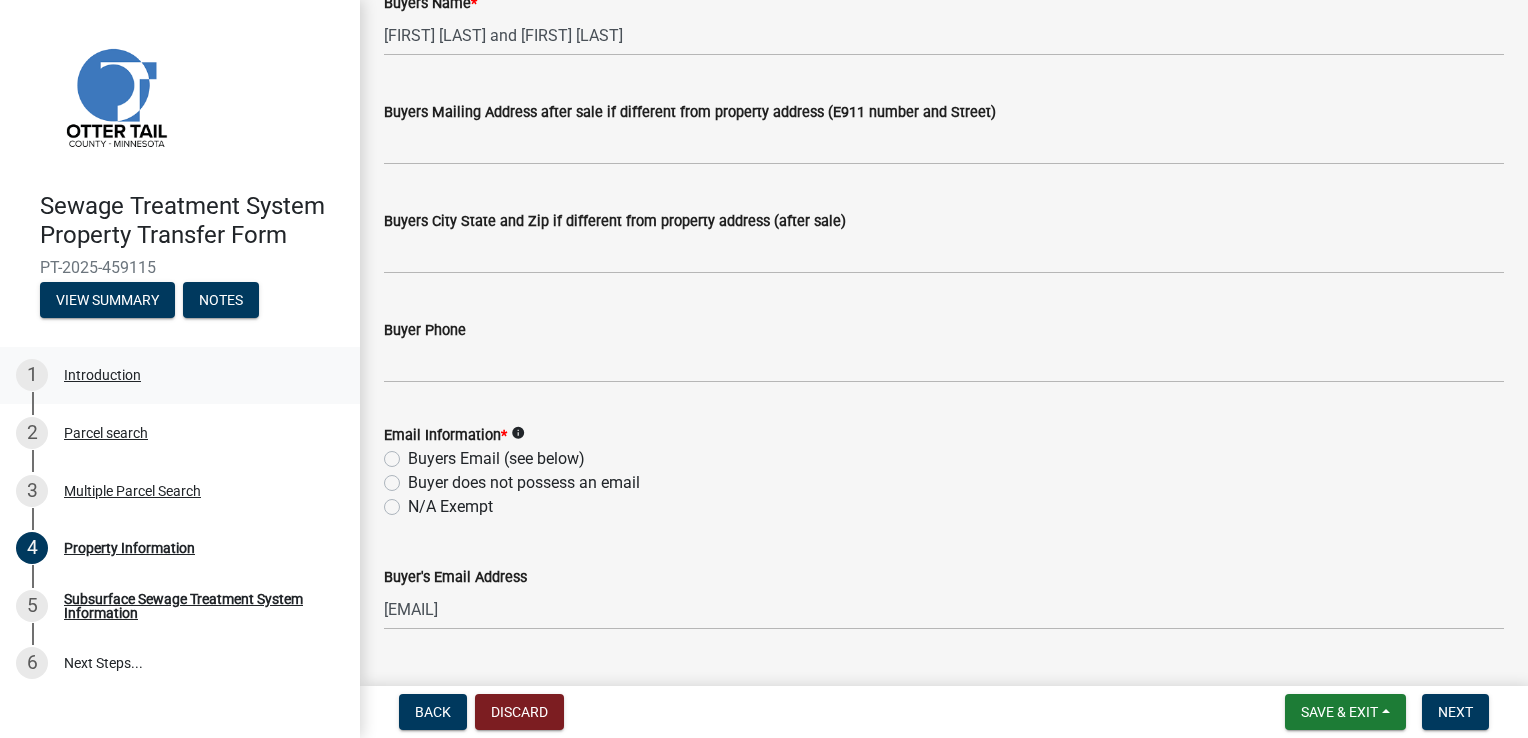 type on "kelly.scottschwantz@gmail.com" 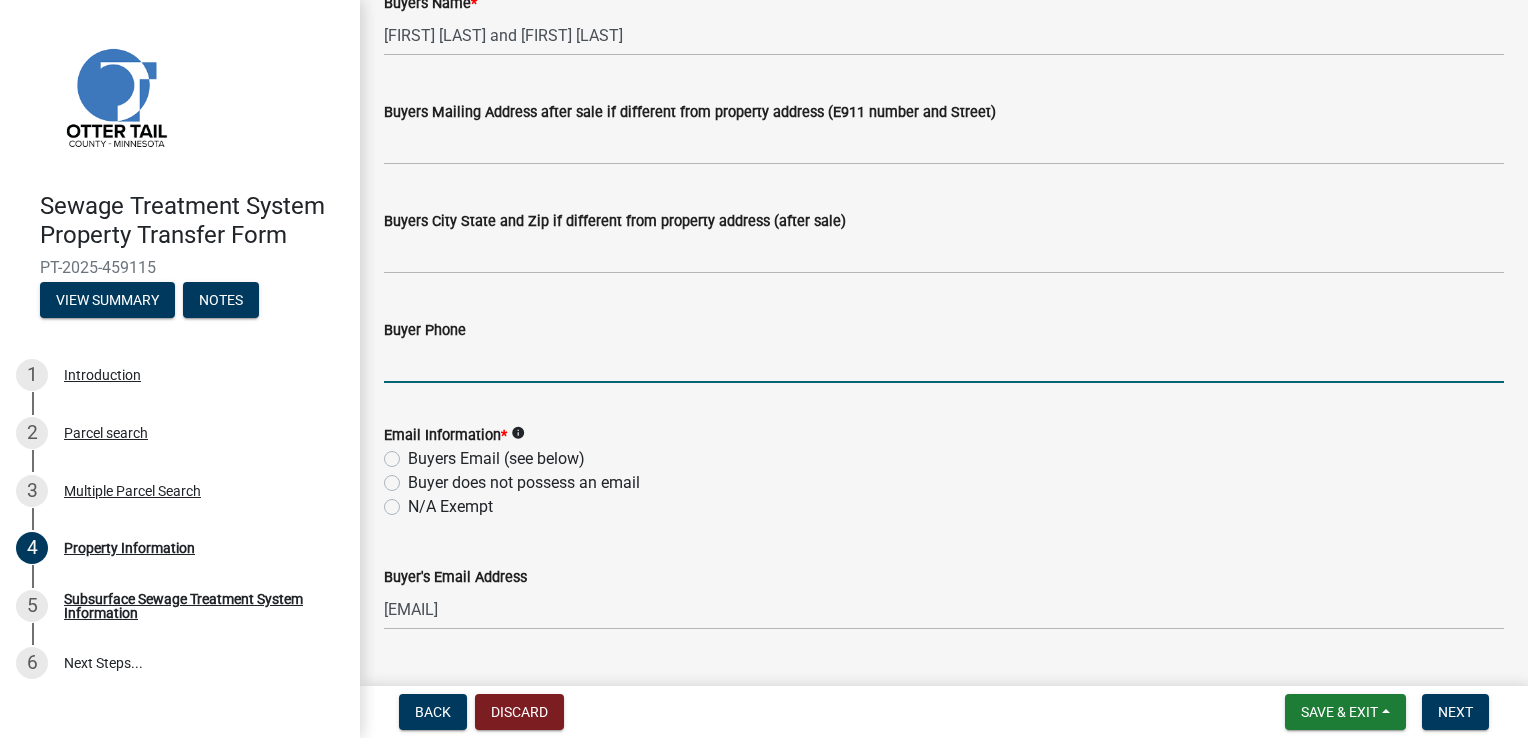 click on "Buyer Phone" at bounding box center (944, 362) 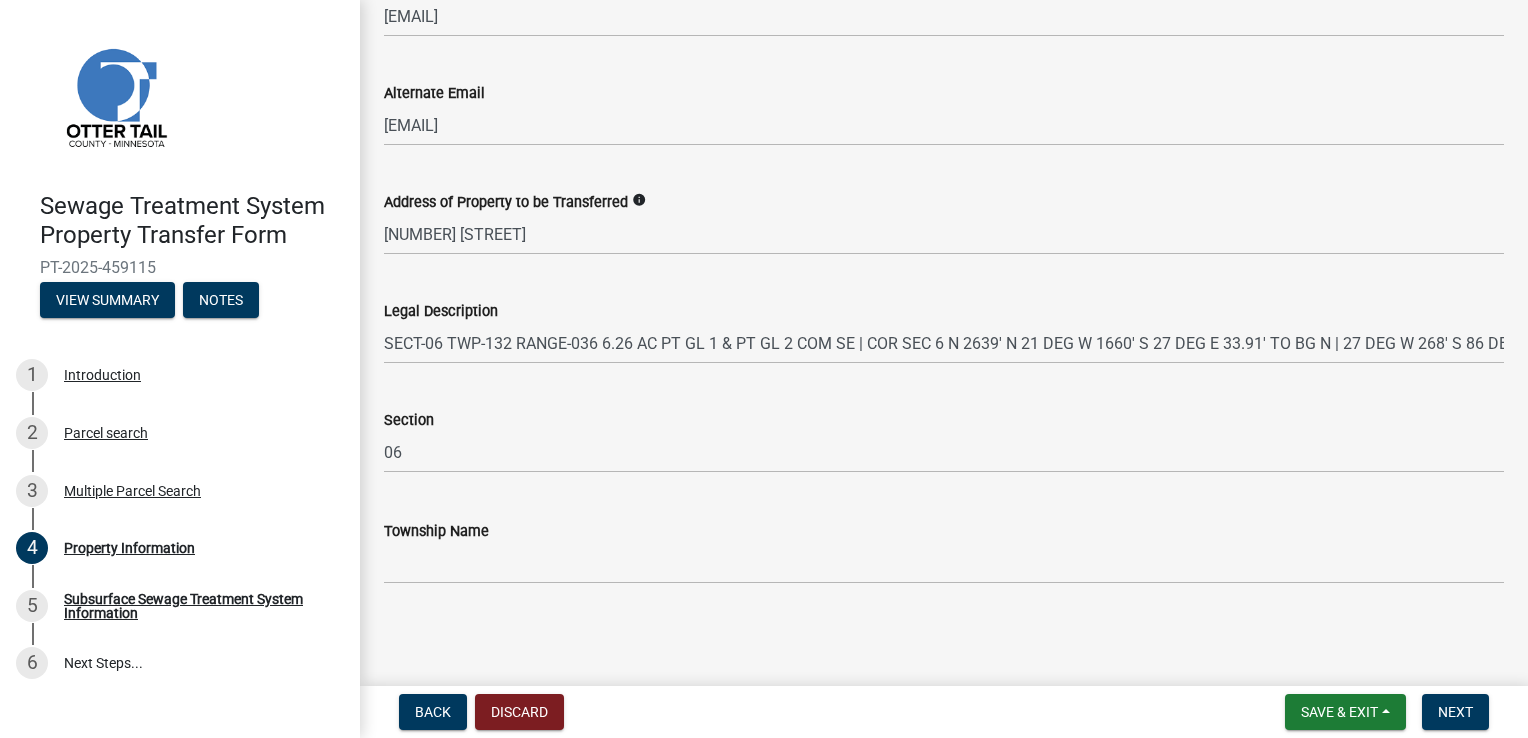 scroll, scrollTop: 1076, scrollLeft: 0, axis: vertical 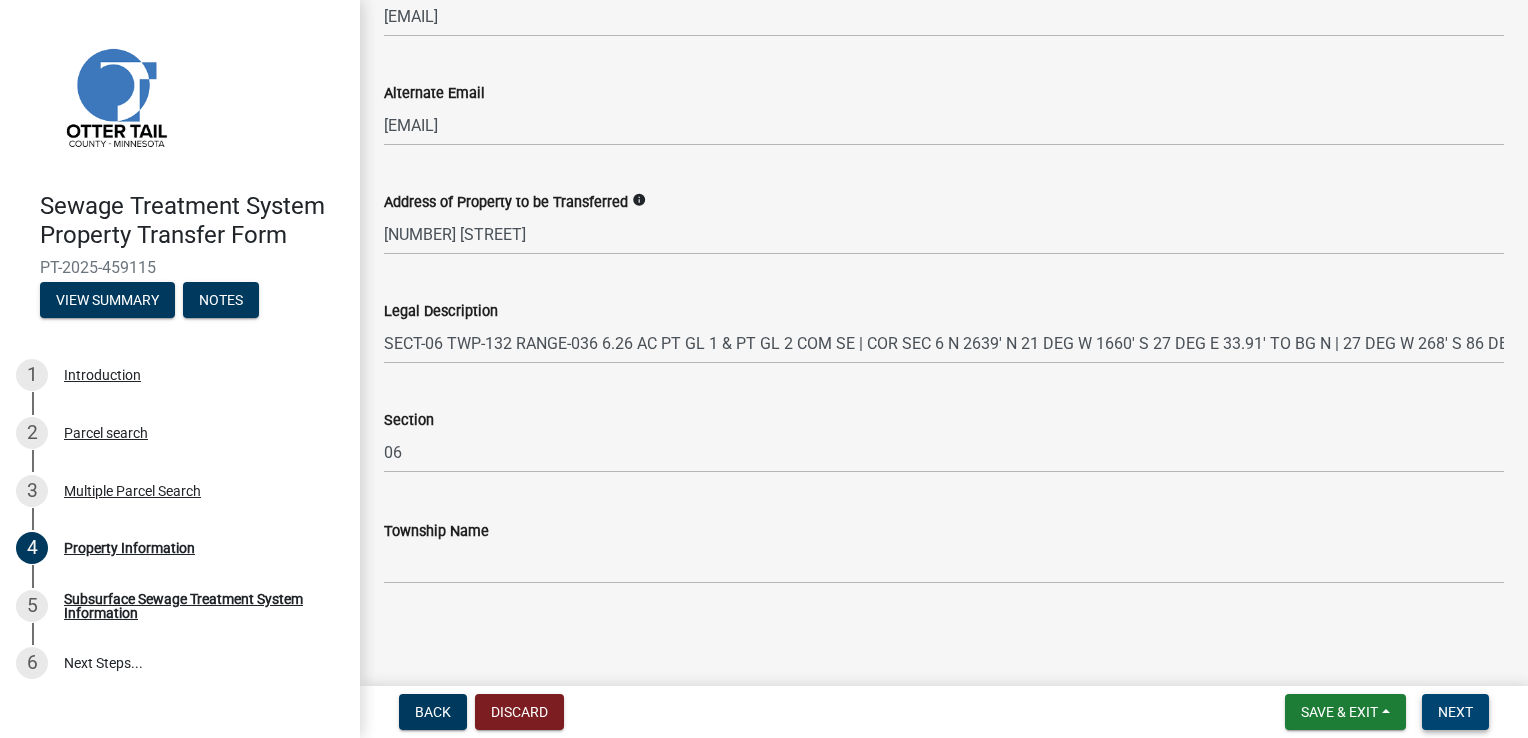 type on "(612)308-2317" 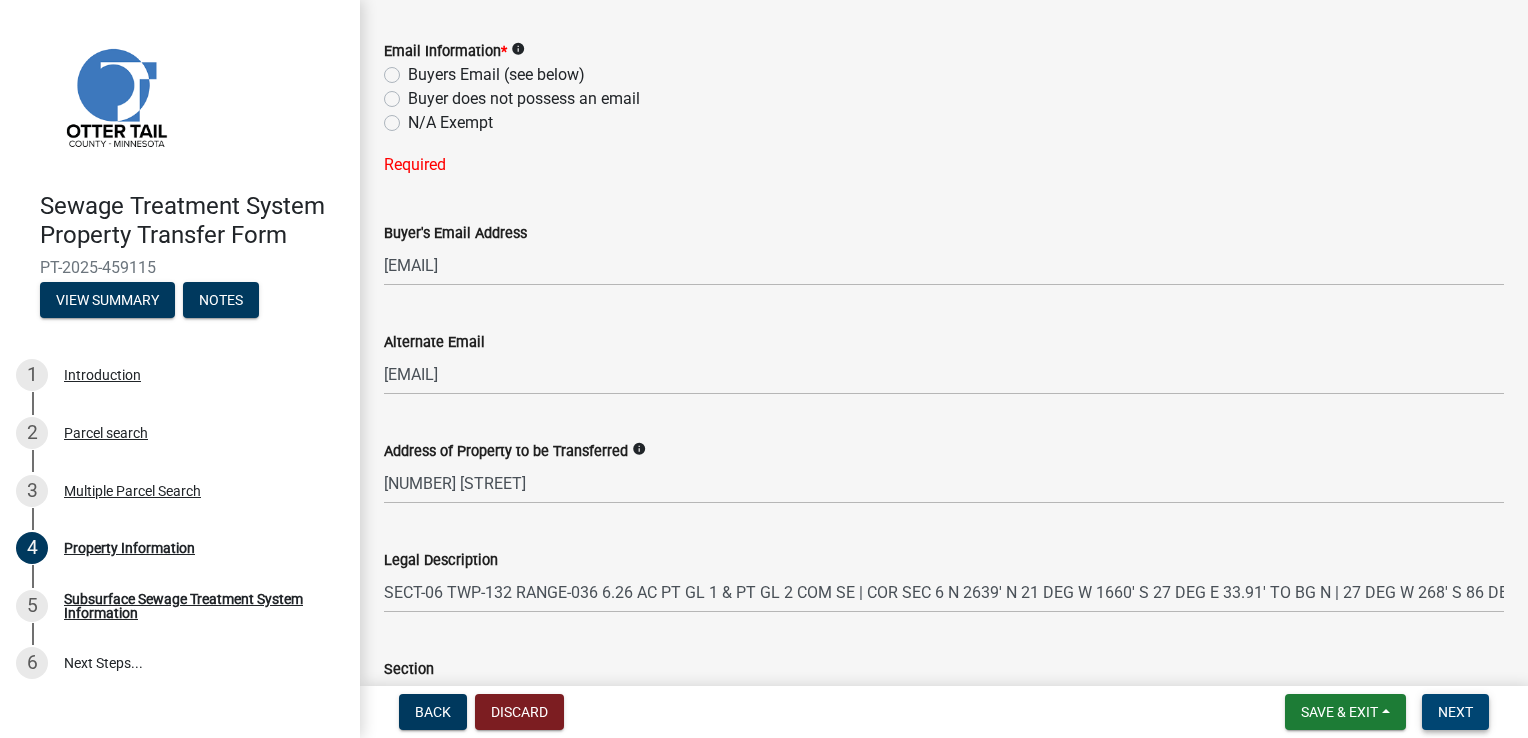 scroll, scrollTop: 776, scrollLeft: 0, axis: vertical 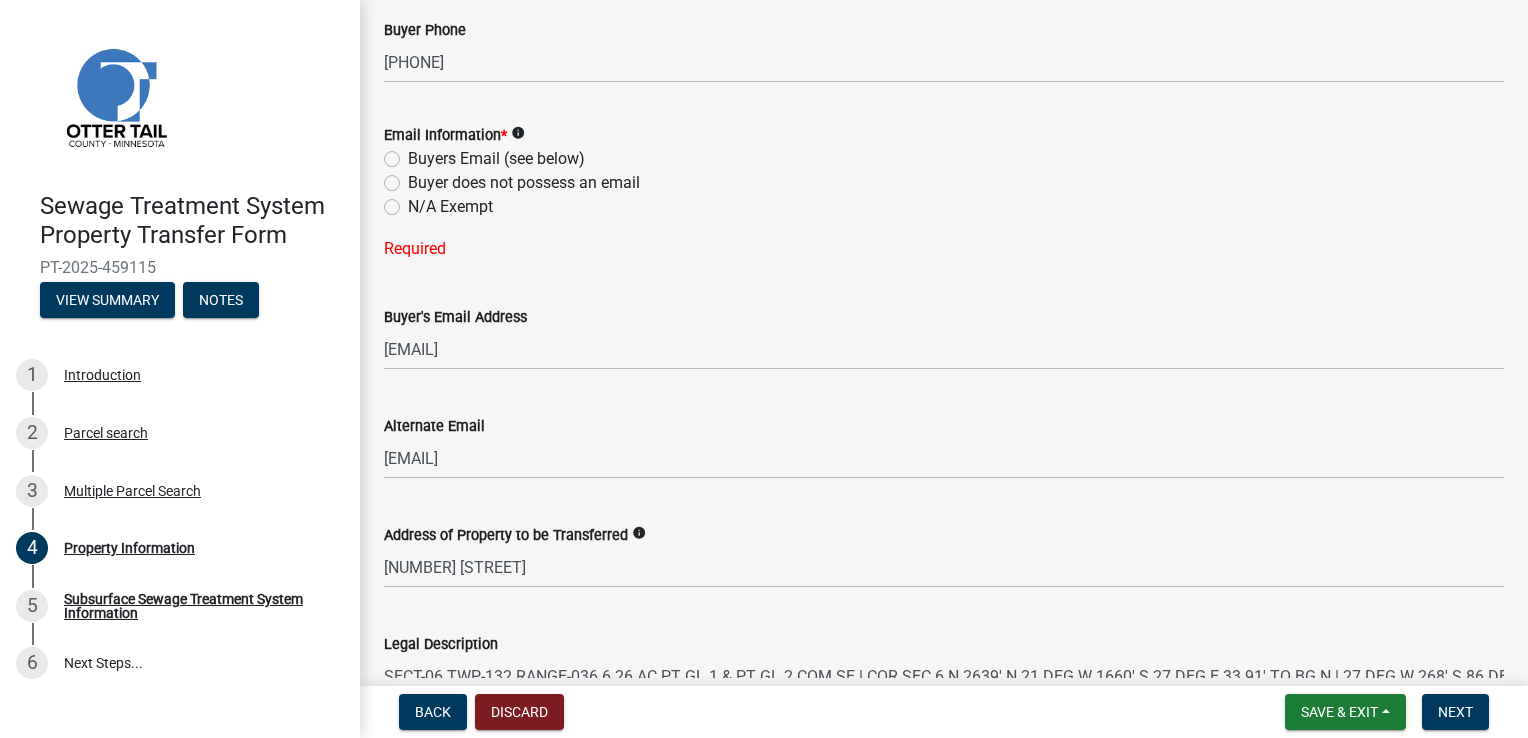 click on "Buyers Email (see below)" 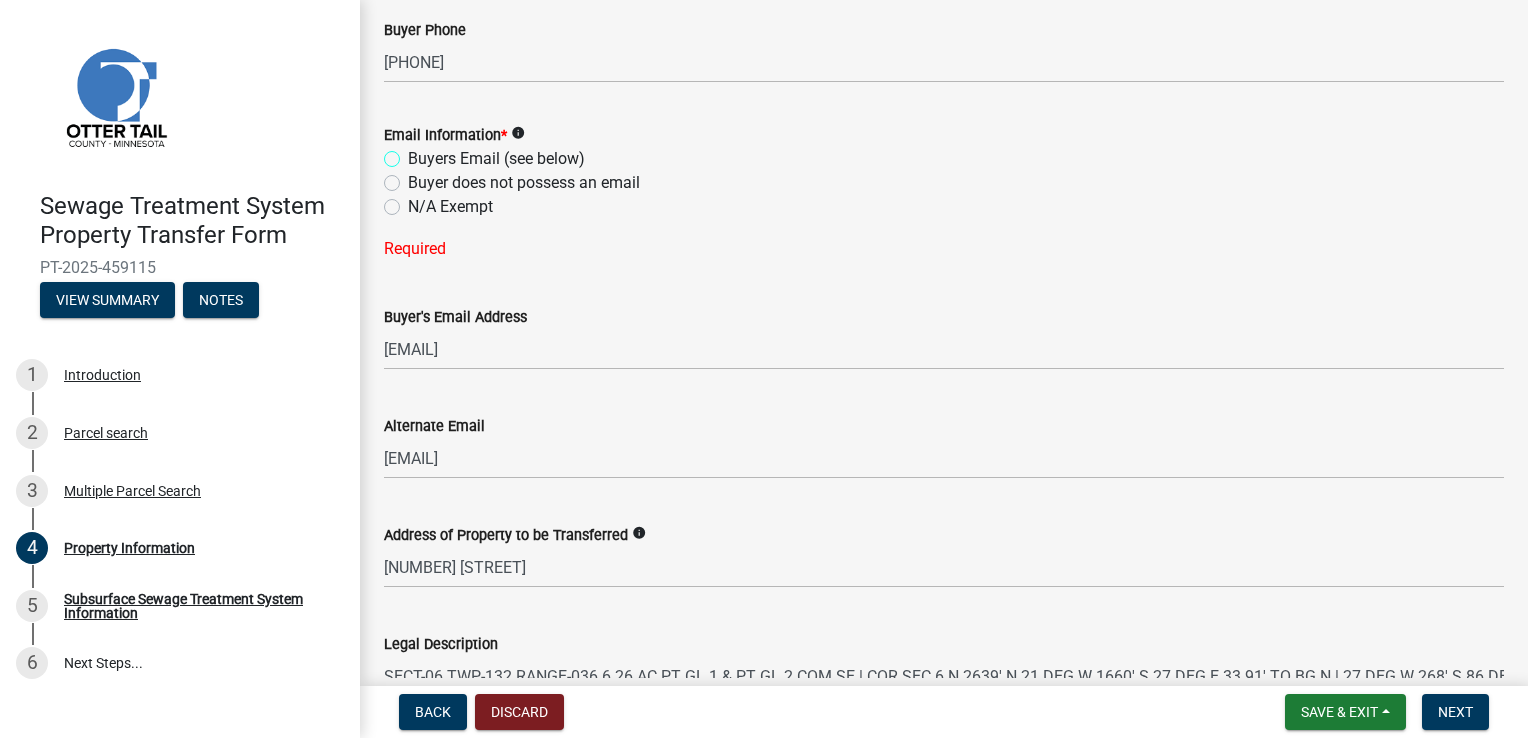 click on "Buyers Email (see below)" at bounding box center (414, 153) 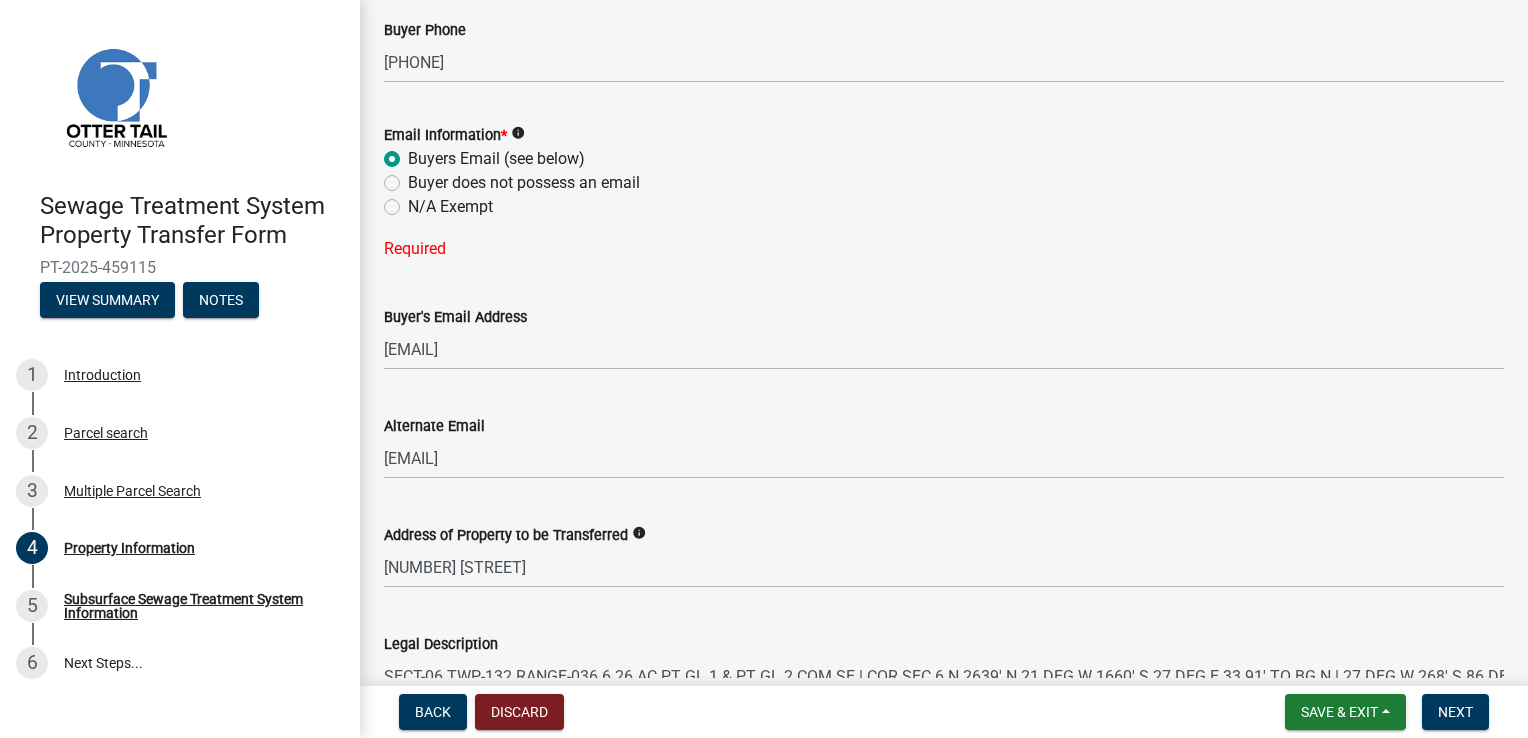 radio on "true" 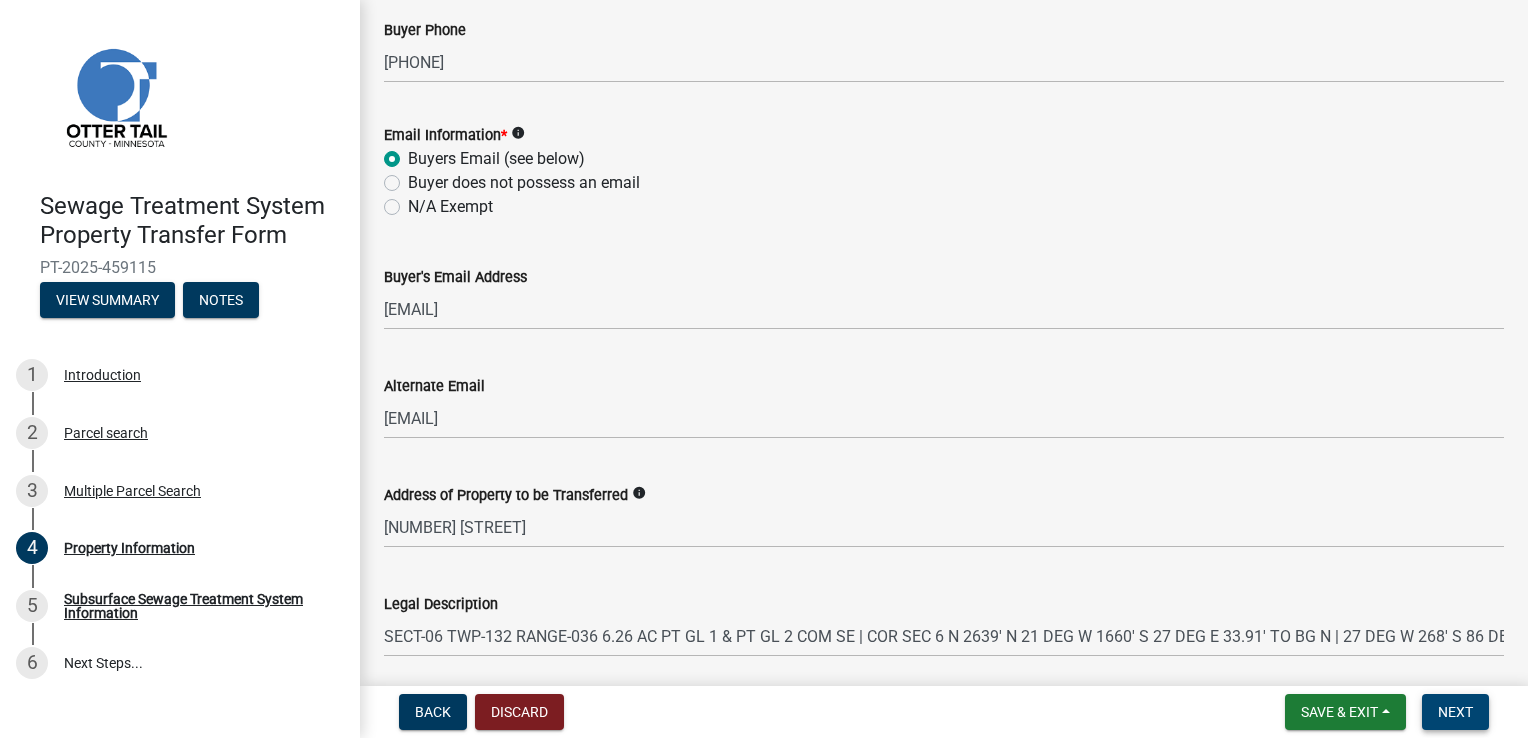 click on "Next" at bounding box center [1455, 712] 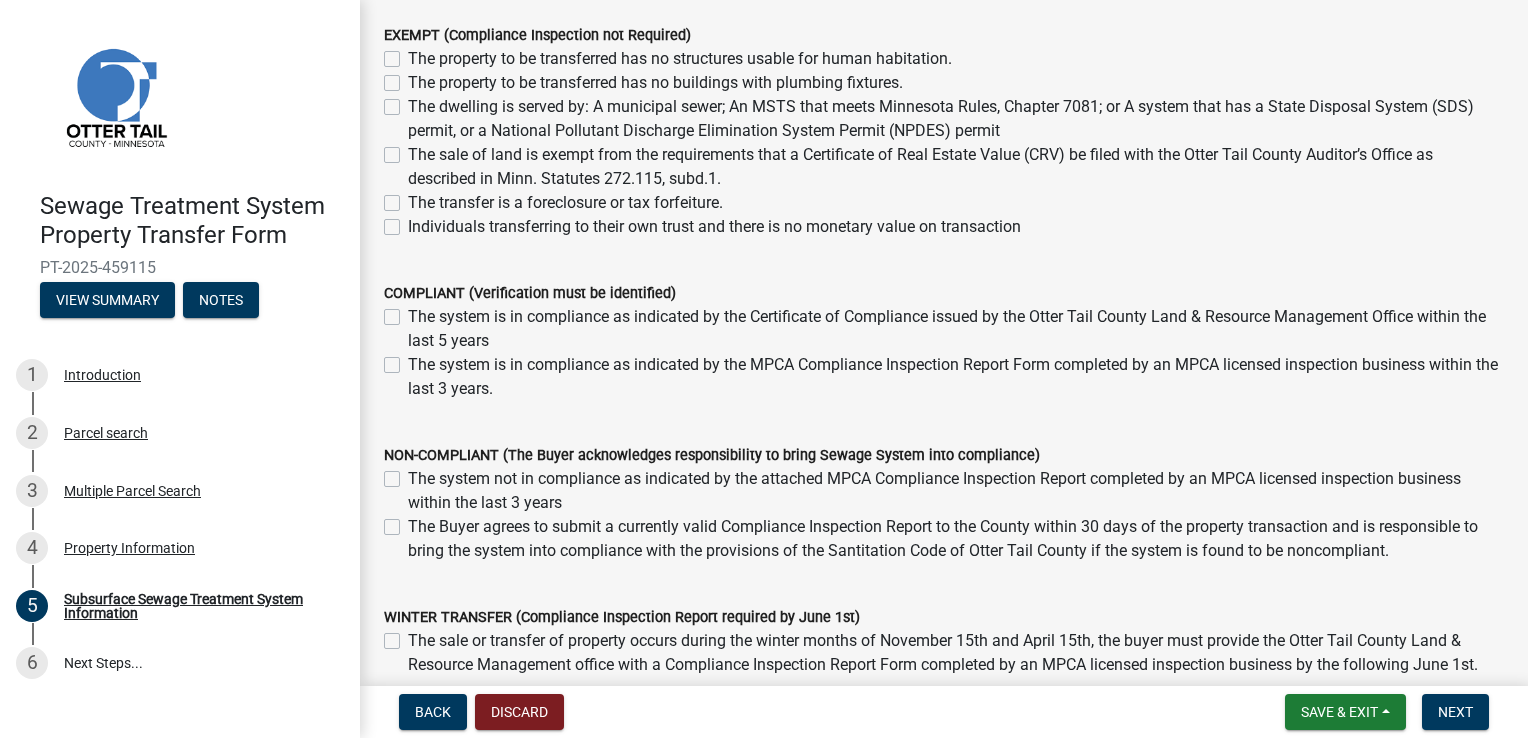 scroll, scrollTop: 300, scrollLeft: 0, axis: vertical 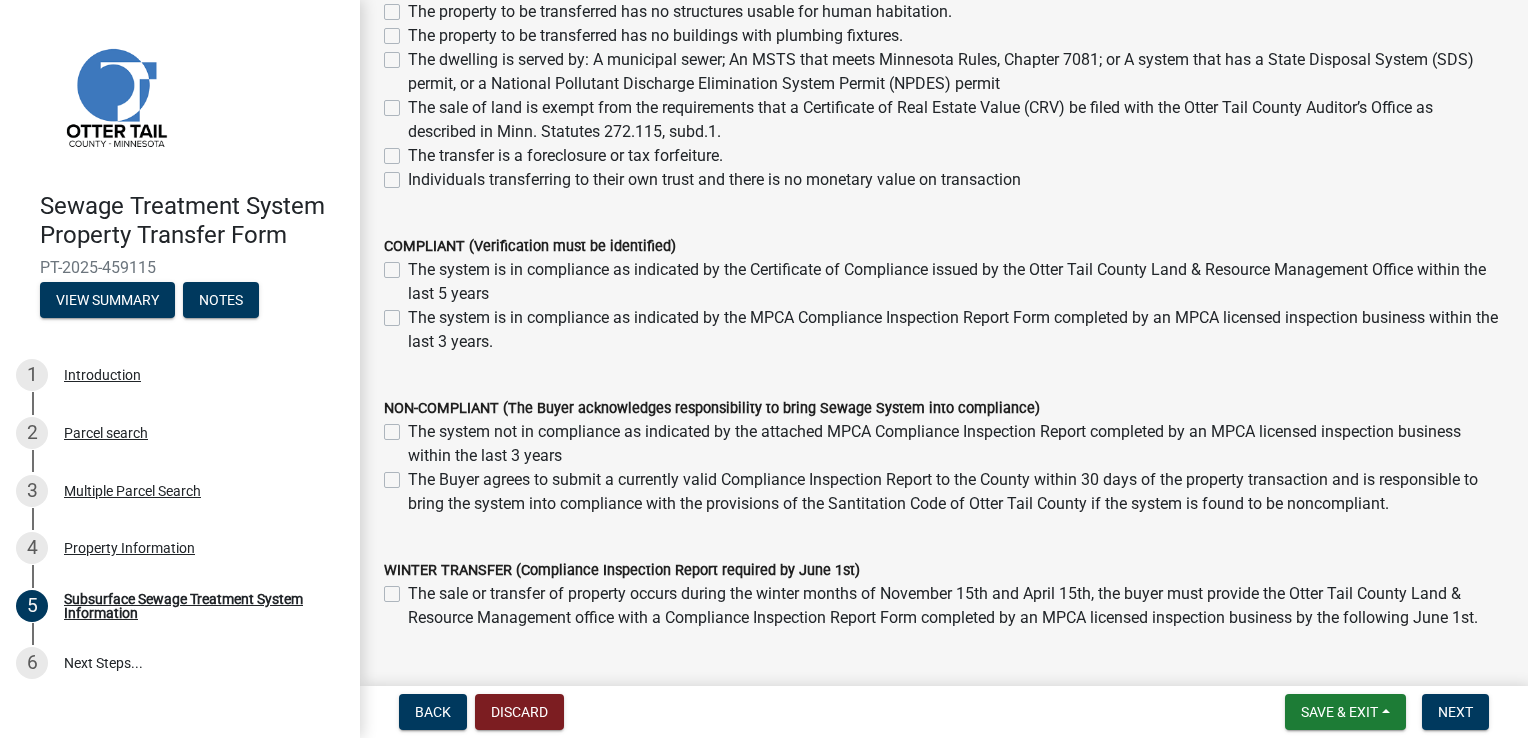 click on "The system is in compliance as indicated by the Certificate of Compliance issued by the Otter Tail County Land & Resource Management Office within the last 5 years" 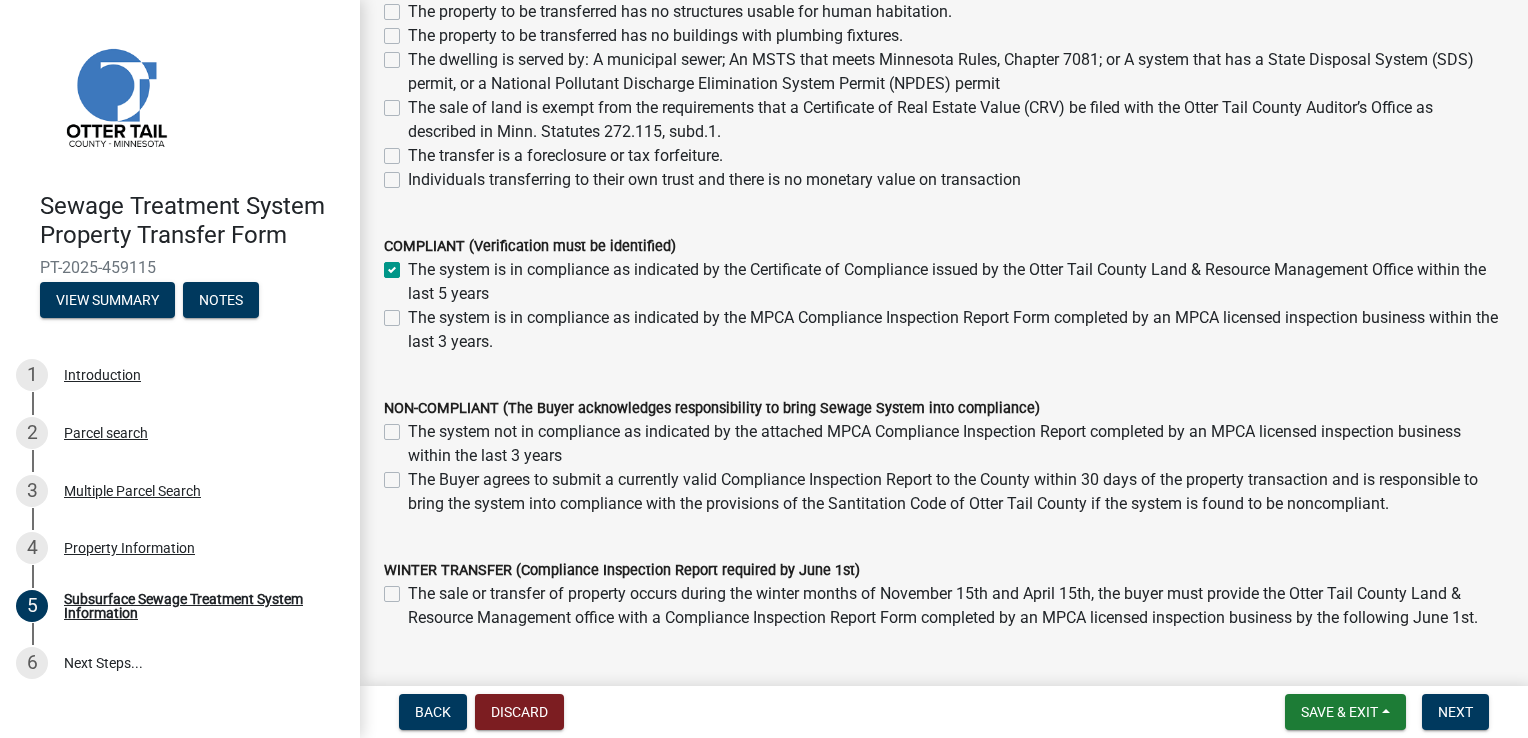 checkbox on "true" 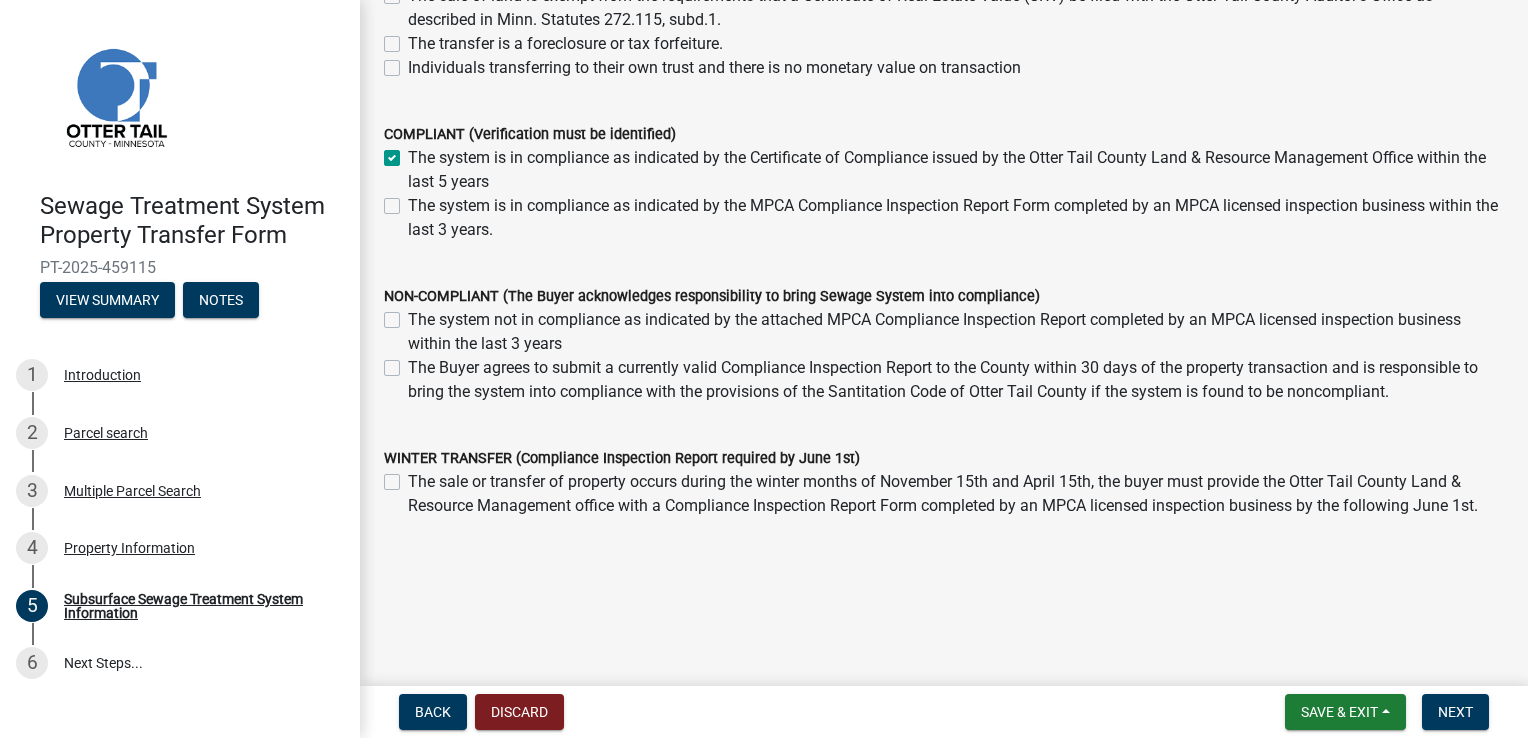scroll, scrollTop: 648, scrollLeft: 0, axis: vertical 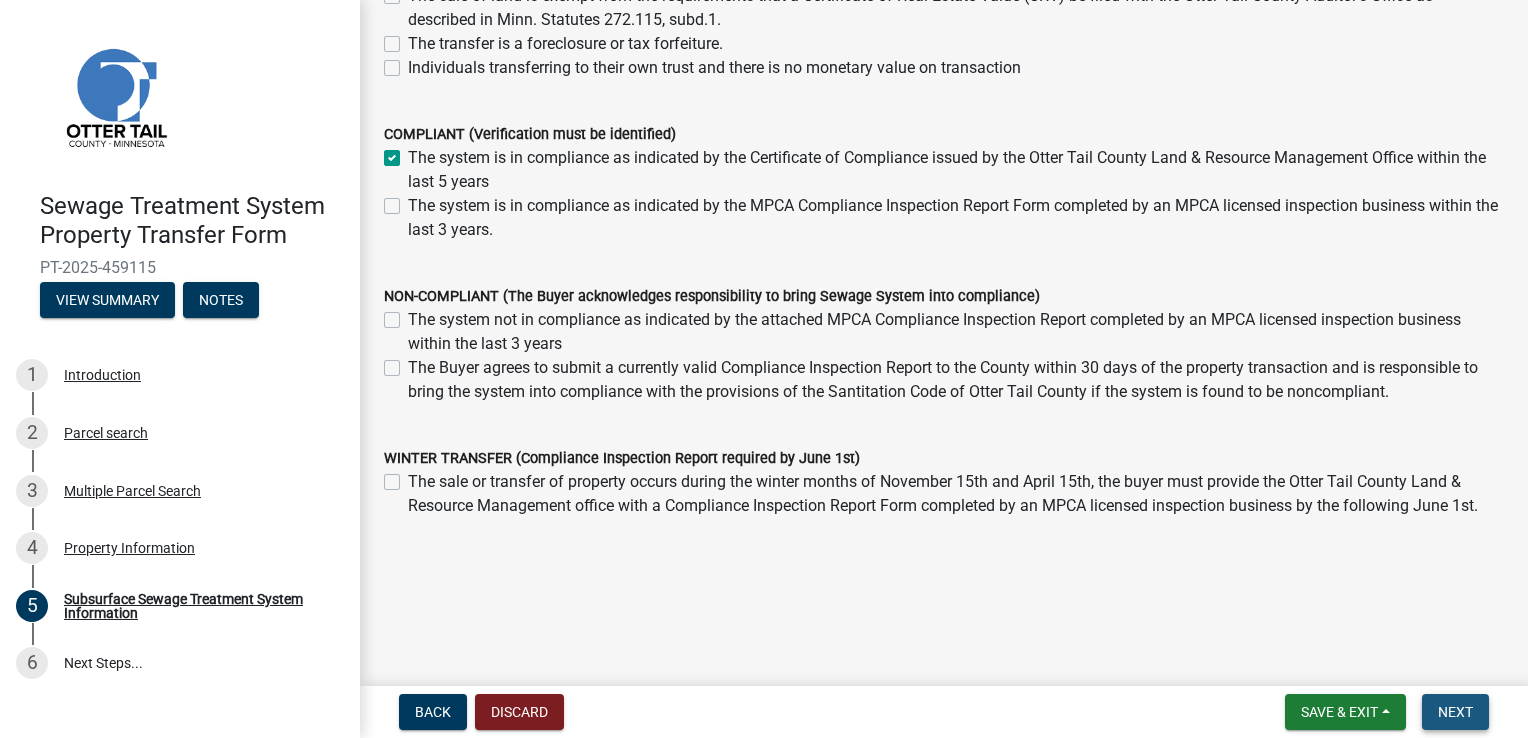 click on "Next" at bounding box center (1455, 712) 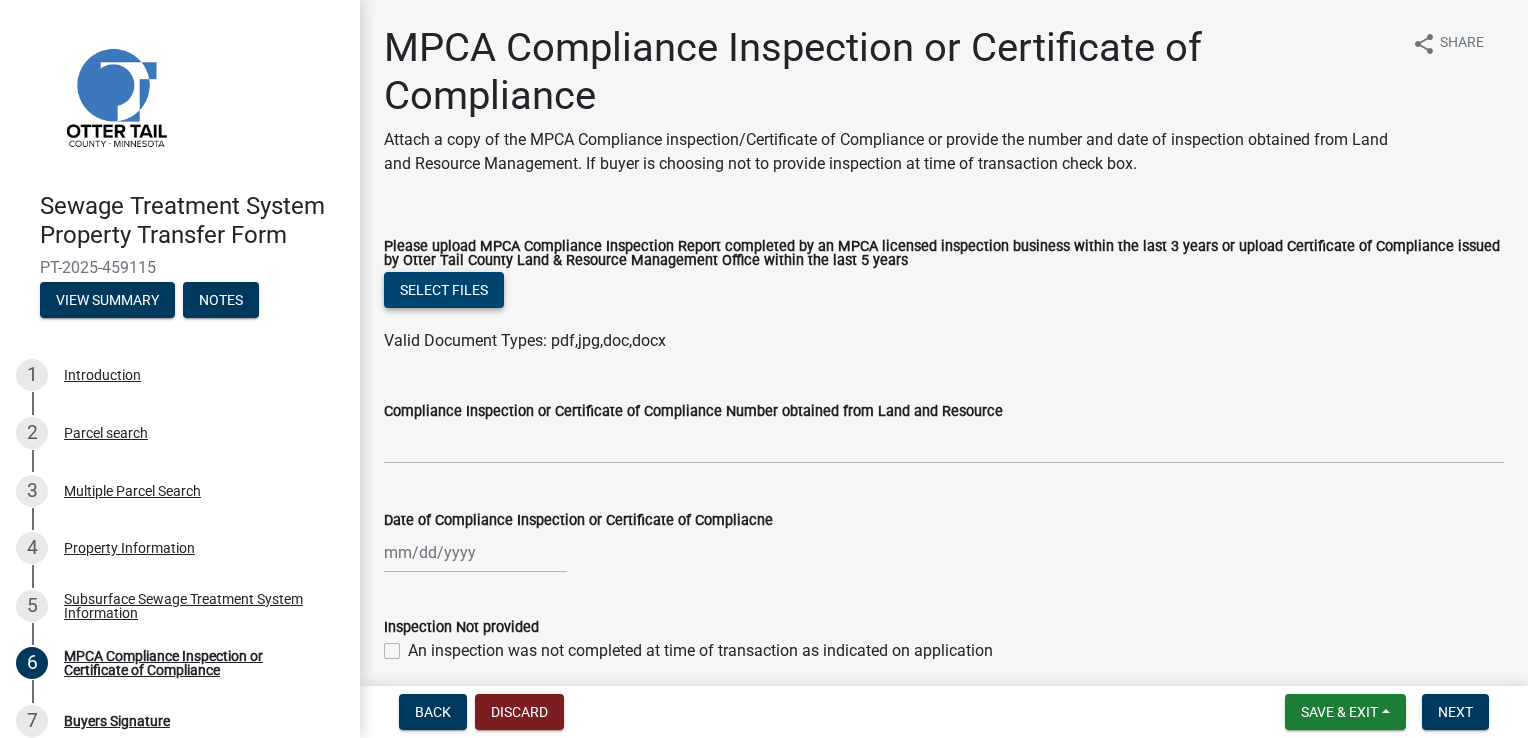 click on "Select files" 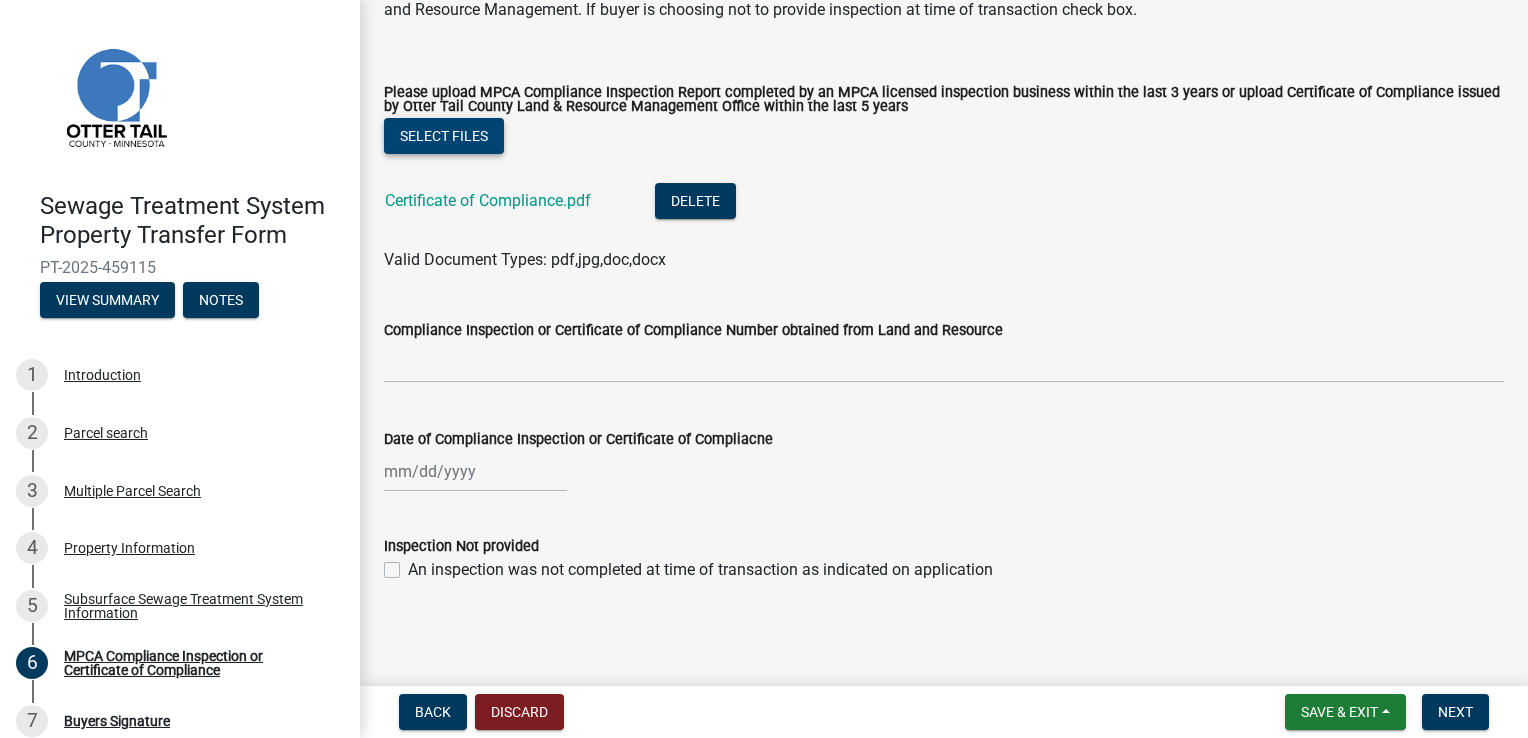scroll, scrollTop: 278, scrollLeft: 0, axis: vertical 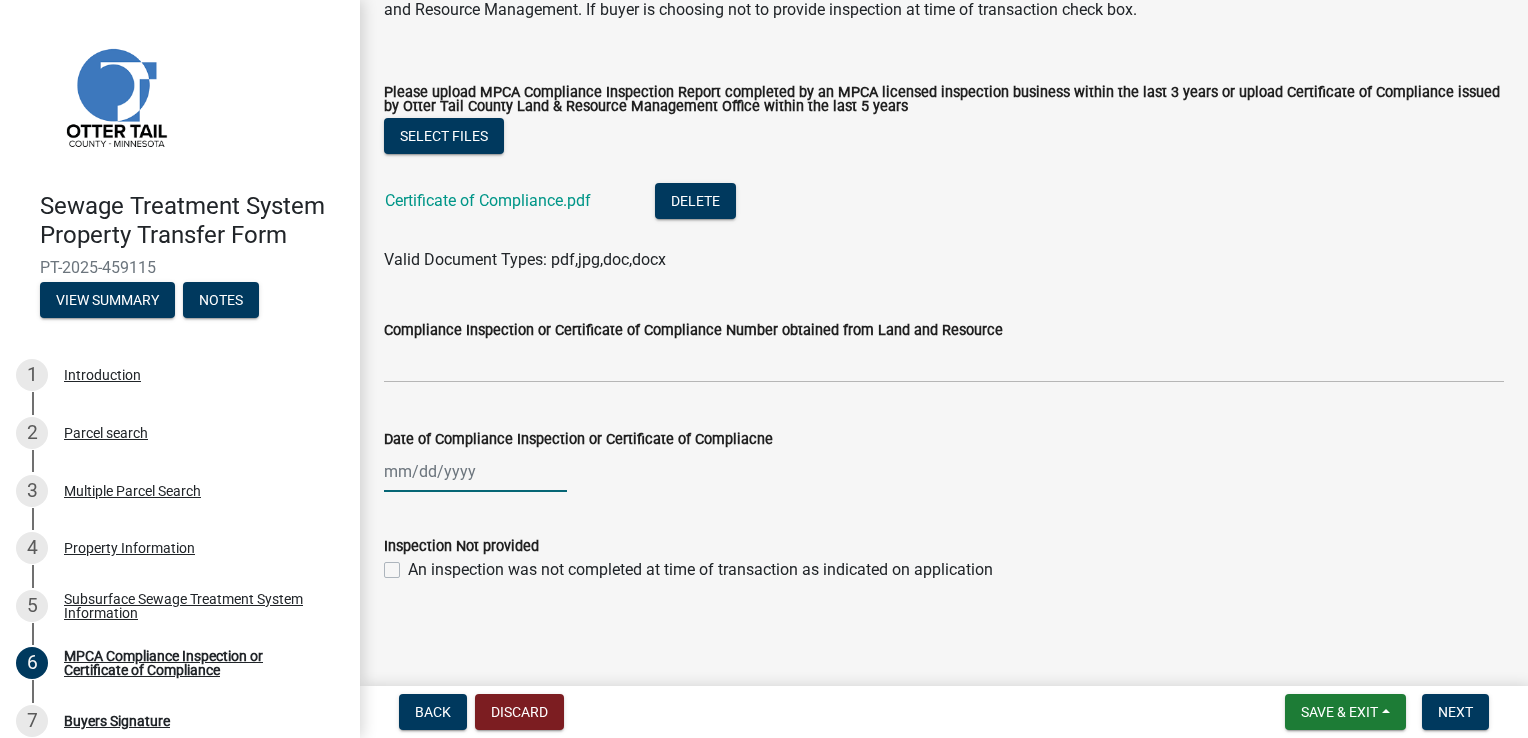 click 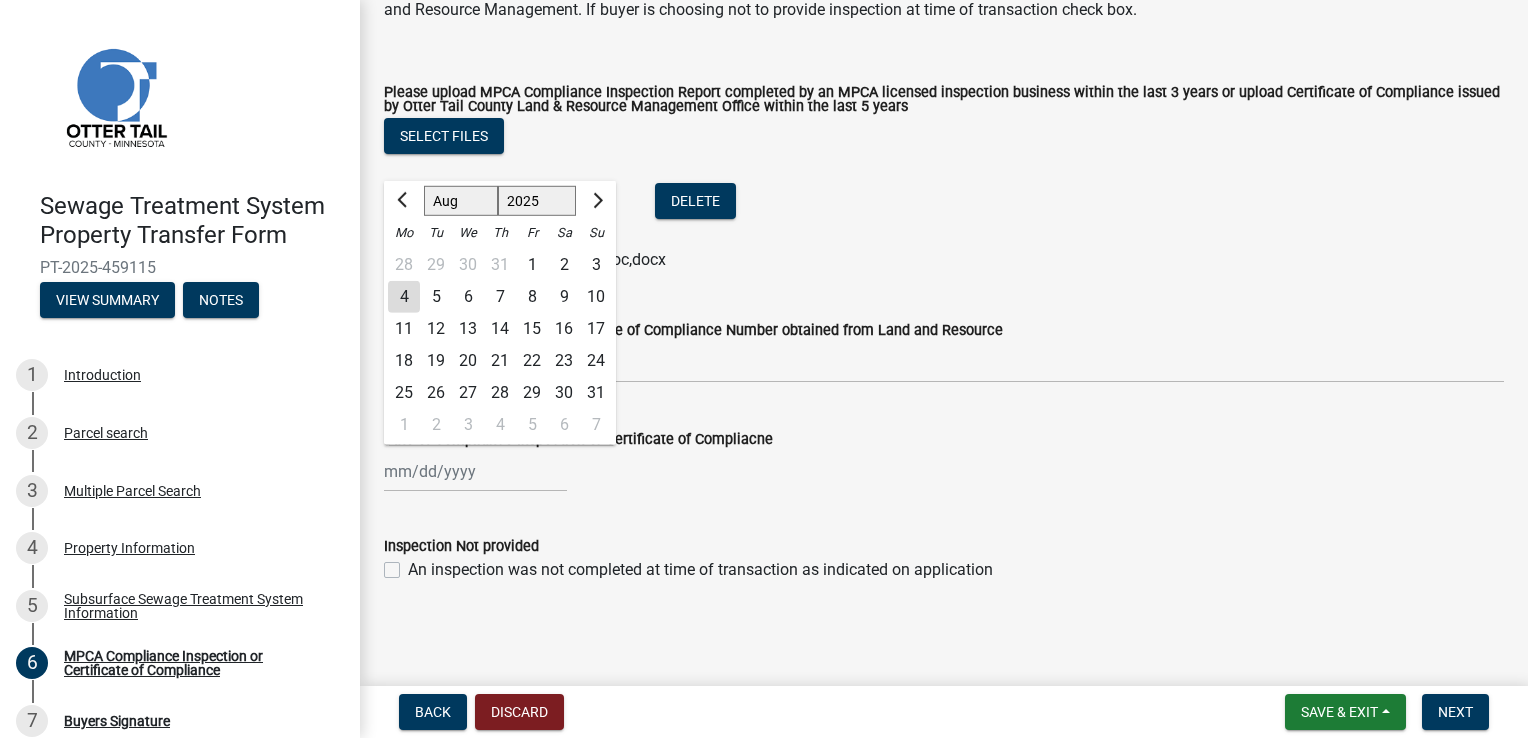 click on "1" 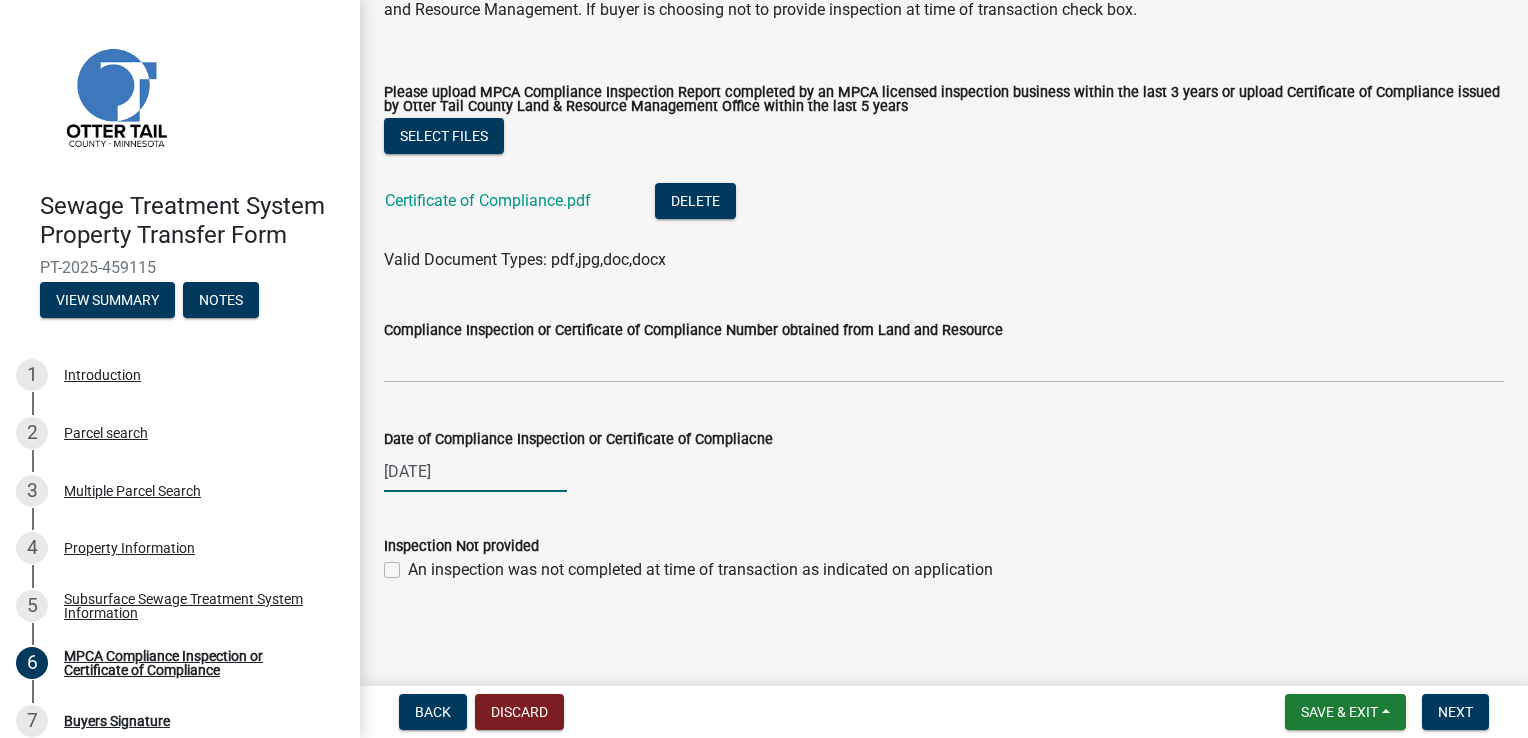 click on "09/01/2025" 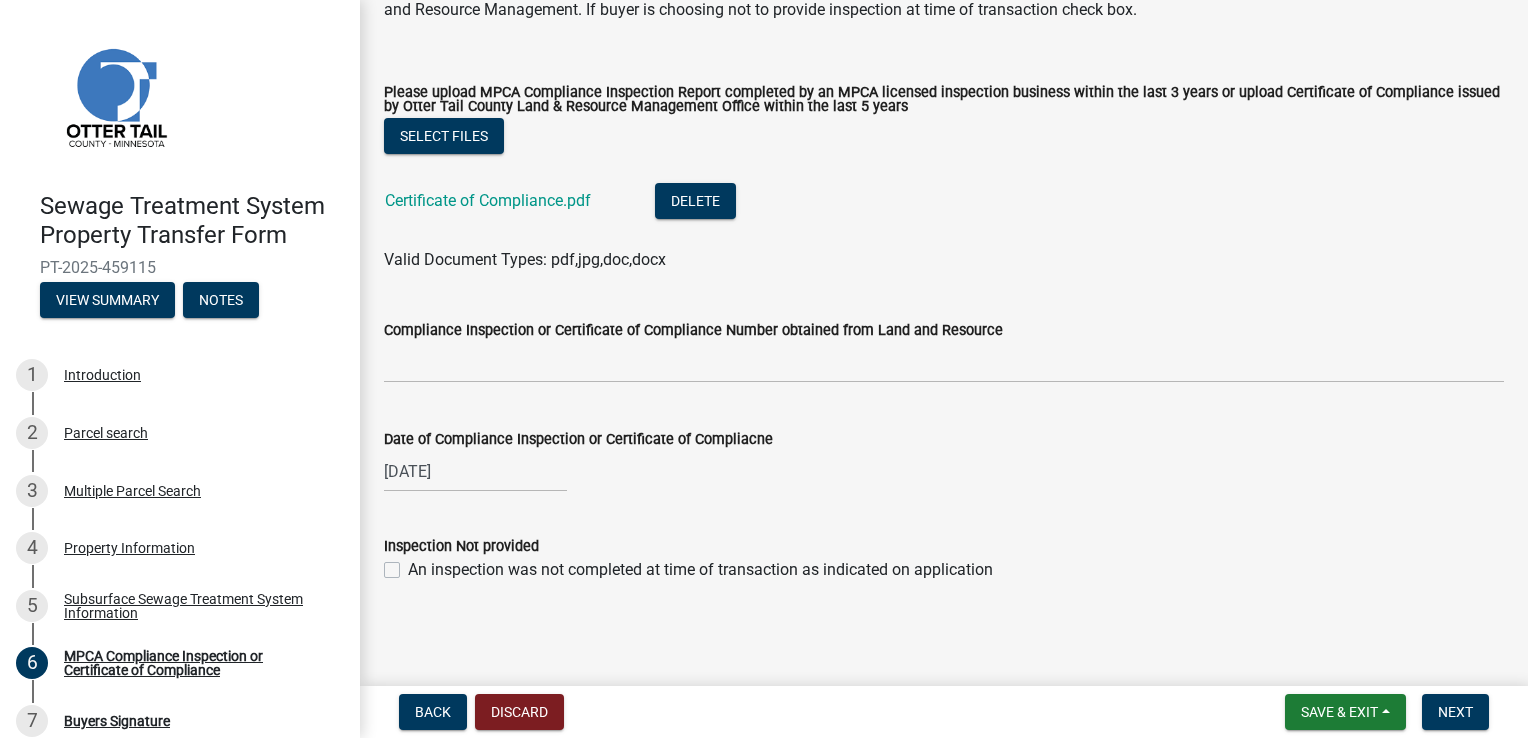 select on "9" 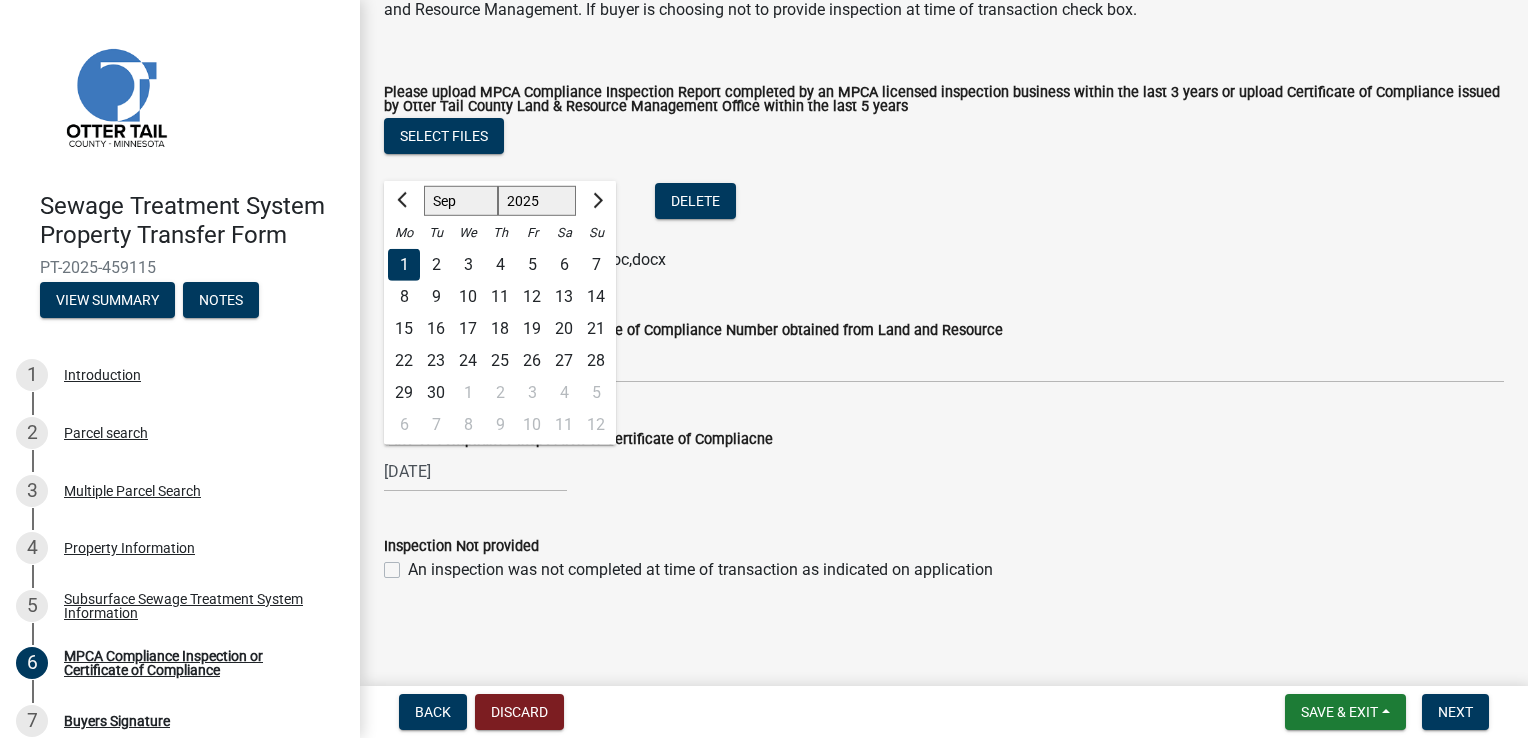 click on "Jan Feb Mar Apr May Jun Jul Aug Sep Oct Nov Dec" 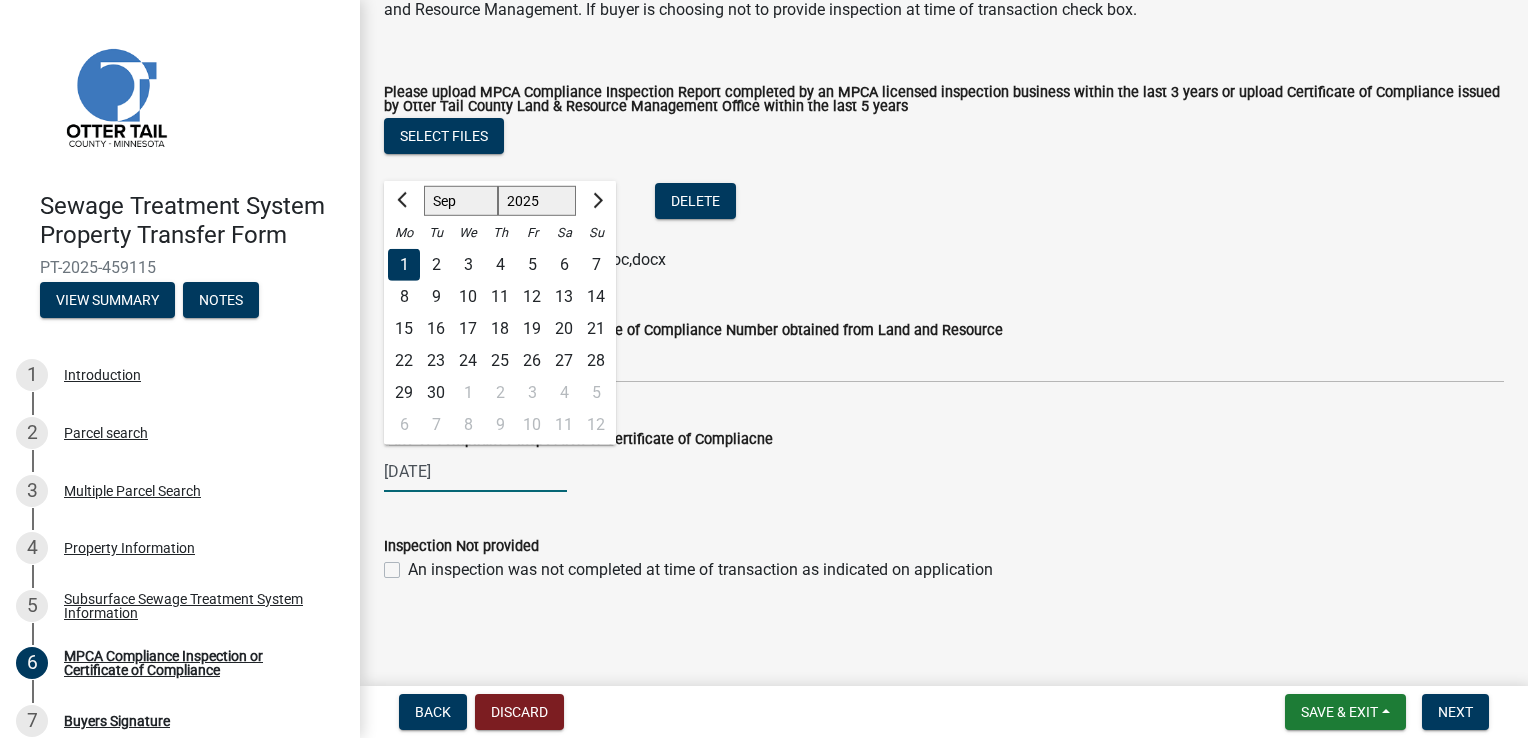 select on "7" 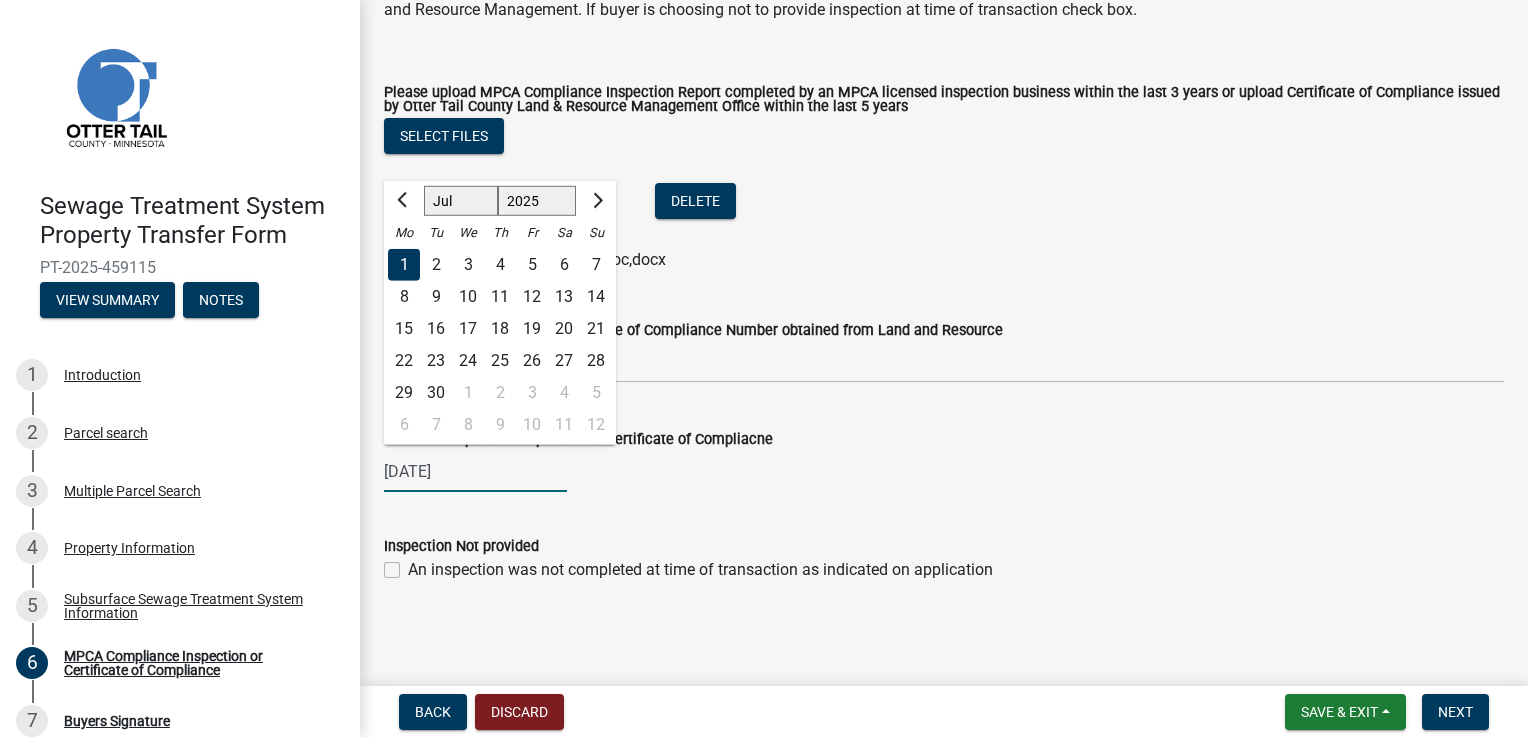 click on "Jan Feb Mar Apr May Jun Jul Aug Sep Oct Nov Dec" 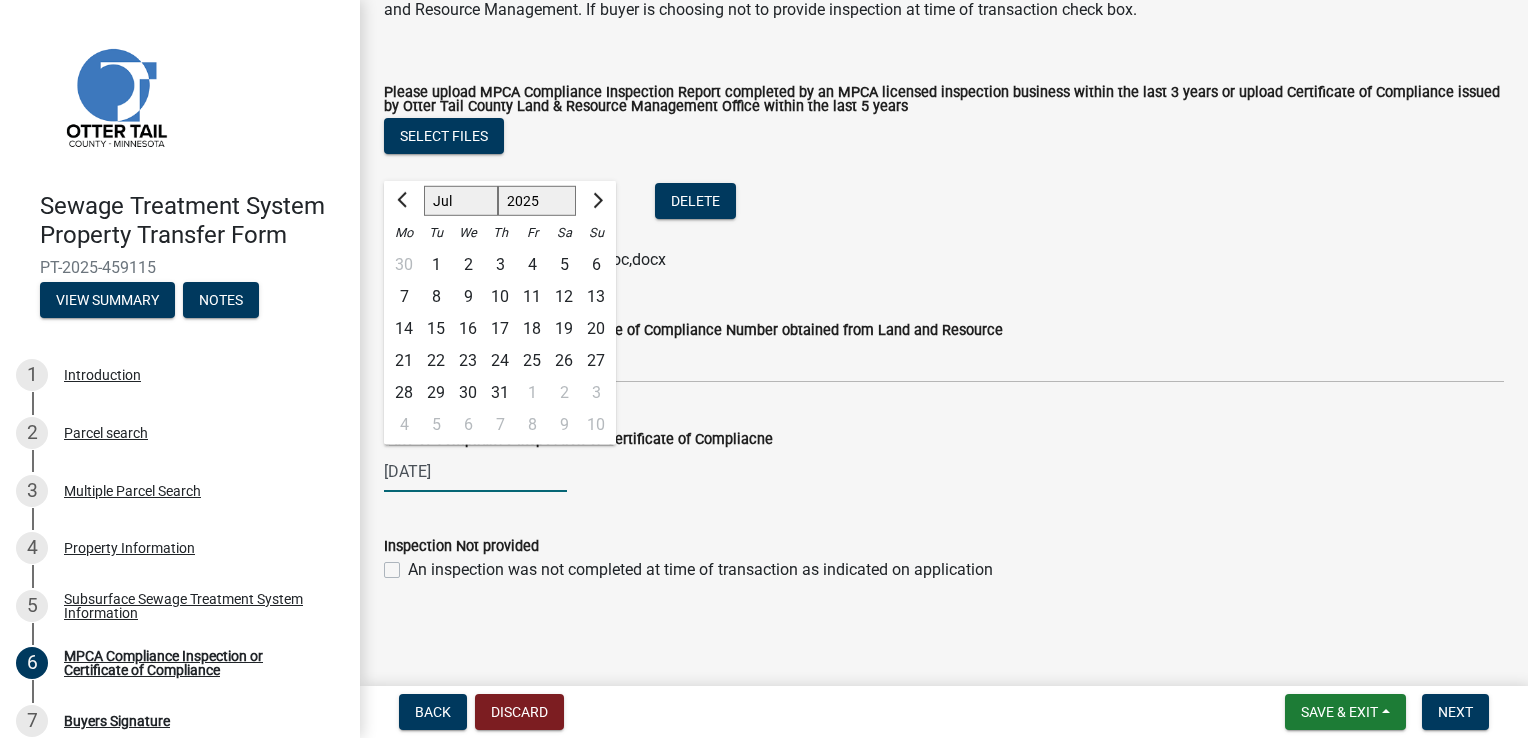 click on "10" 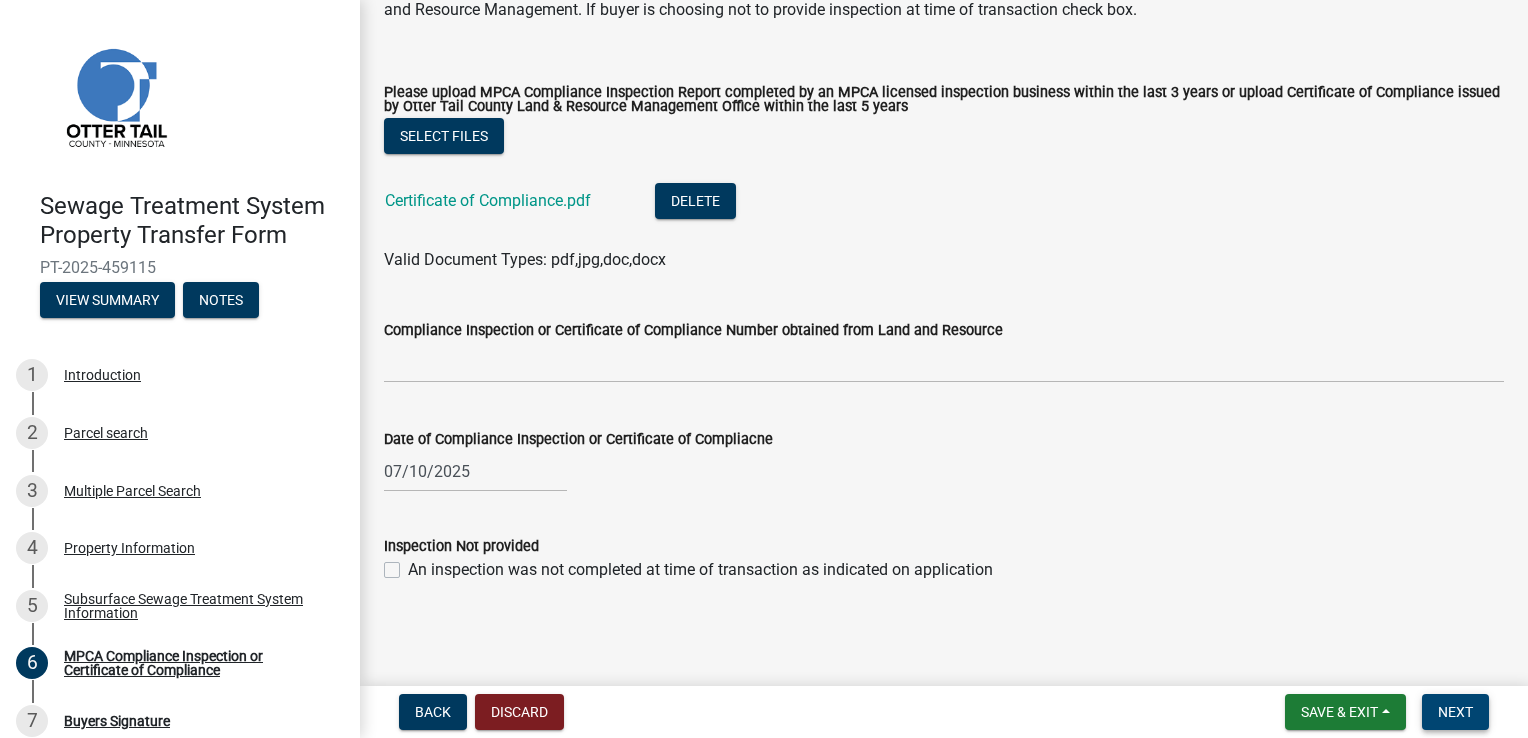 click on "Next" at bounding box center (1455, 712) 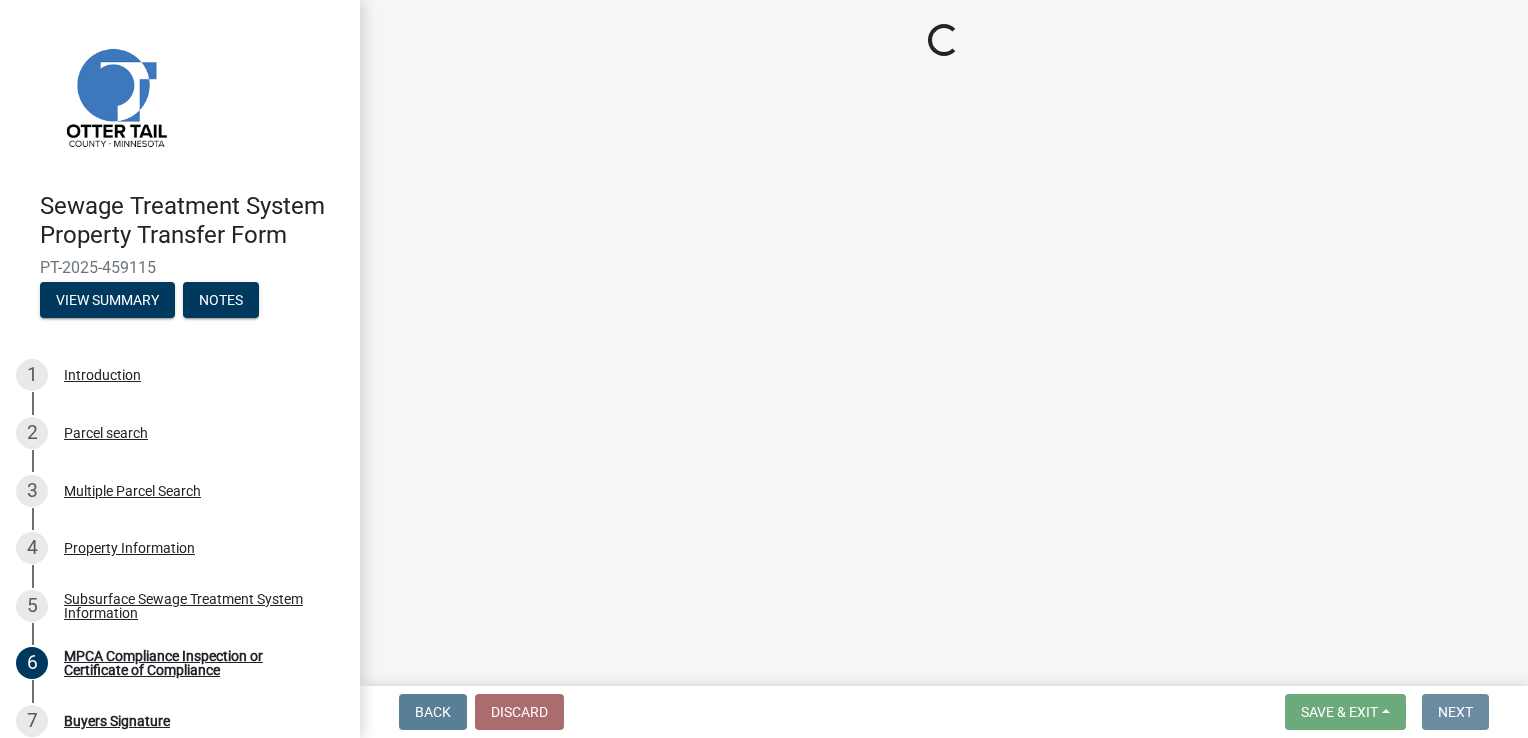 scroll, scrollTop: 0, scrollLeft: 0, axis: both 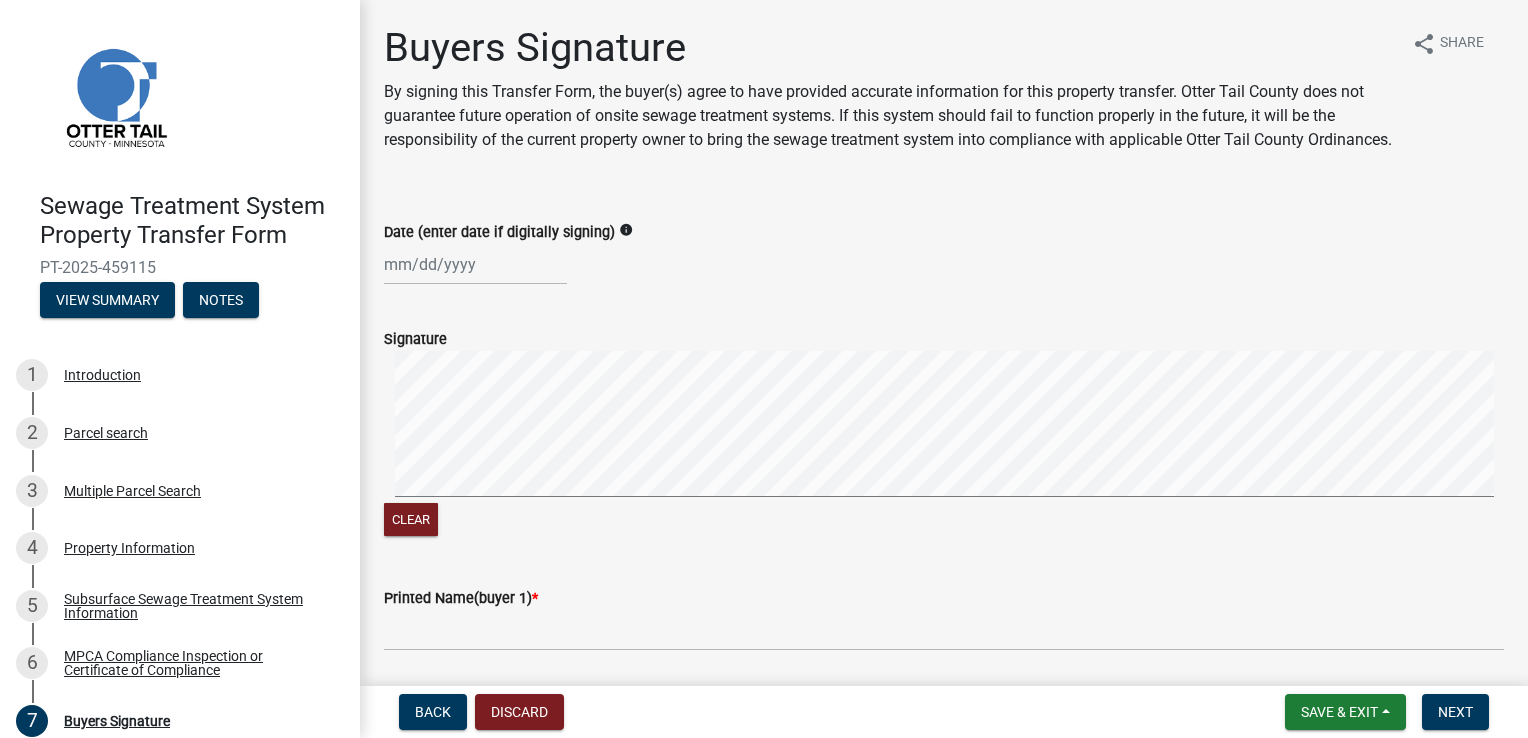 click 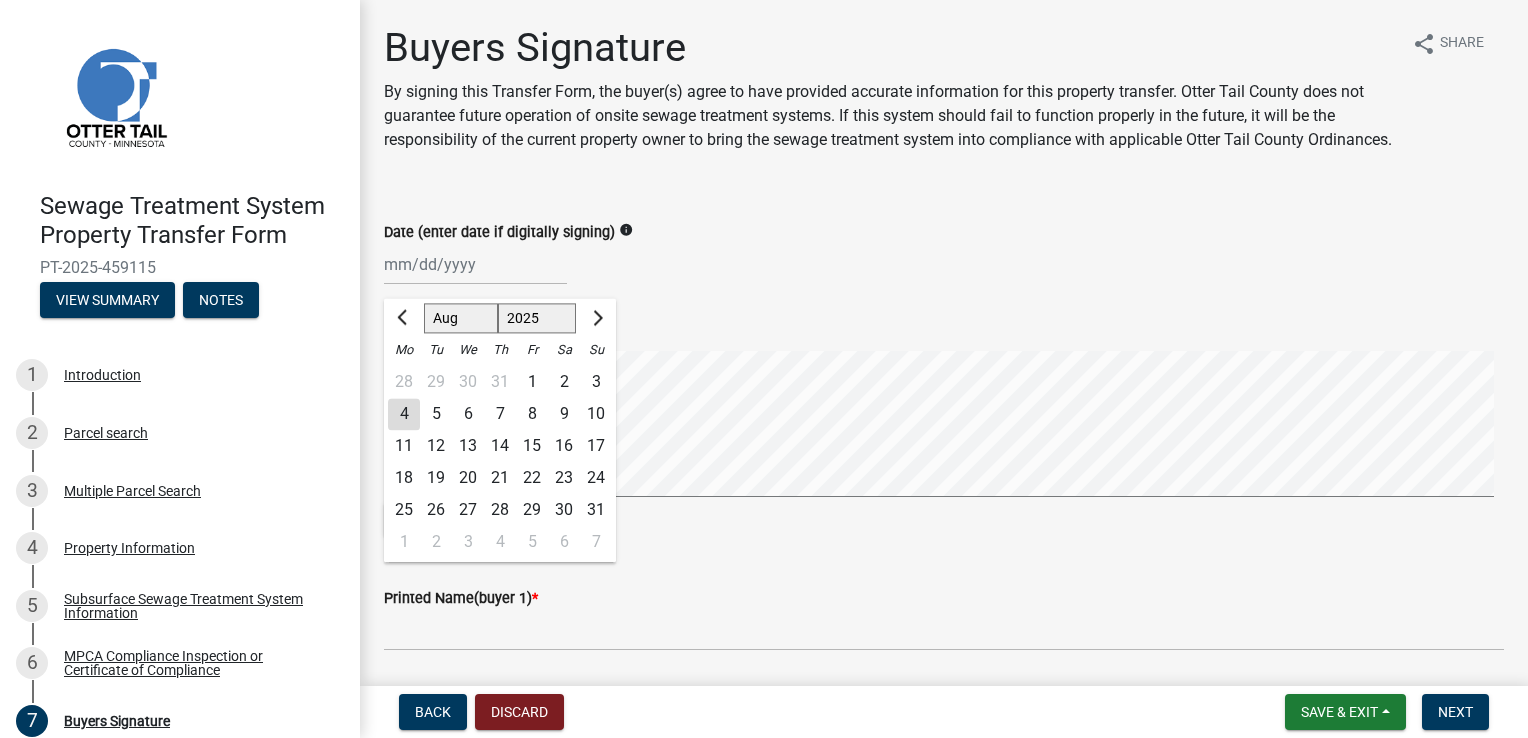 click on "4" 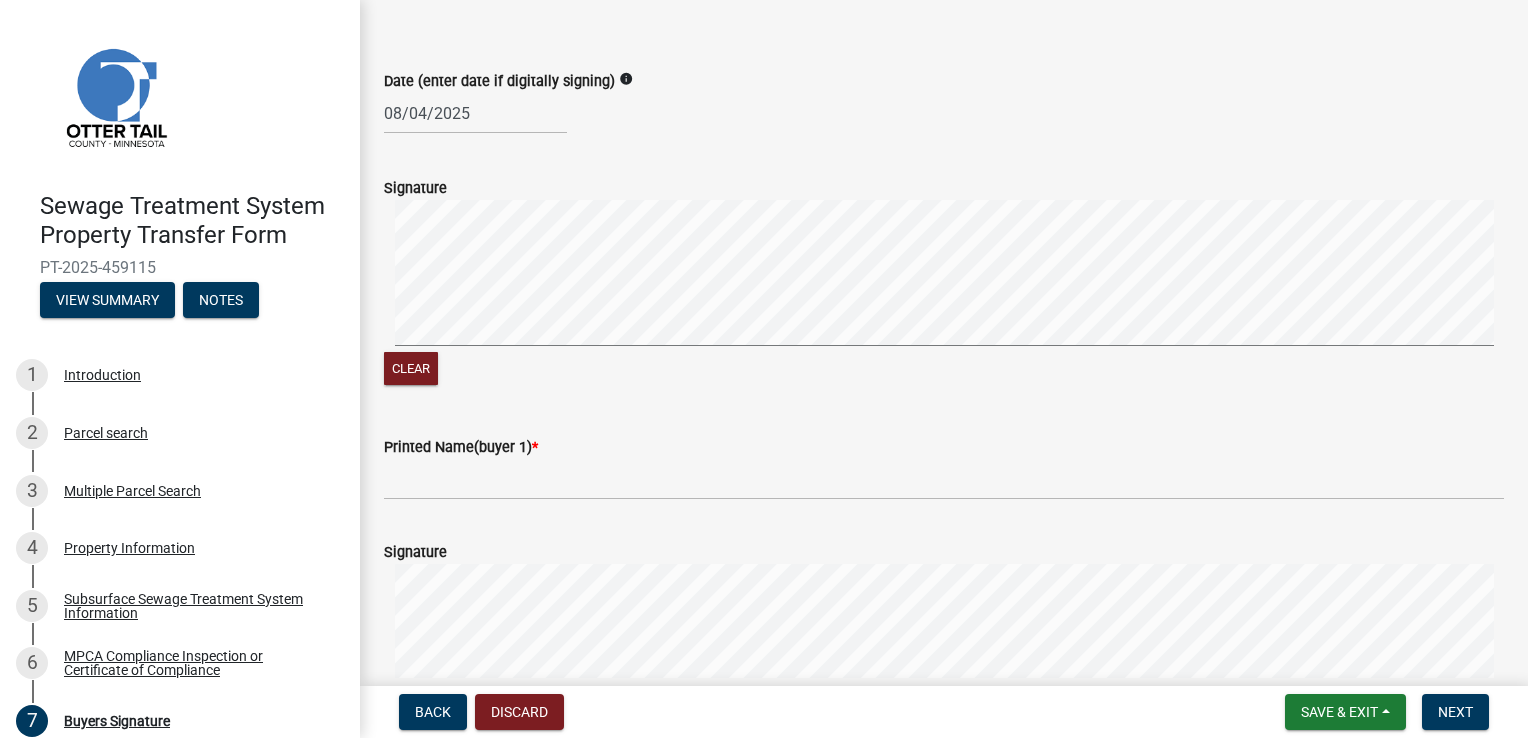 scroll, scrollTop: 200, scrollLeft: 0, axis: vertical 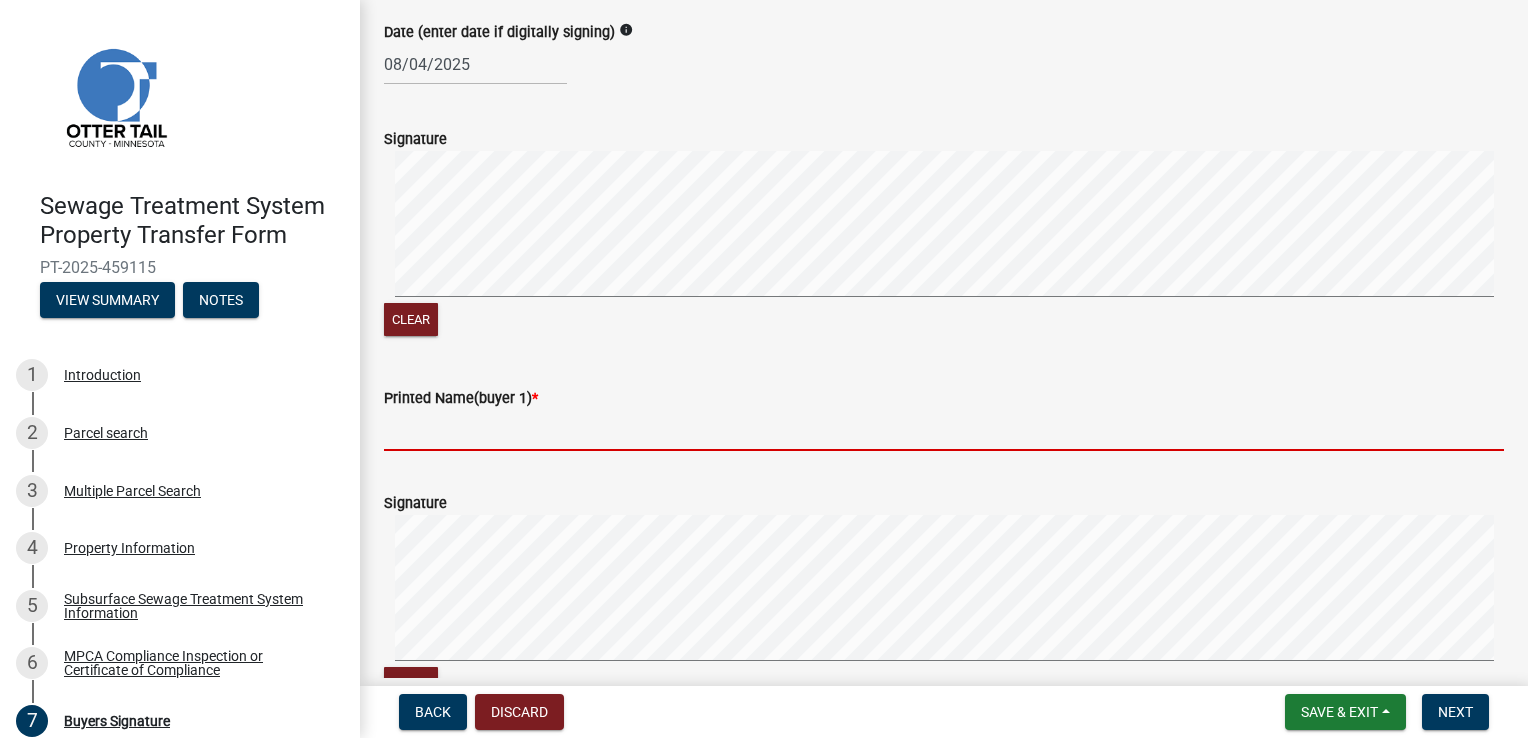 click on "Printed Name(buyer 1)  *" at bounding box center (944, 430) 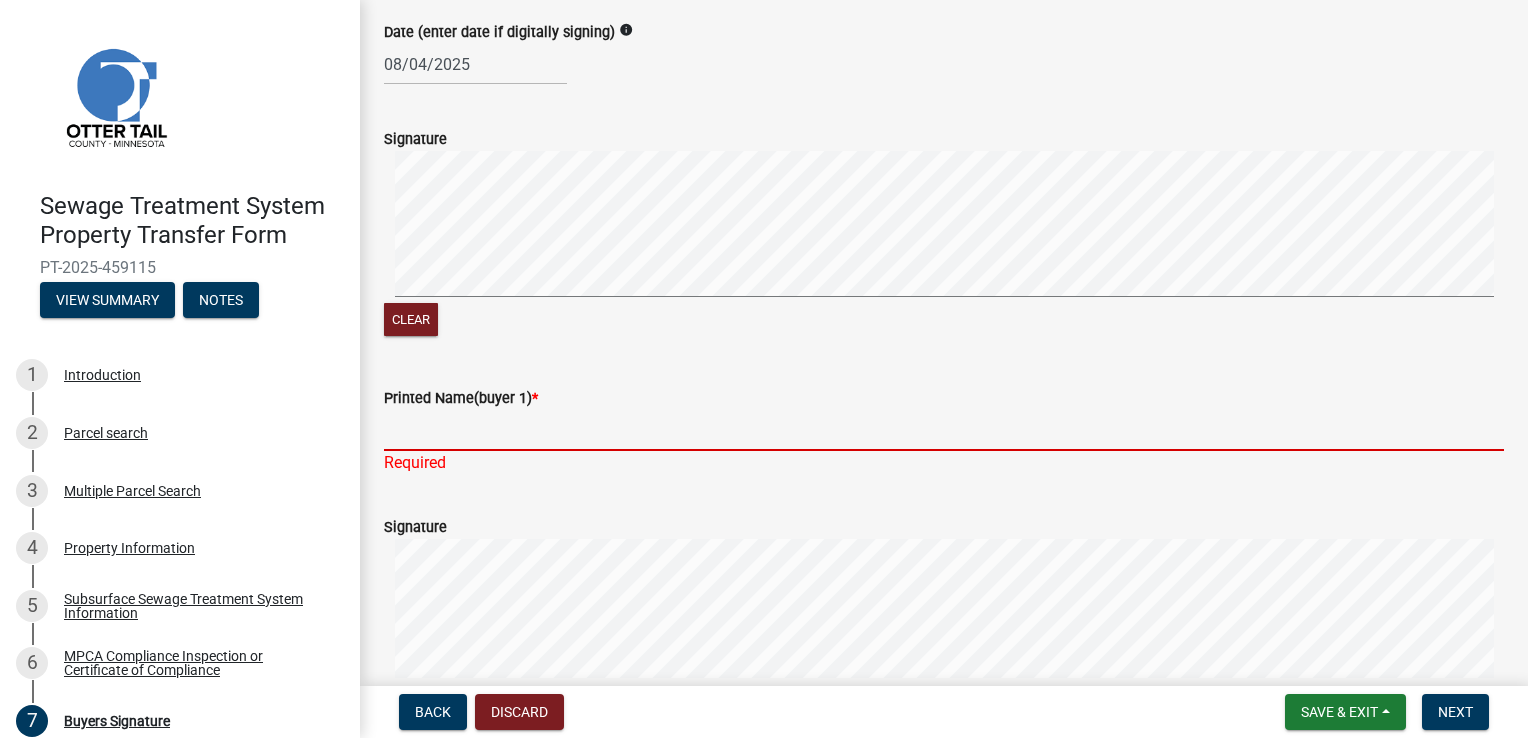 click on "Printed Name(buyer 1)  *" at bounding box center [944, 430] 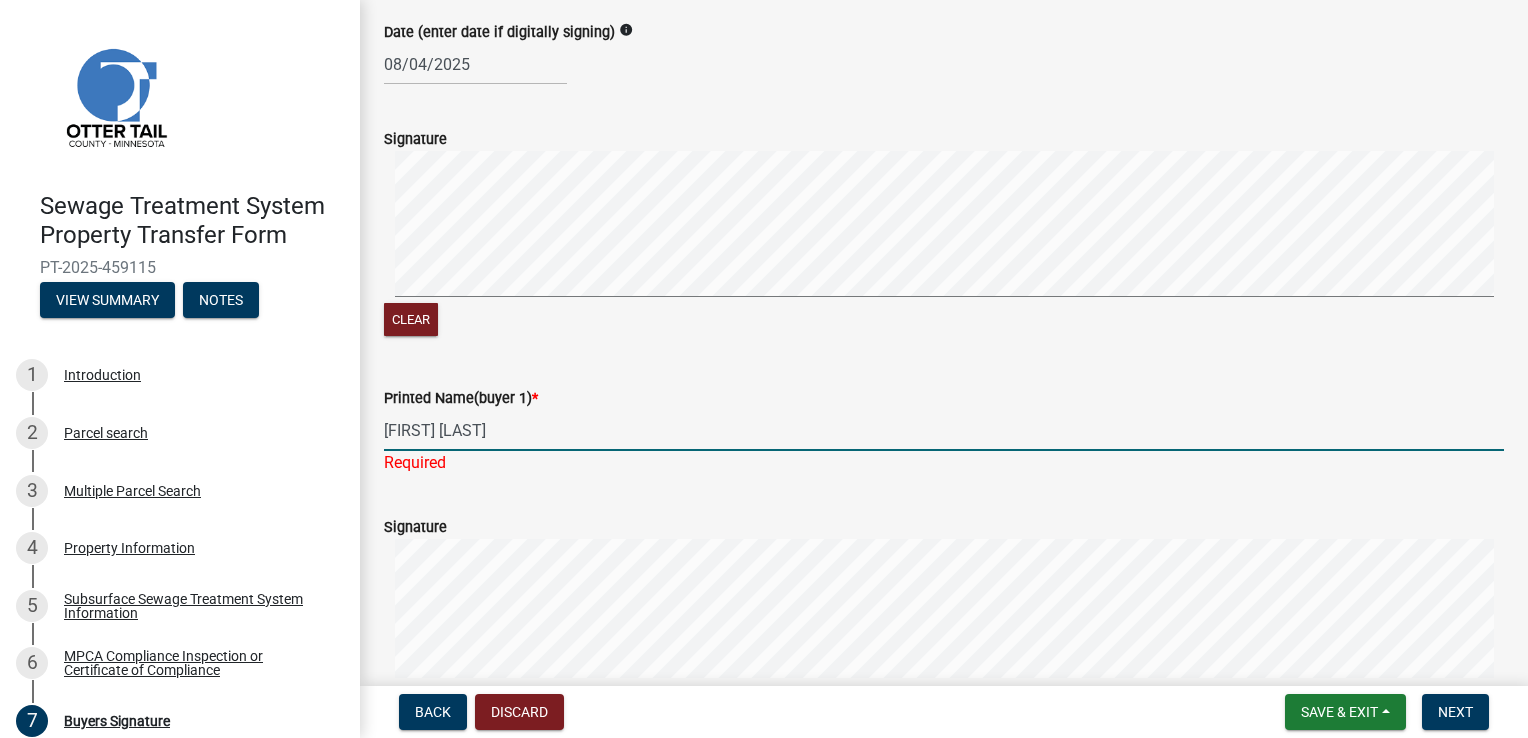 type on "Tyron Schwantz" 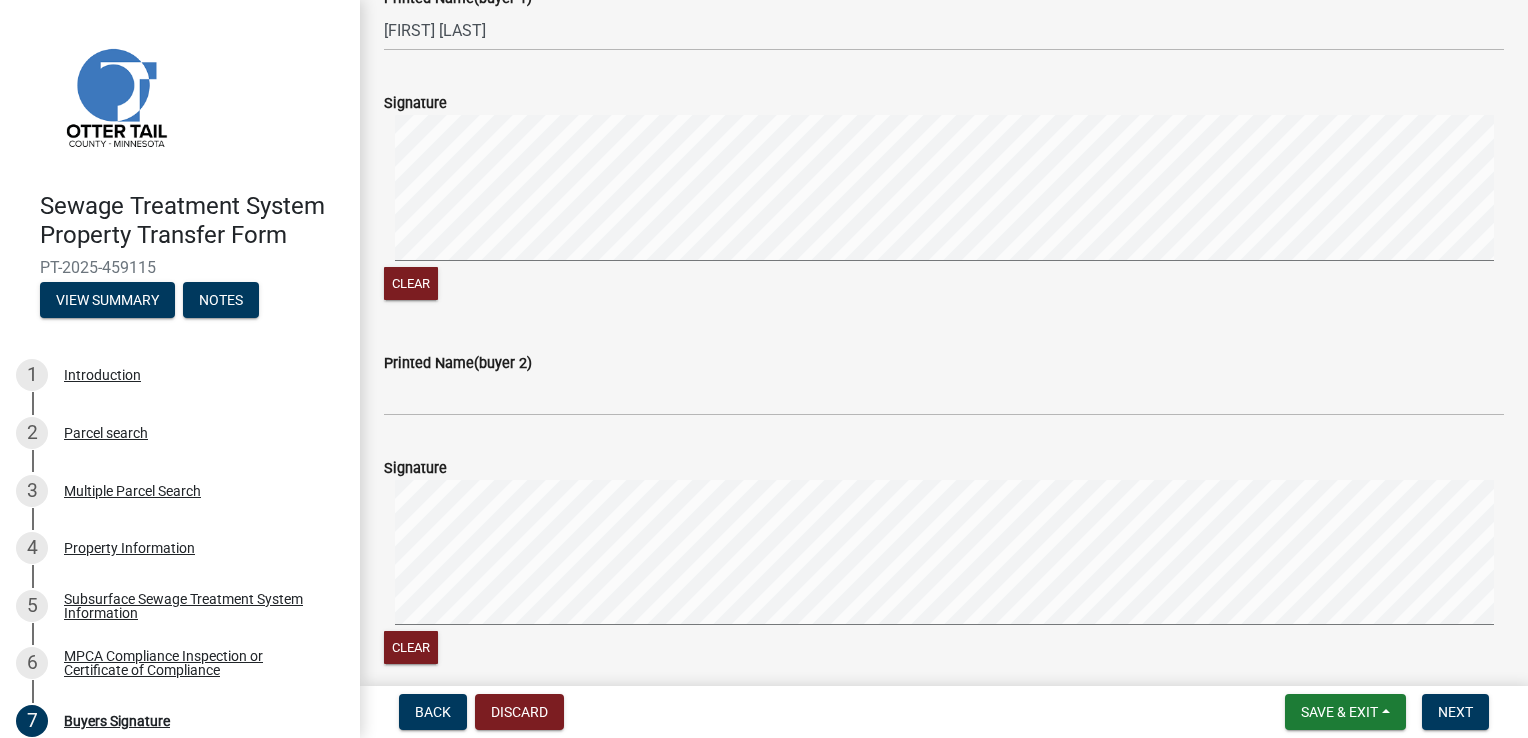 scroll, scrollTop: 700, scrollLeft: 0, axis: vertical 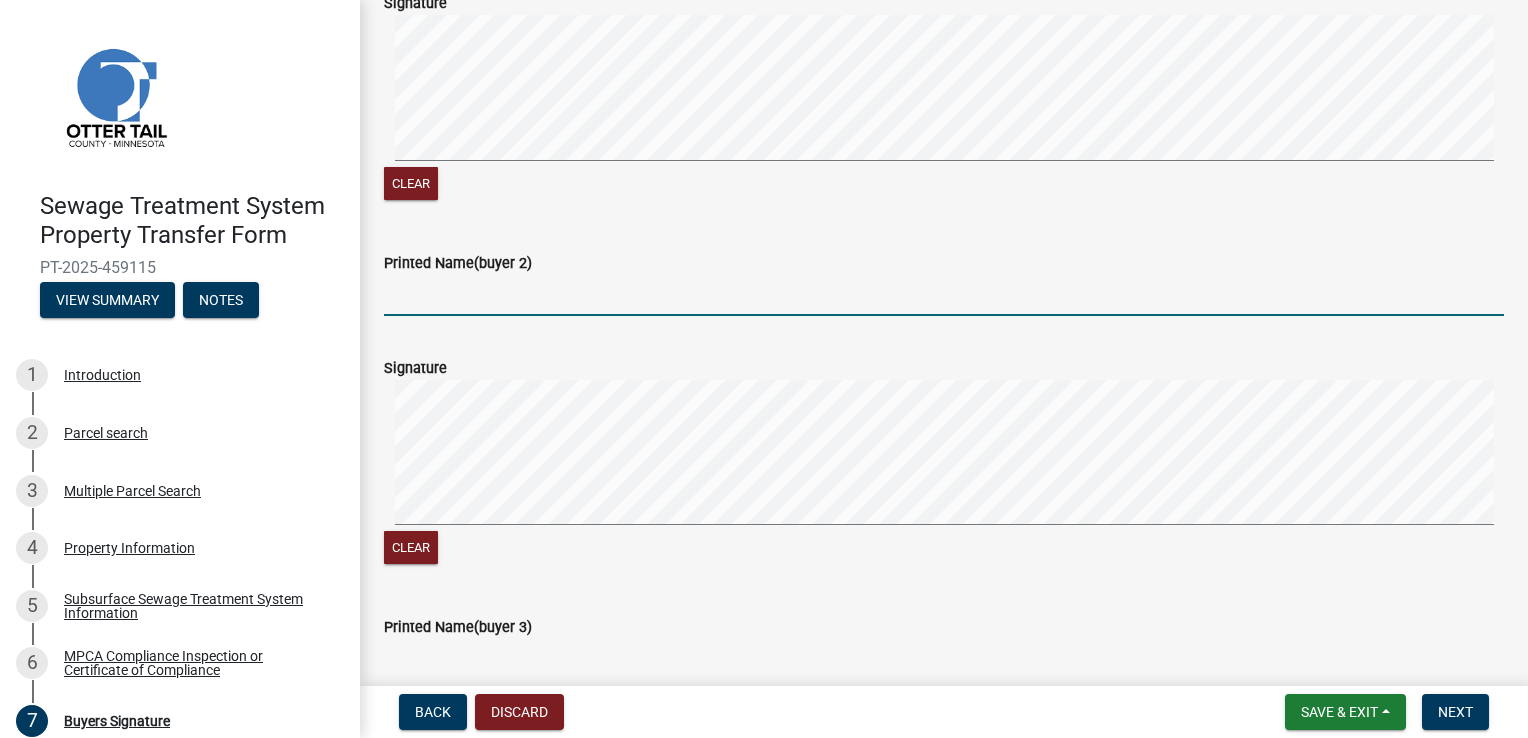 click on "Printed Name(buyer 2)" at bounding box center (944, 295) 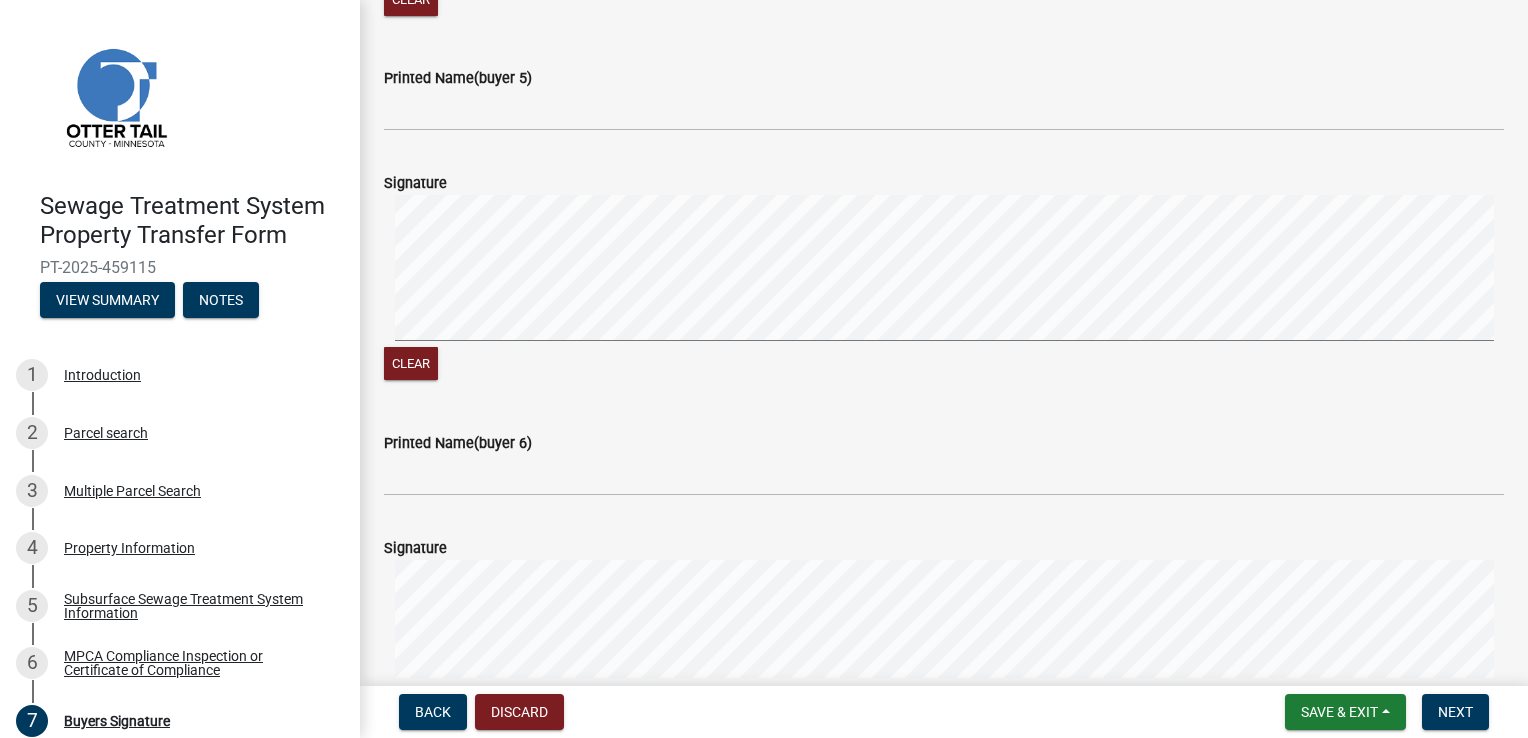 scroll, scrollTop: 2000, scrollLeft: 0, axis: vertical 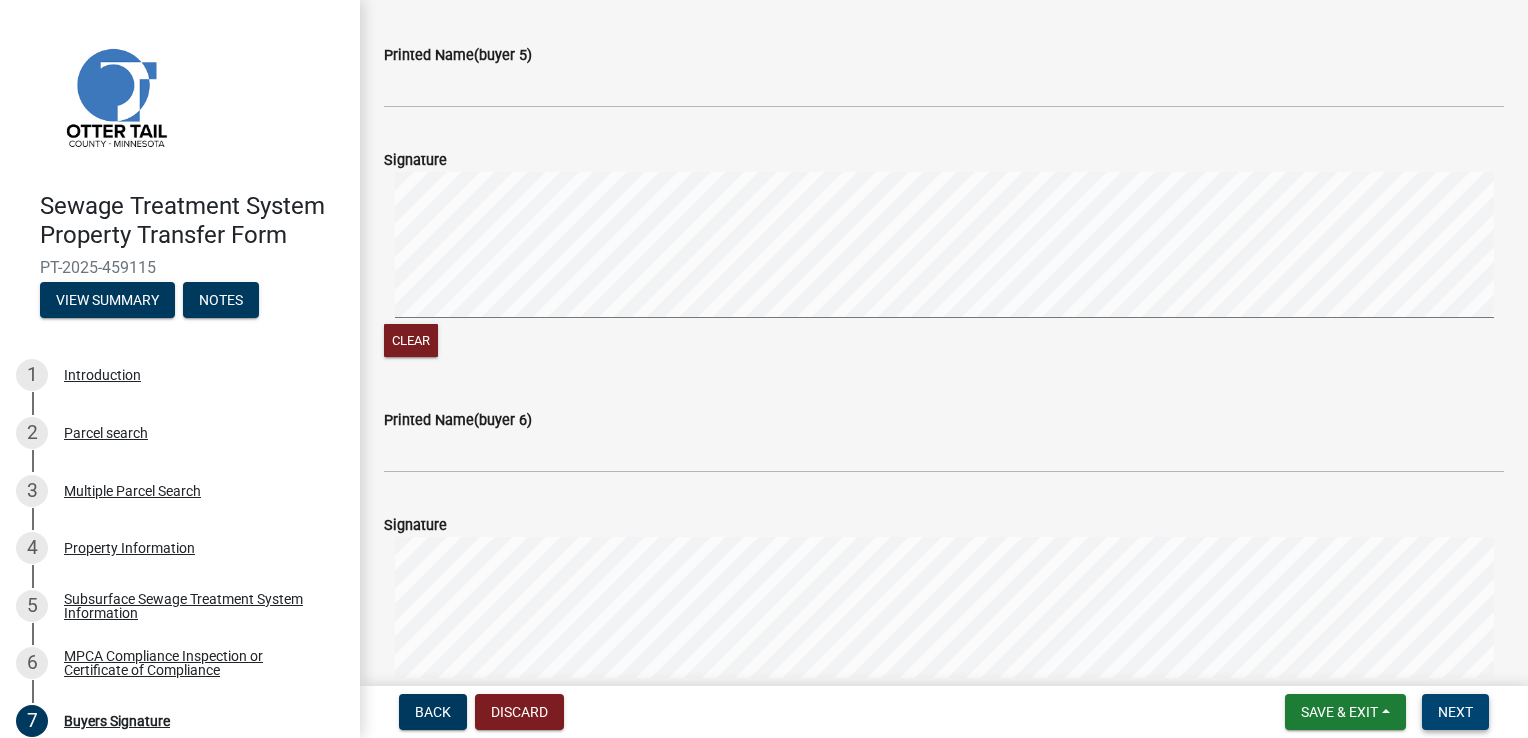 type on "Kelly Schwantz" 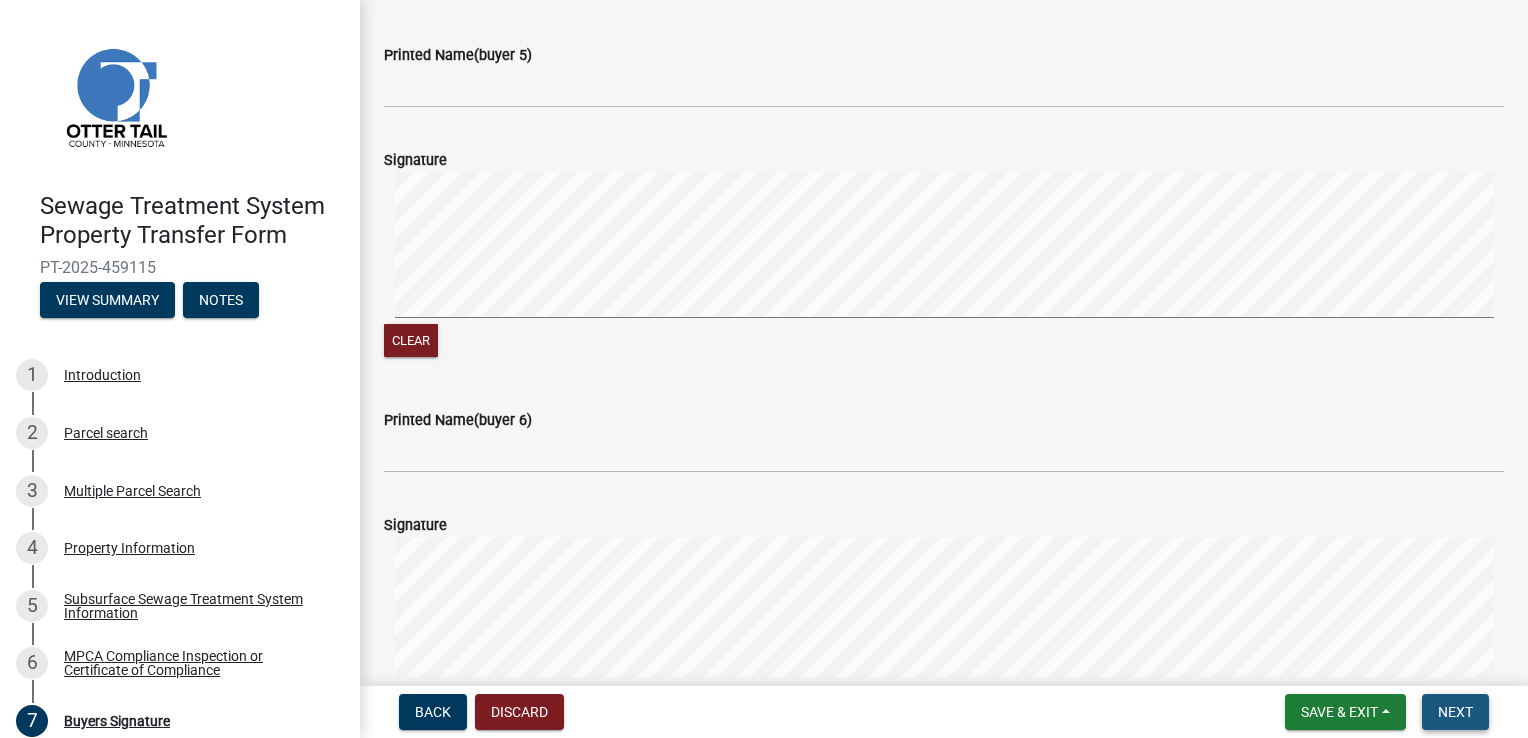 click on "Next" at bounding box center [1455, 712] 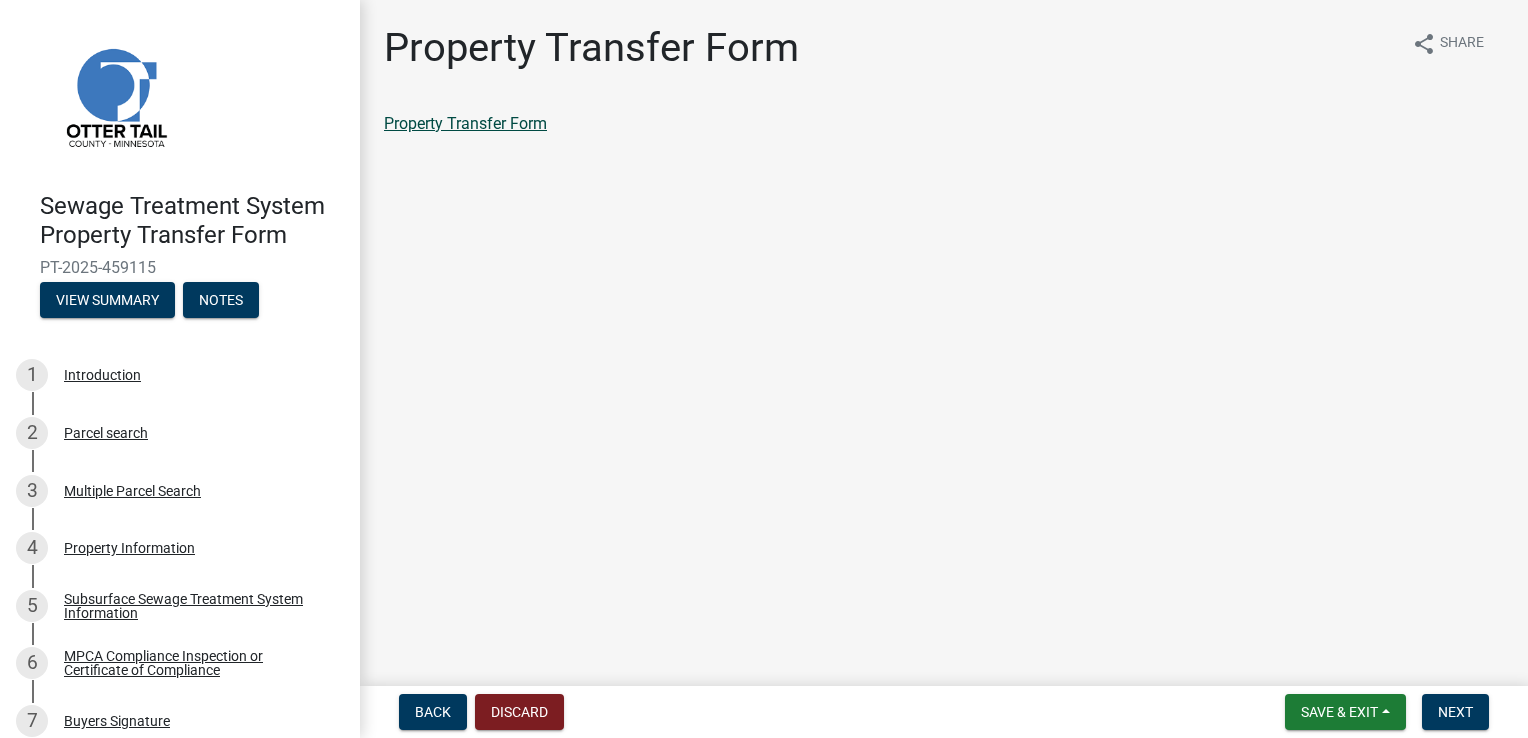 click on "Property Transfer Form" 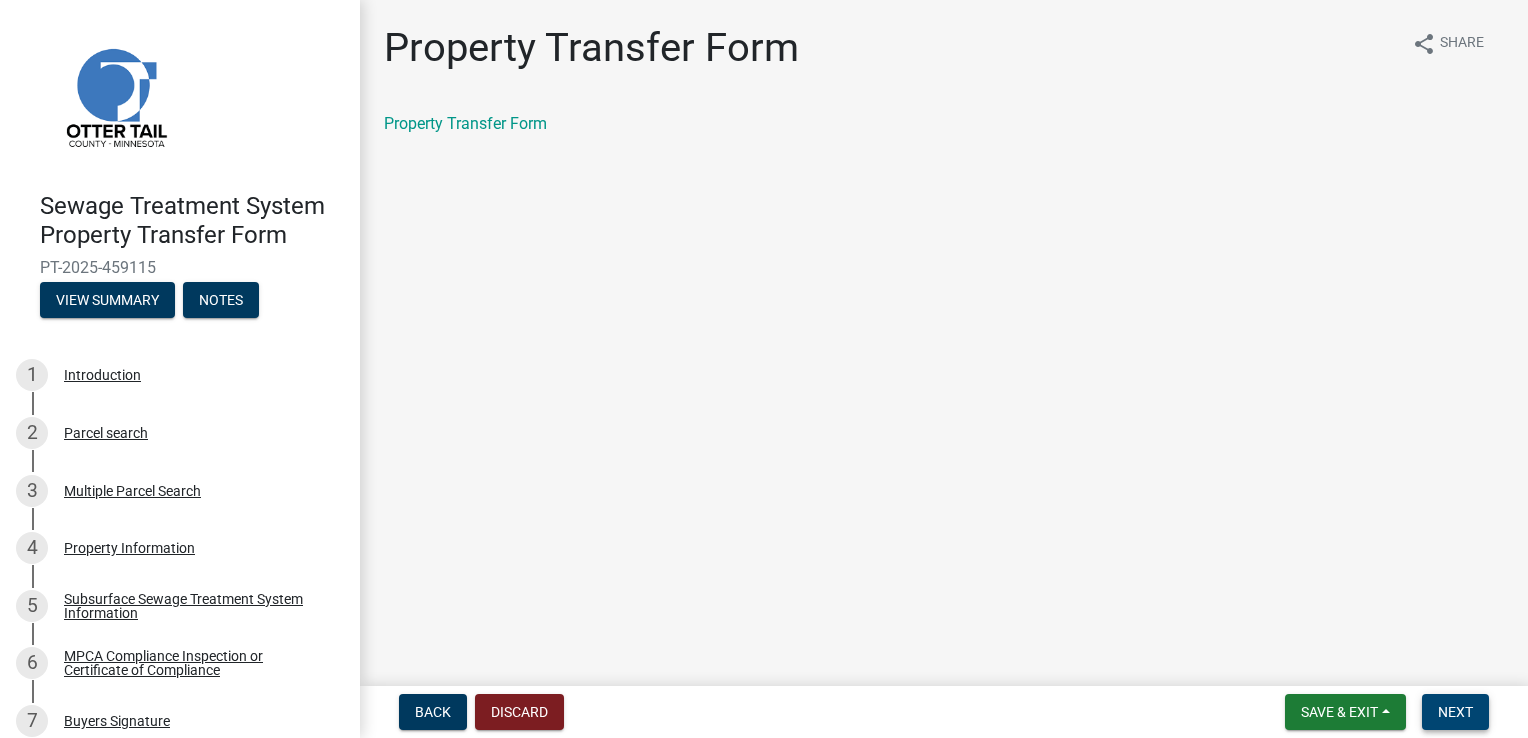click on "Next" at bounding box center (1455, 712) 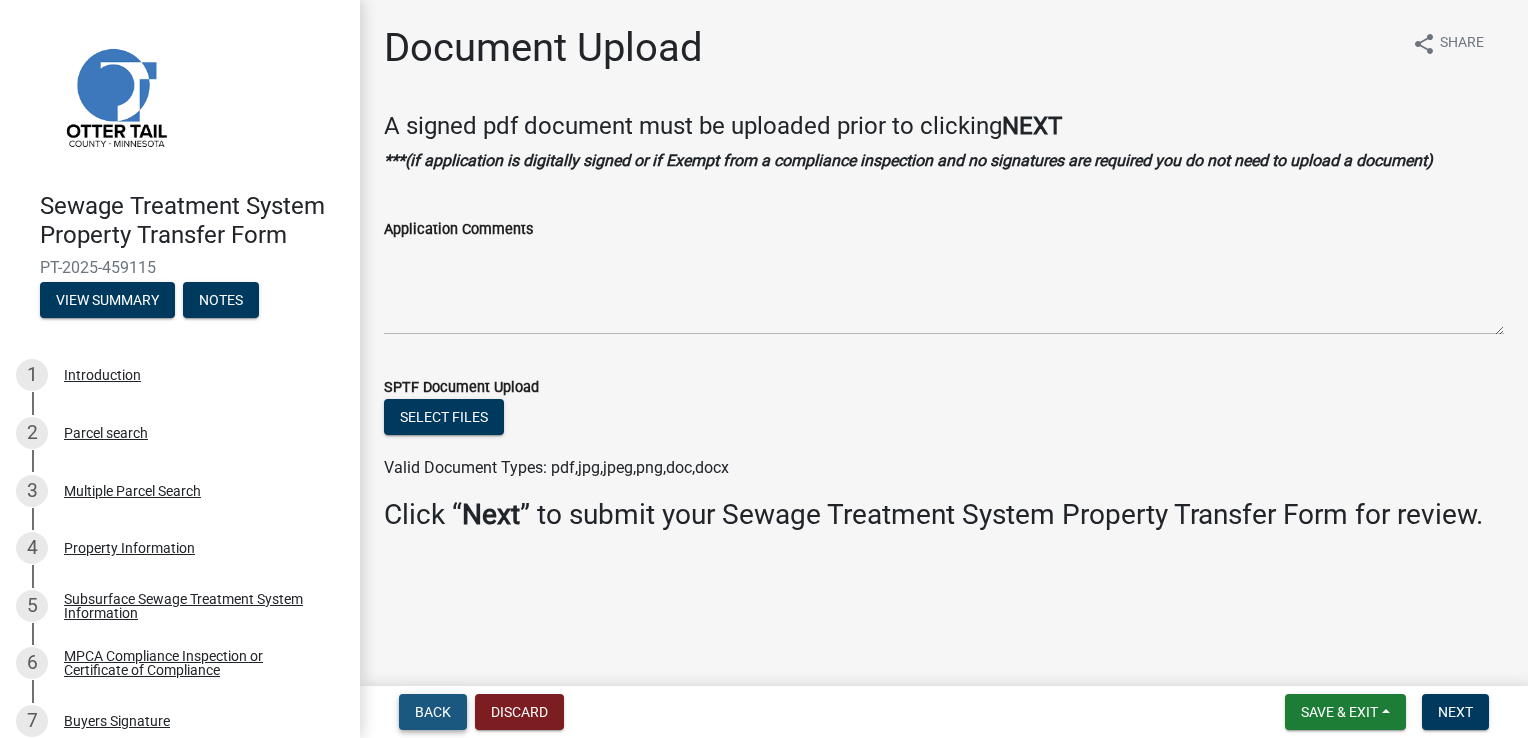 click on "Back" at bounding box center [433, 712] 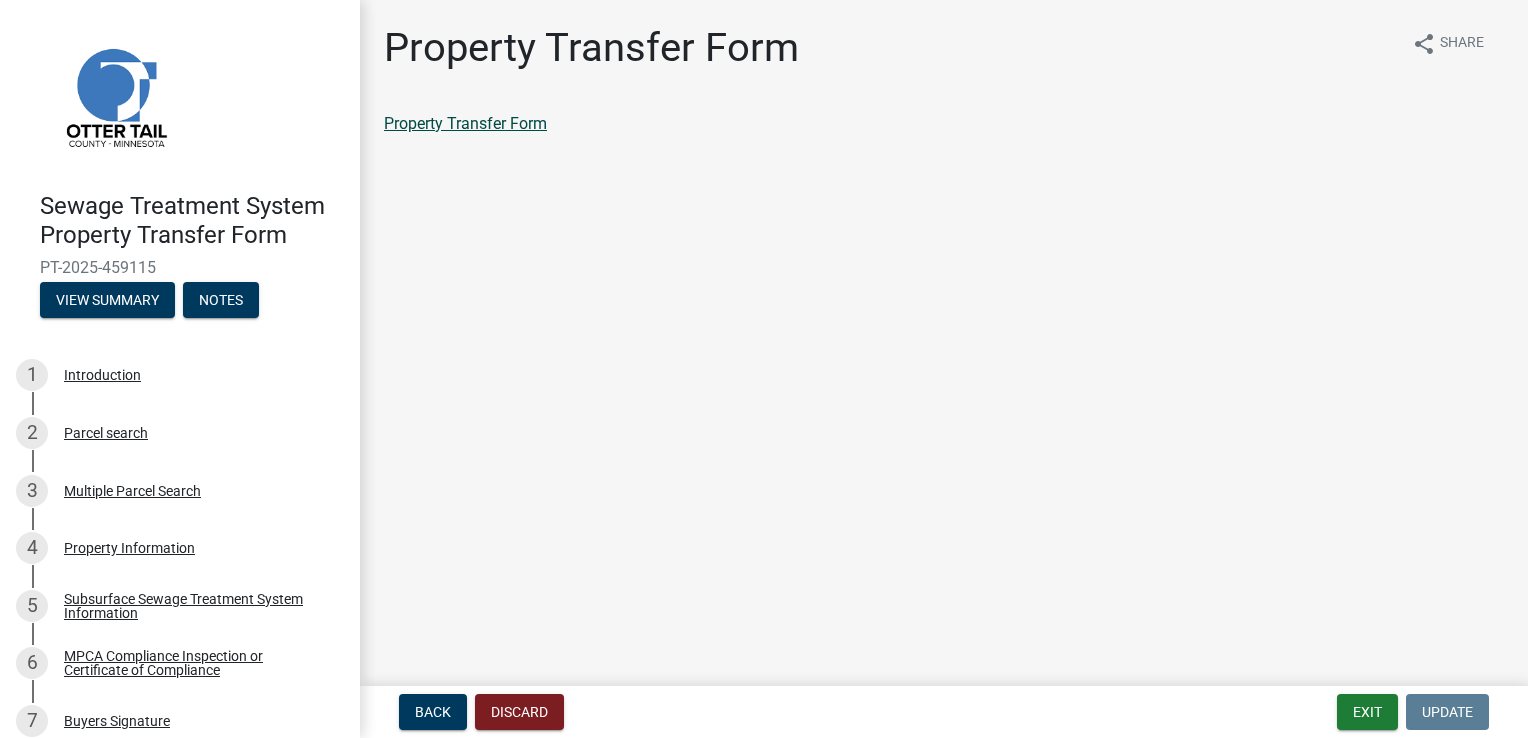 click on "Property Transfer Form" 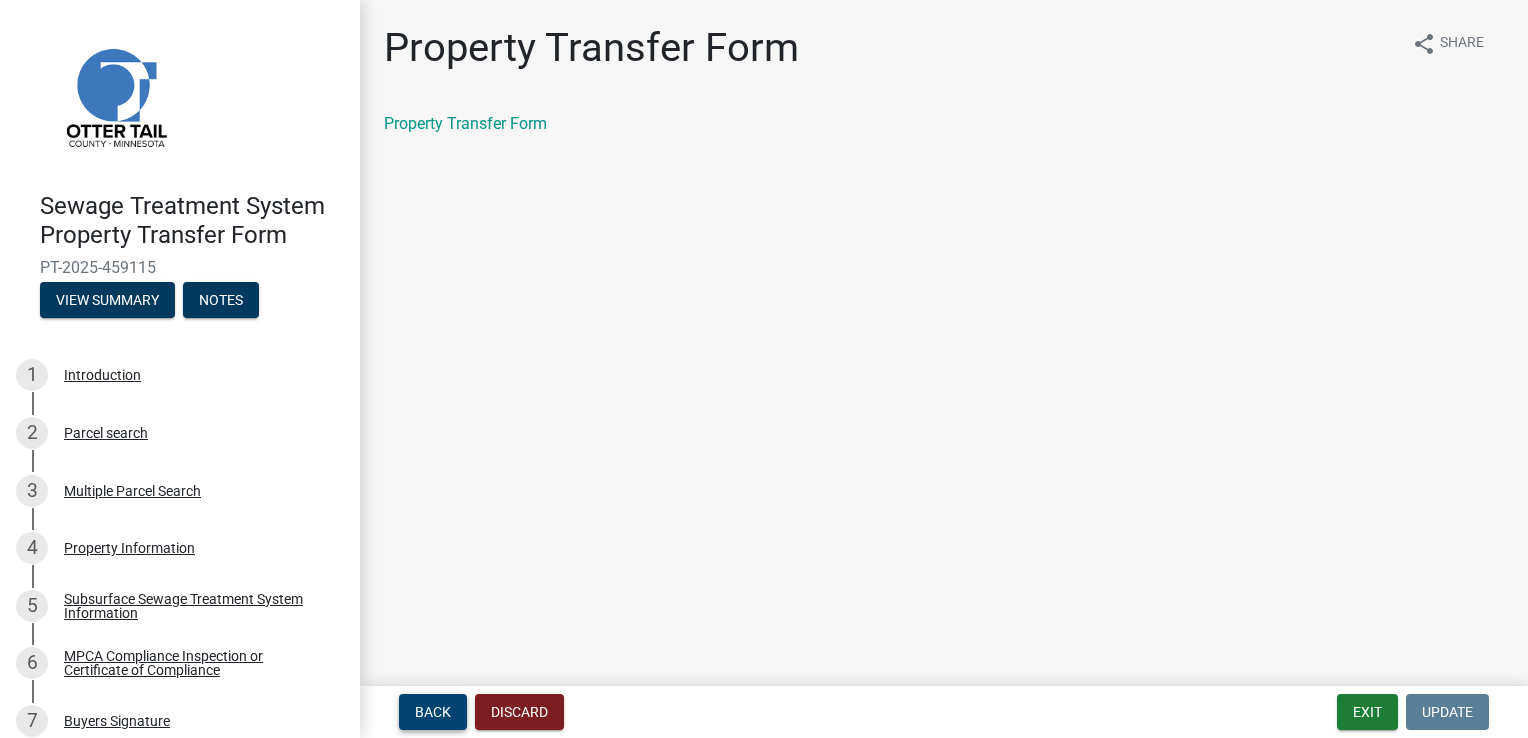 click on "Back" at bounding box center (433, 712) 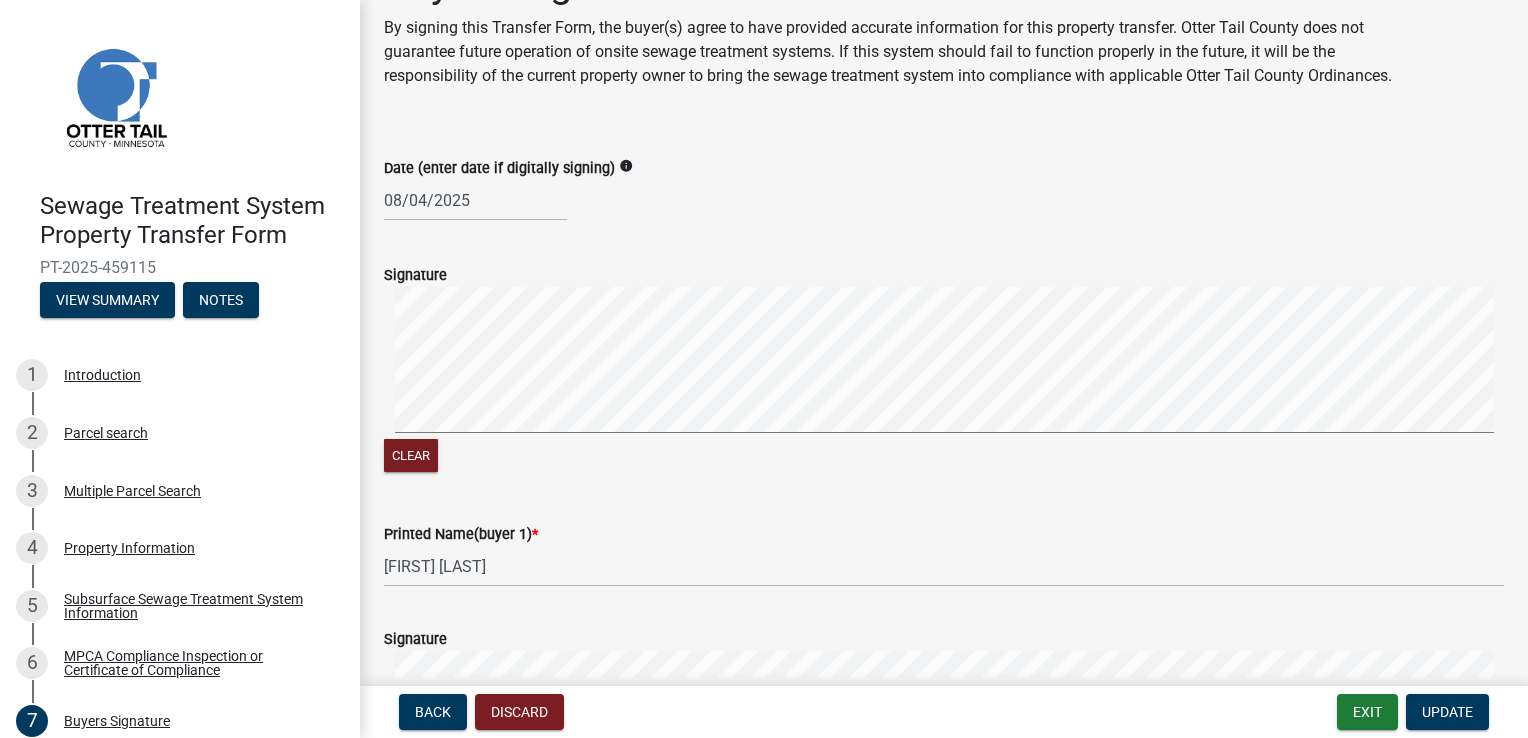 scroll, scrollTop: 100, scrollLeft: 0, axis: vertical 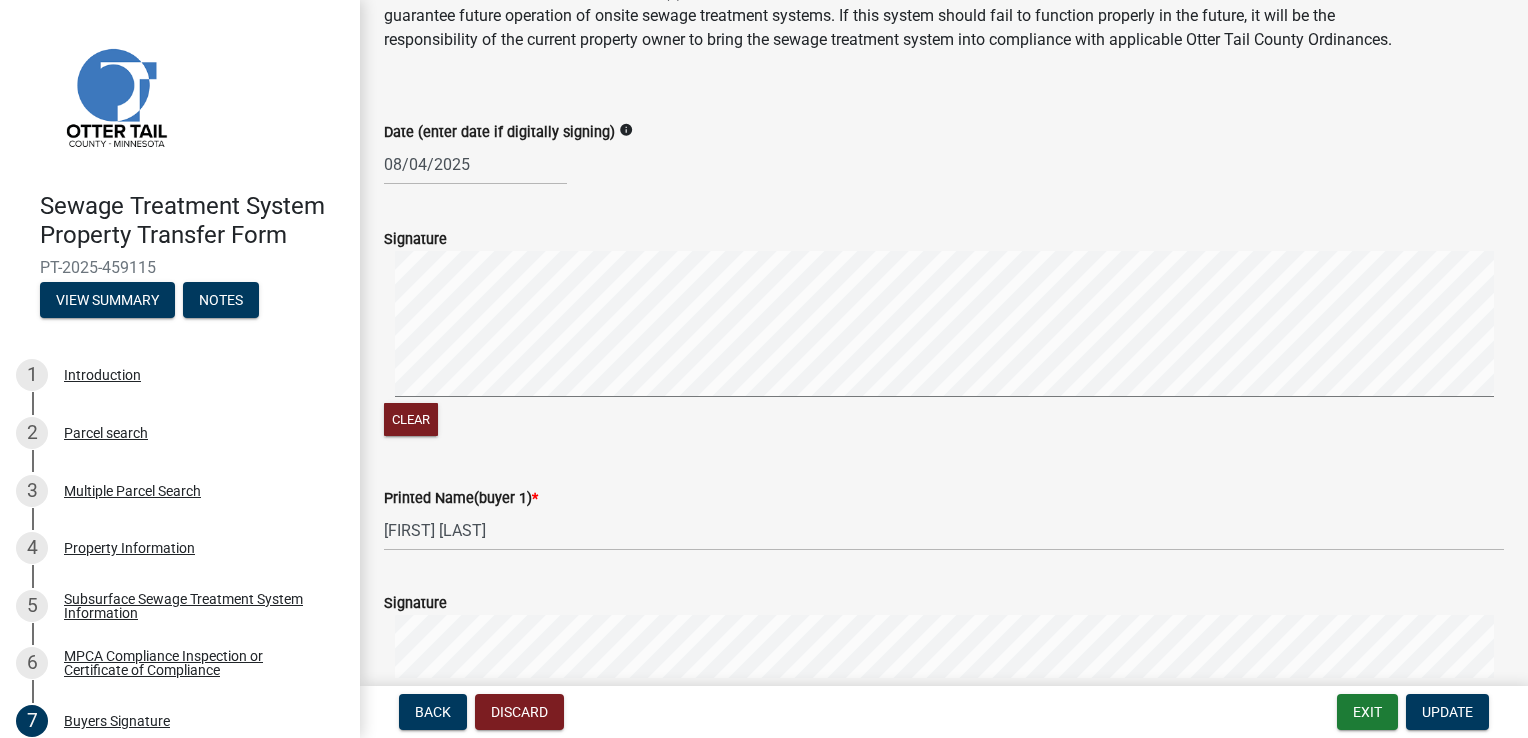 click on "Signature" 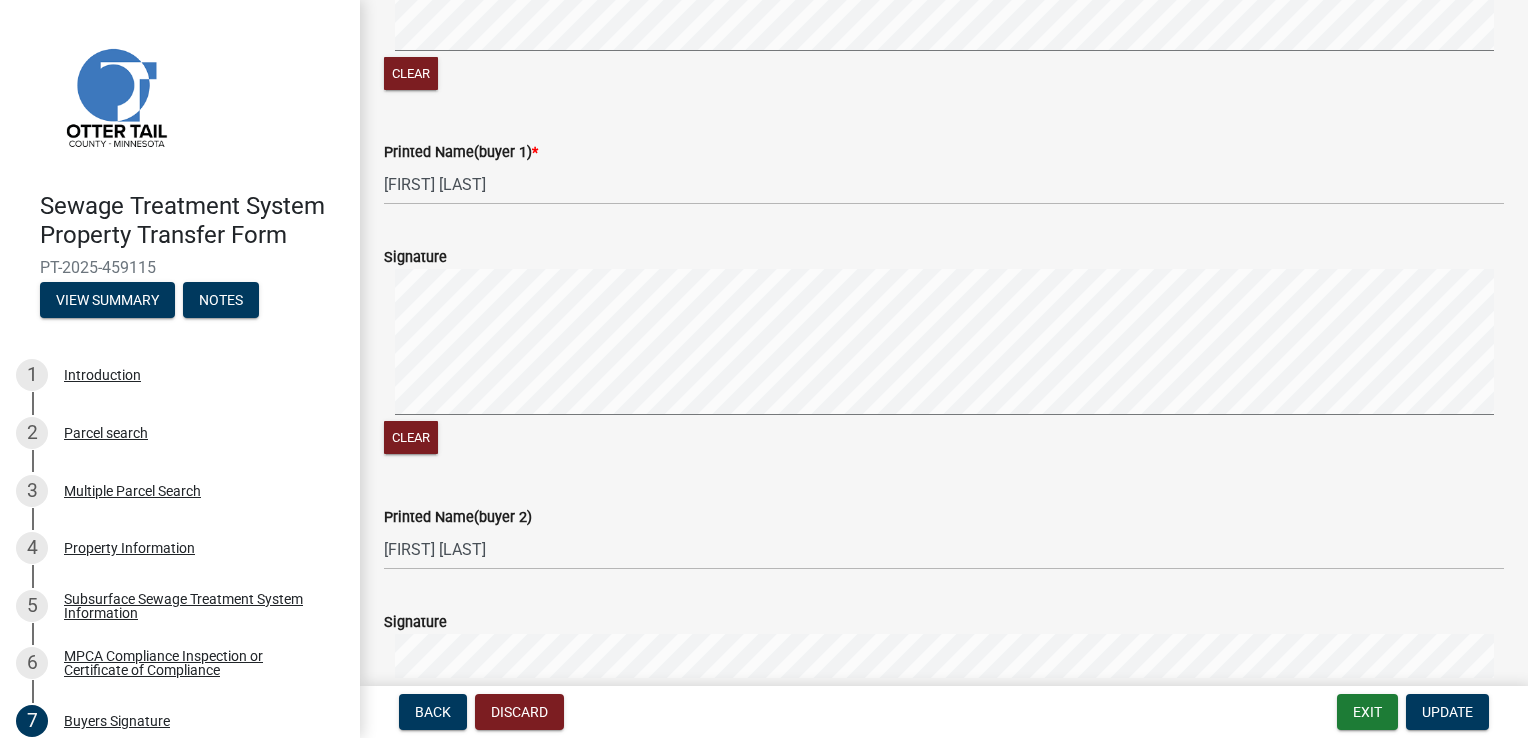 scroll, scrollTop: 500, scrollLeft: 0, axis: vertical 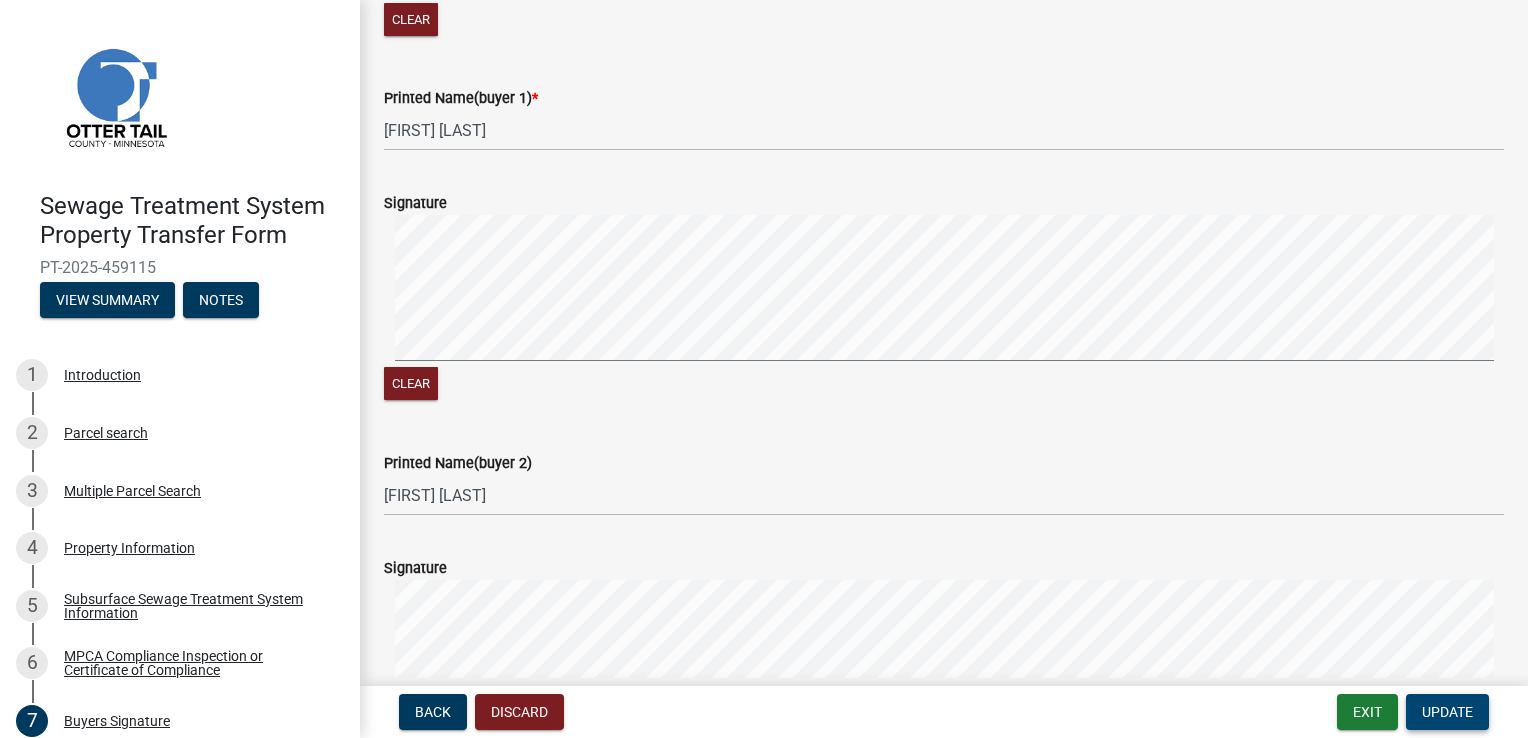 click on "Update" at bounding box center [1447, 712] 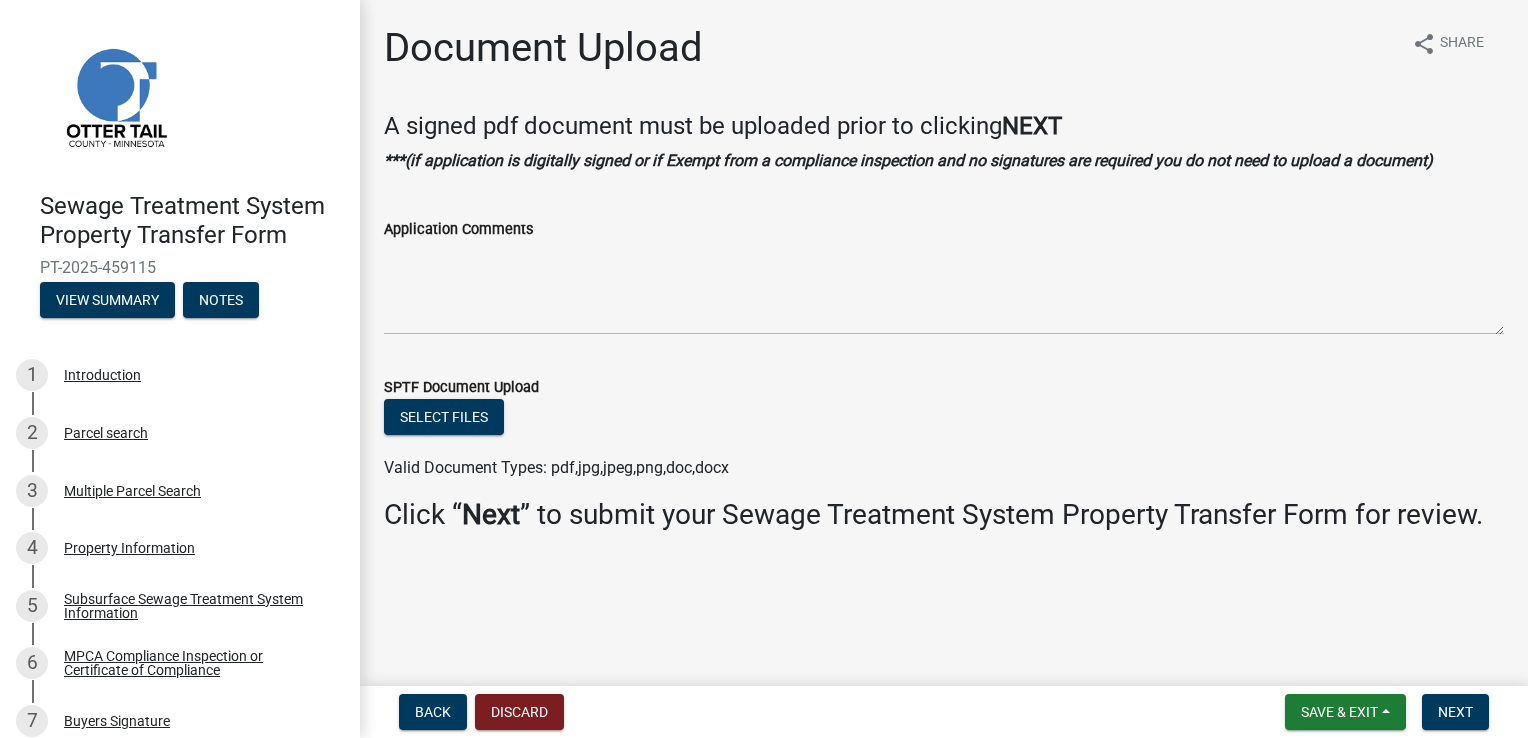 scroll, scrollTop: 82, scrollLeft: 0, axis: vertical 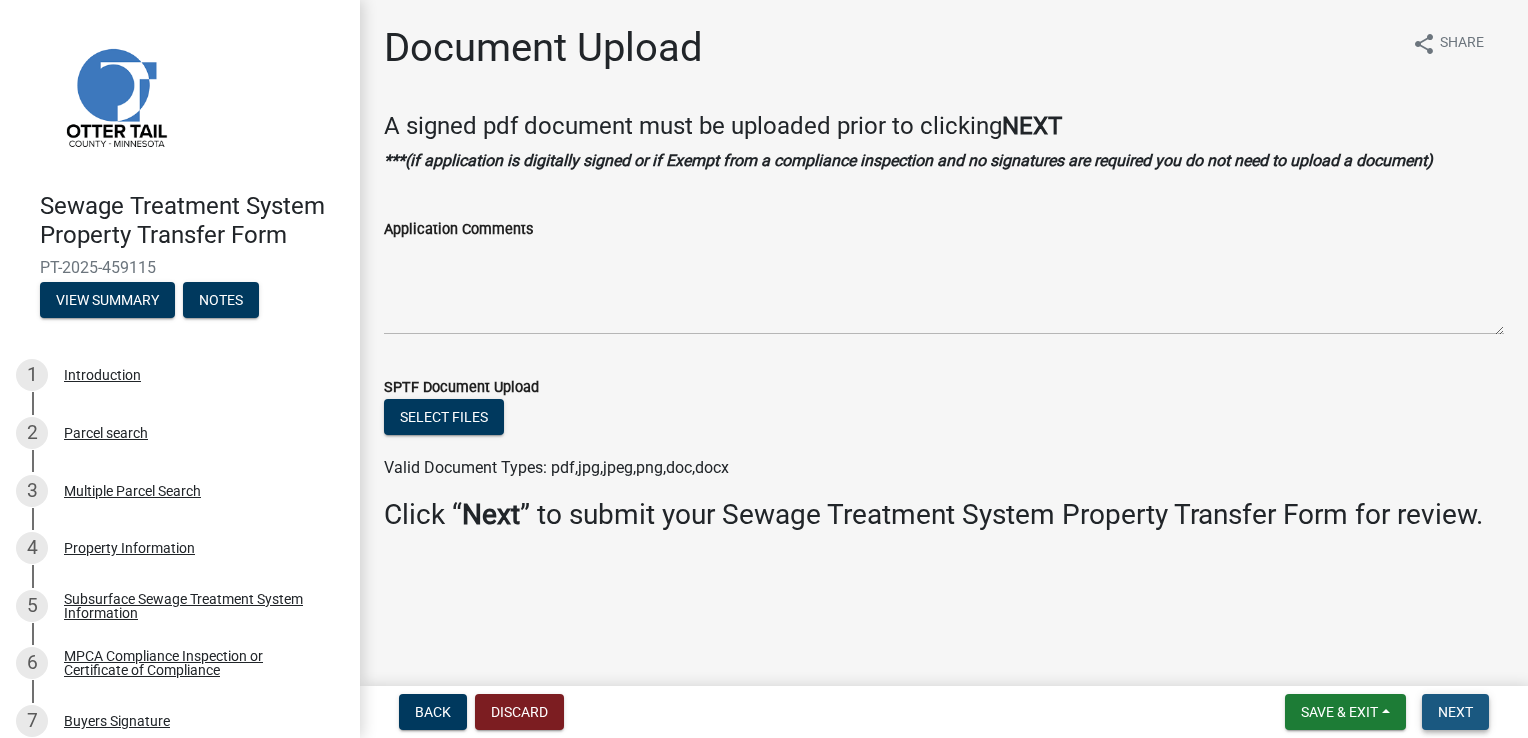 click on "Next" at bounding box center [1455, 712] 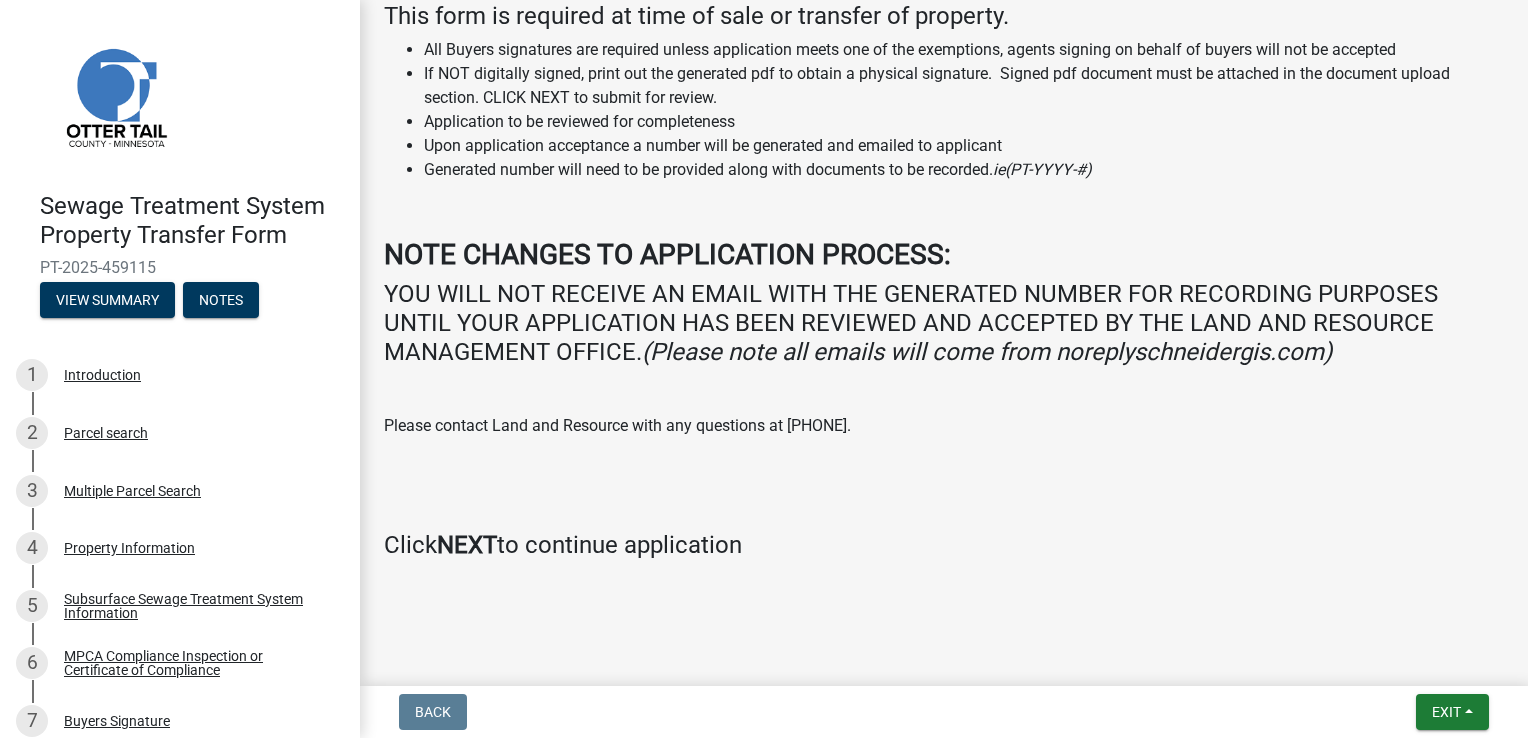 scroll, scrollTop: 592, scrollLeft: 0, axis: vertical 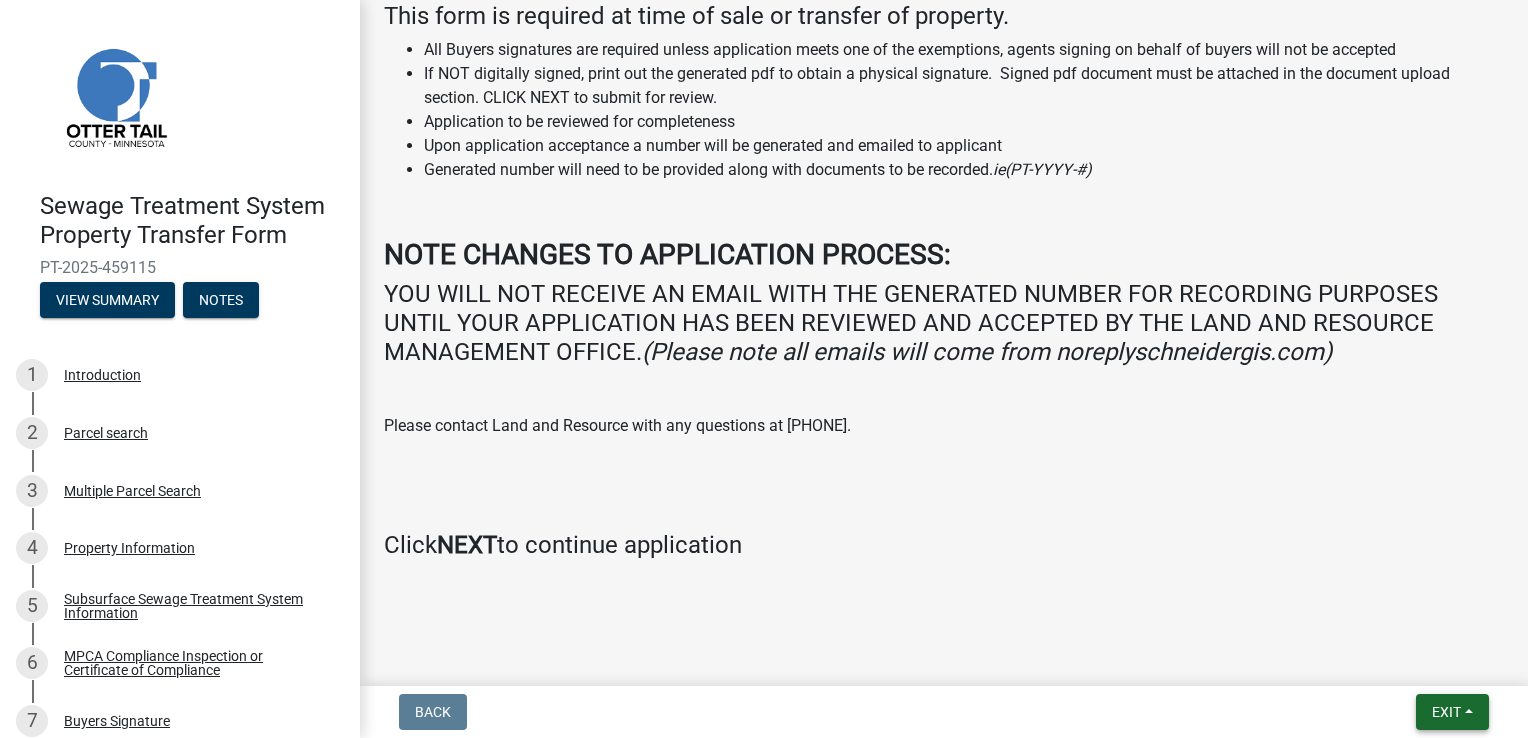 click on "Exit" at bounding box center (1452, 712) 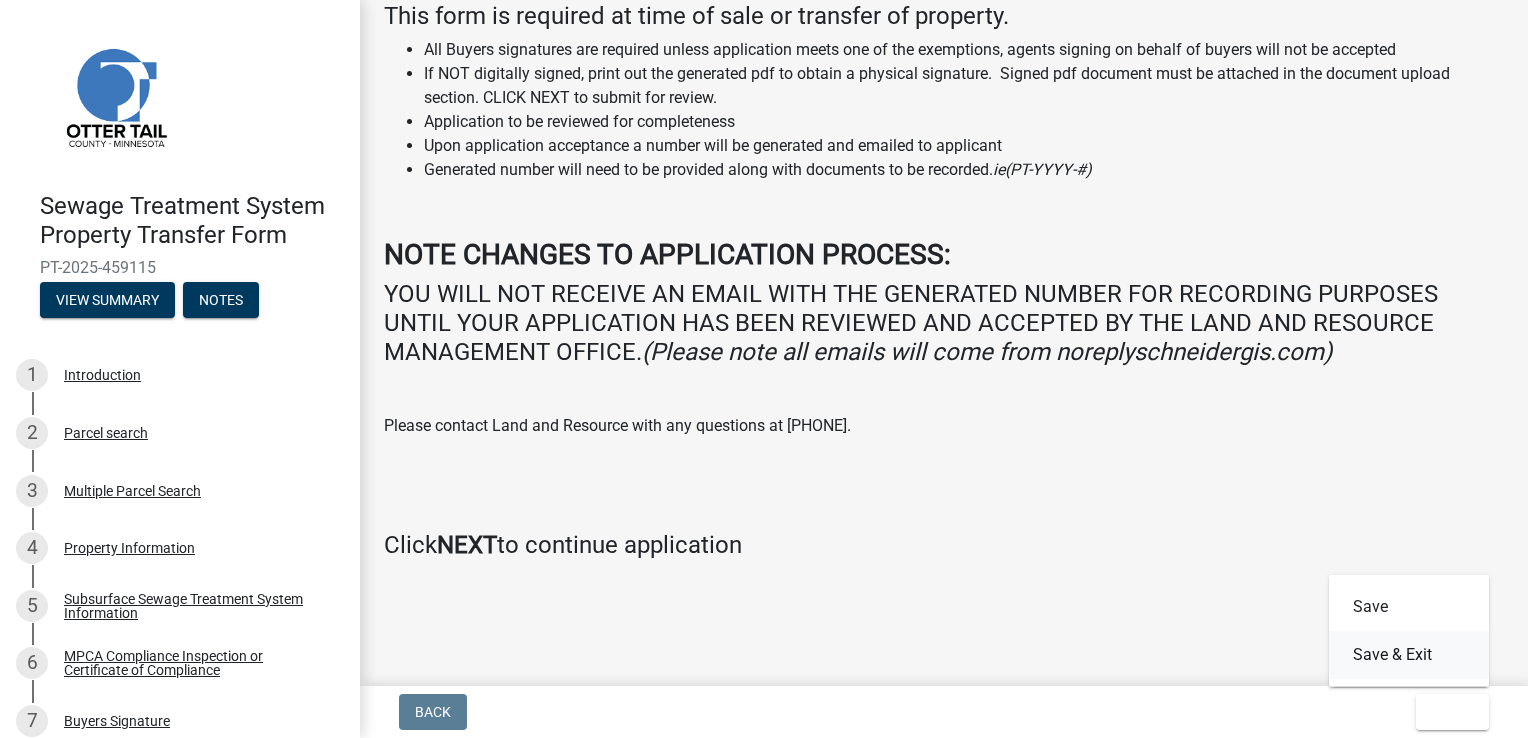 click on "Save & Exit" at bounding box center (1409, 655) 